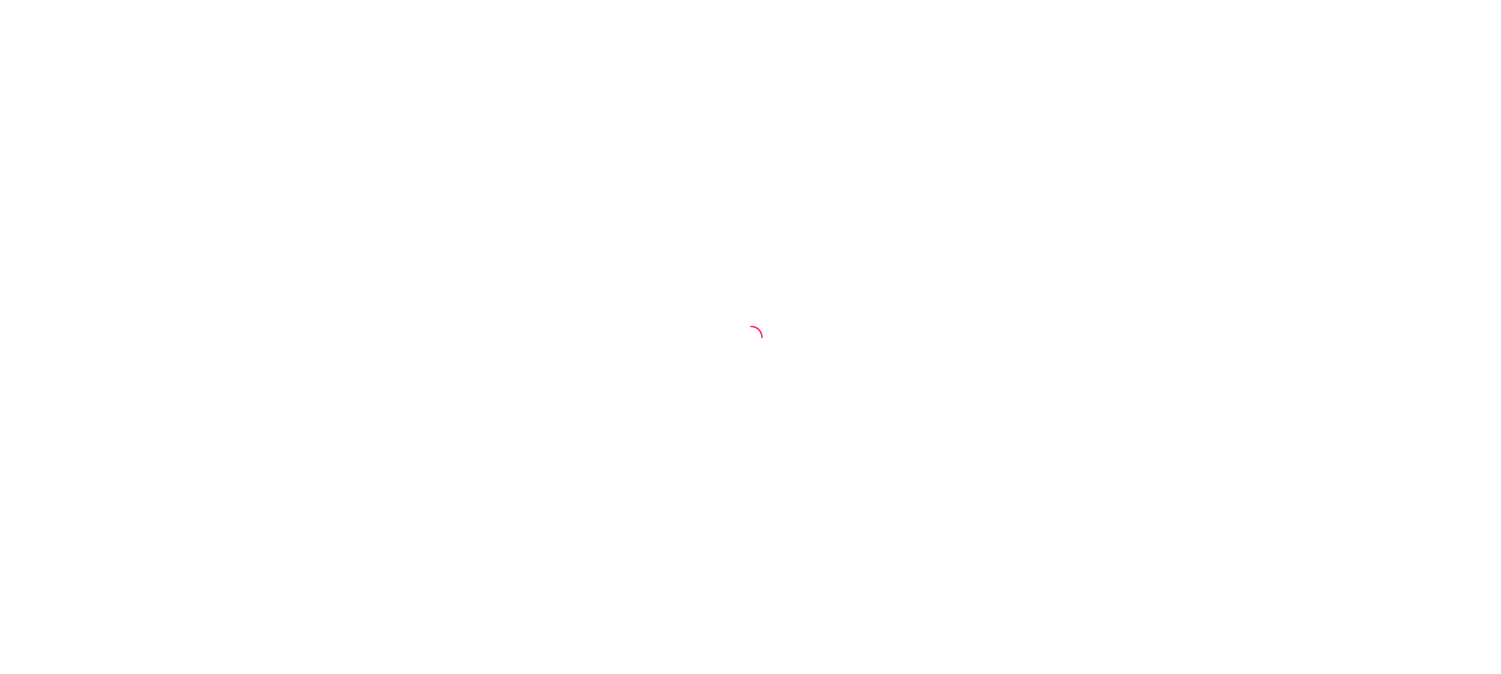 scroll, scrollTop: 0, scrollLeft: 0, axis: both 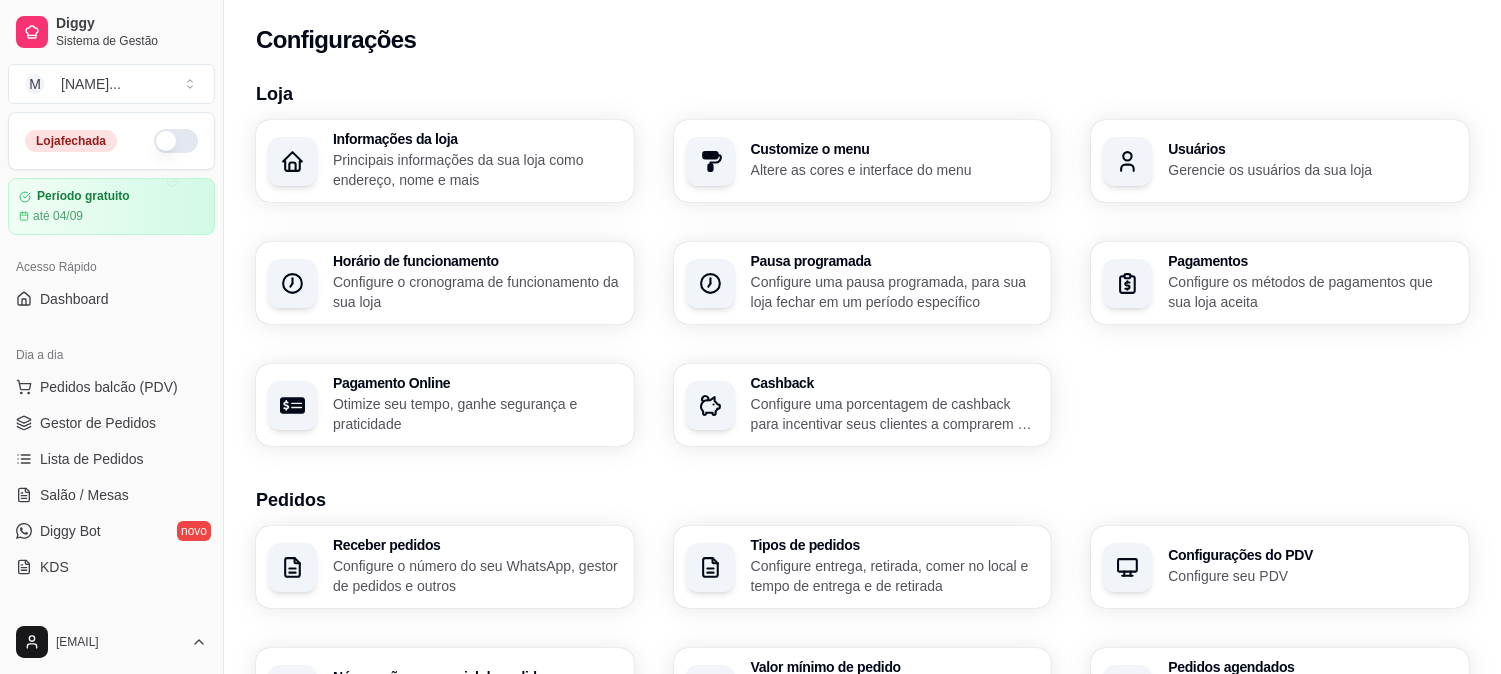 click at bounding box center [176, 141] 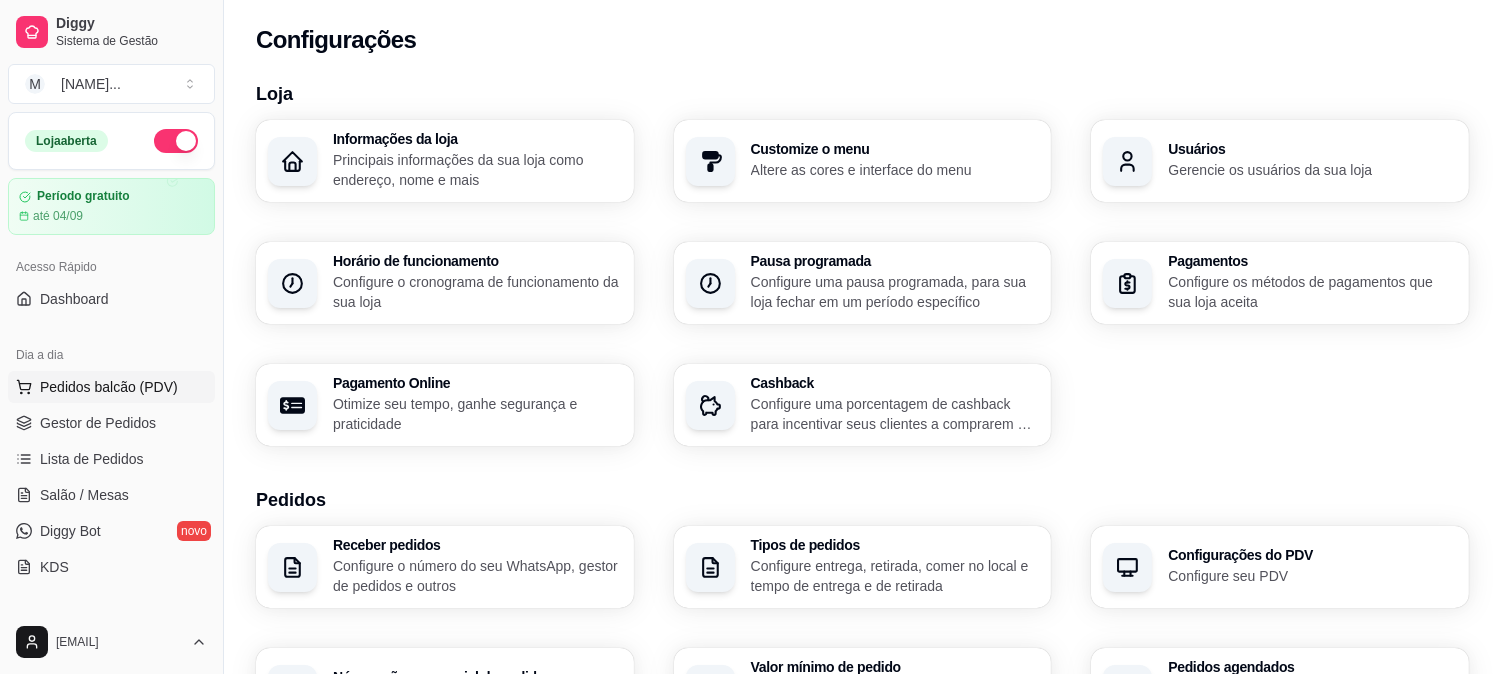 click on "Pedidos balcão (PDV)" at bounding box center (111, 387) 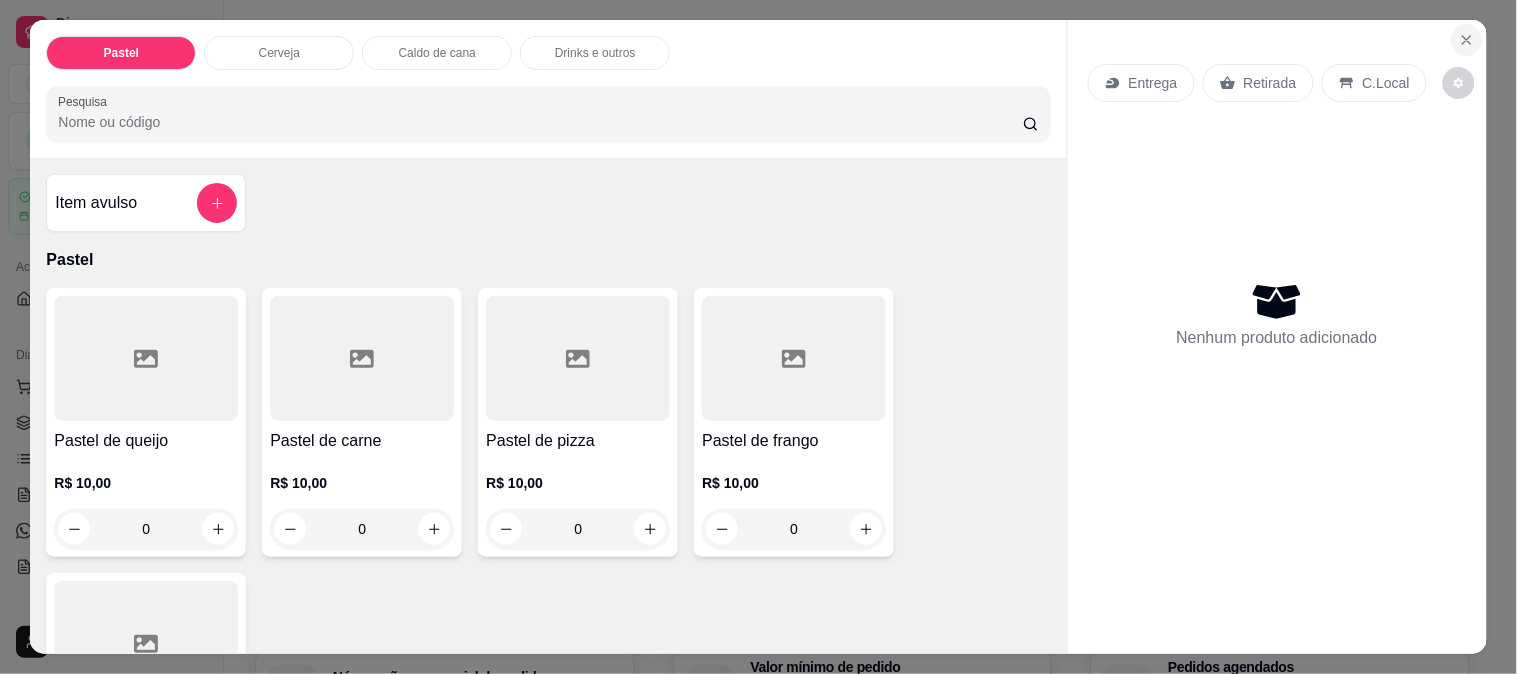 click 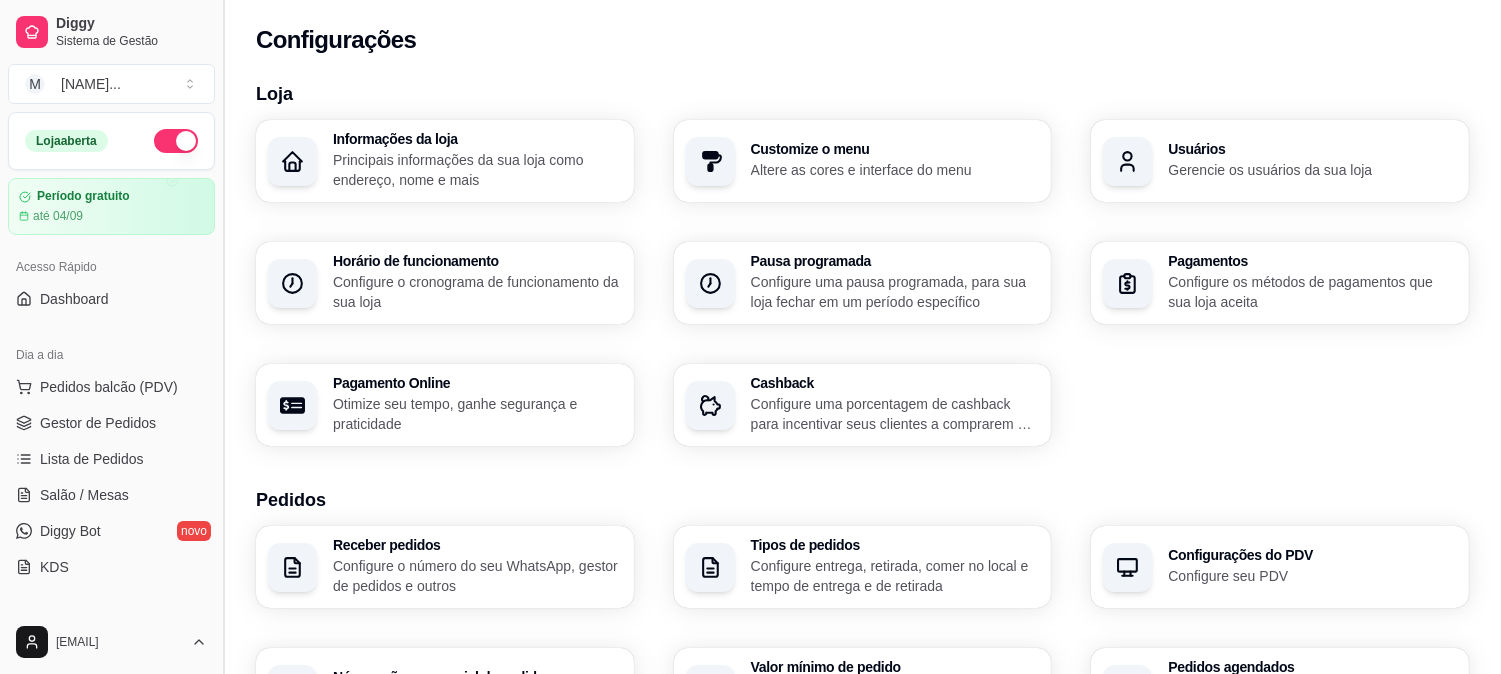 drag, startPoint x: 214, startPoint y: 280, endPoint x: 220, endPoint y: 331, distance: 51.351727 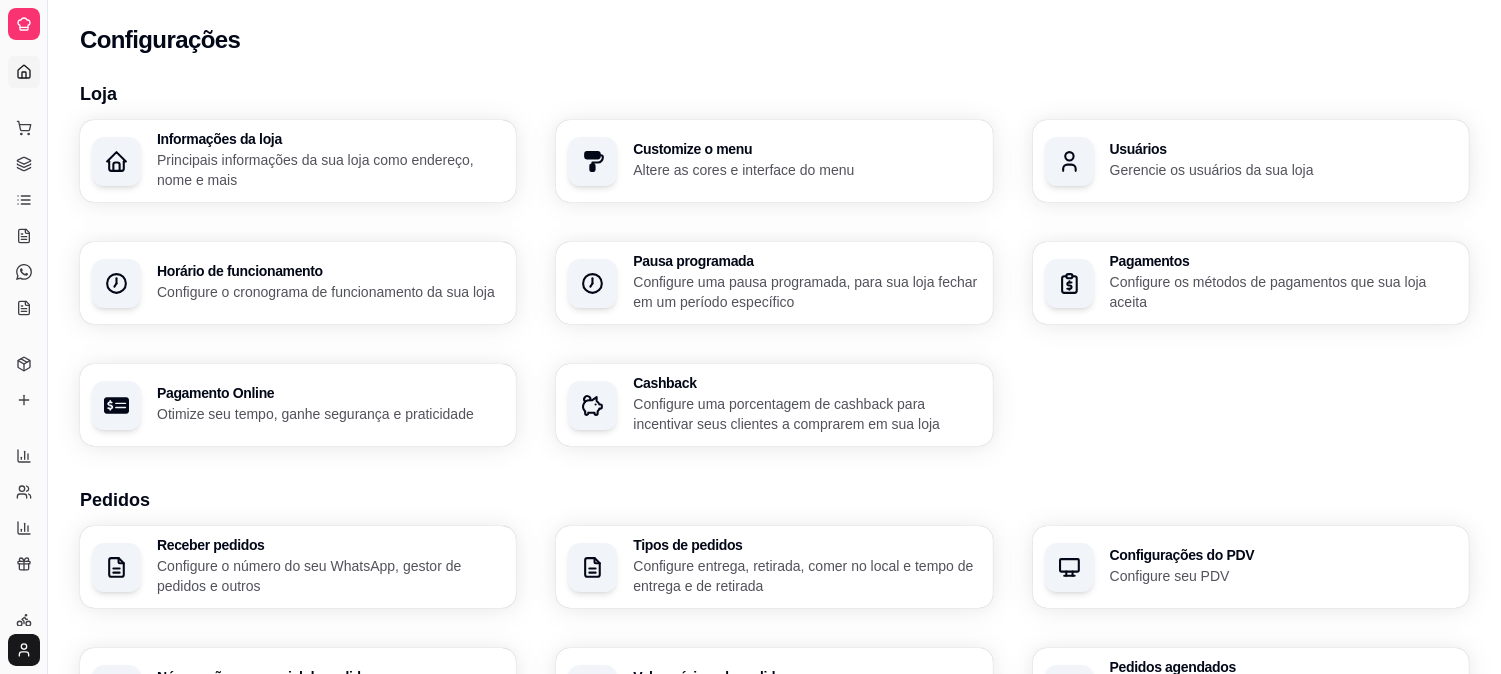 click on "Dashboard" at bounding box center (24, 72) 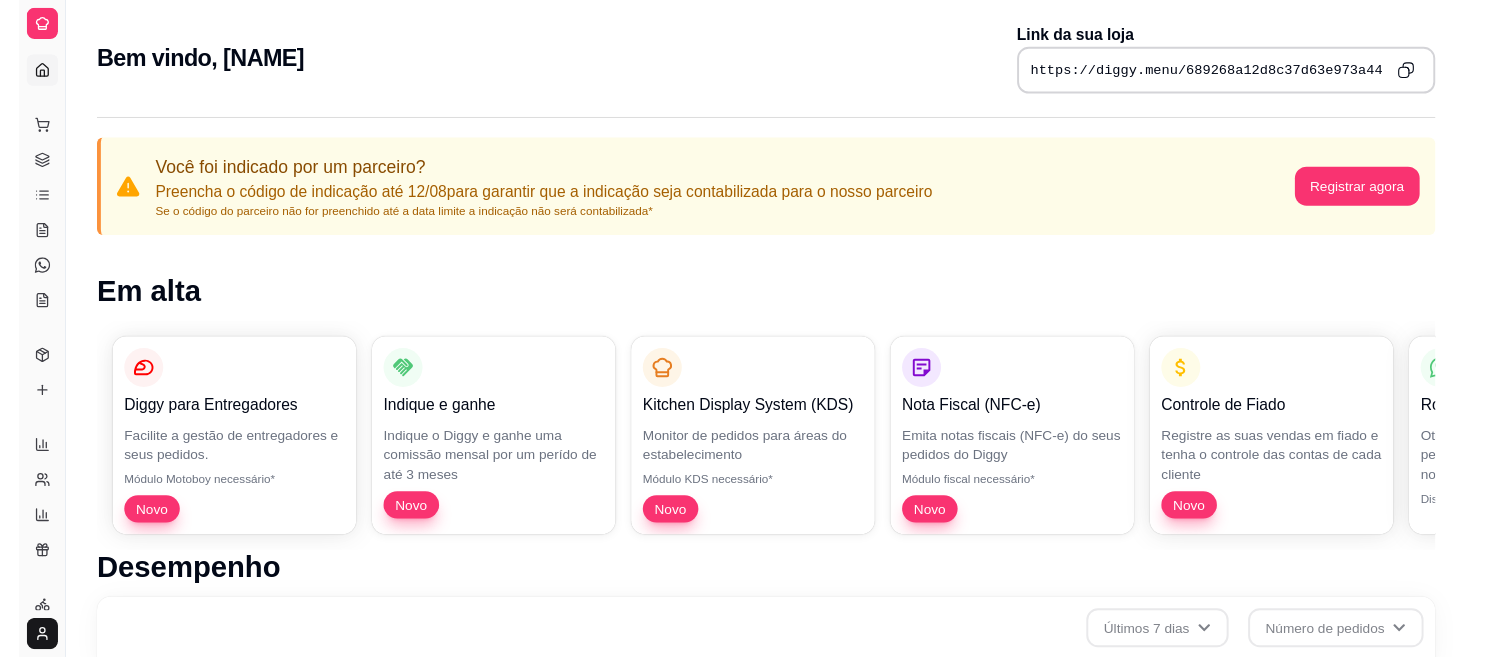 scroll, scrollTop: 857, scrollLeft: 0, axis: vertical 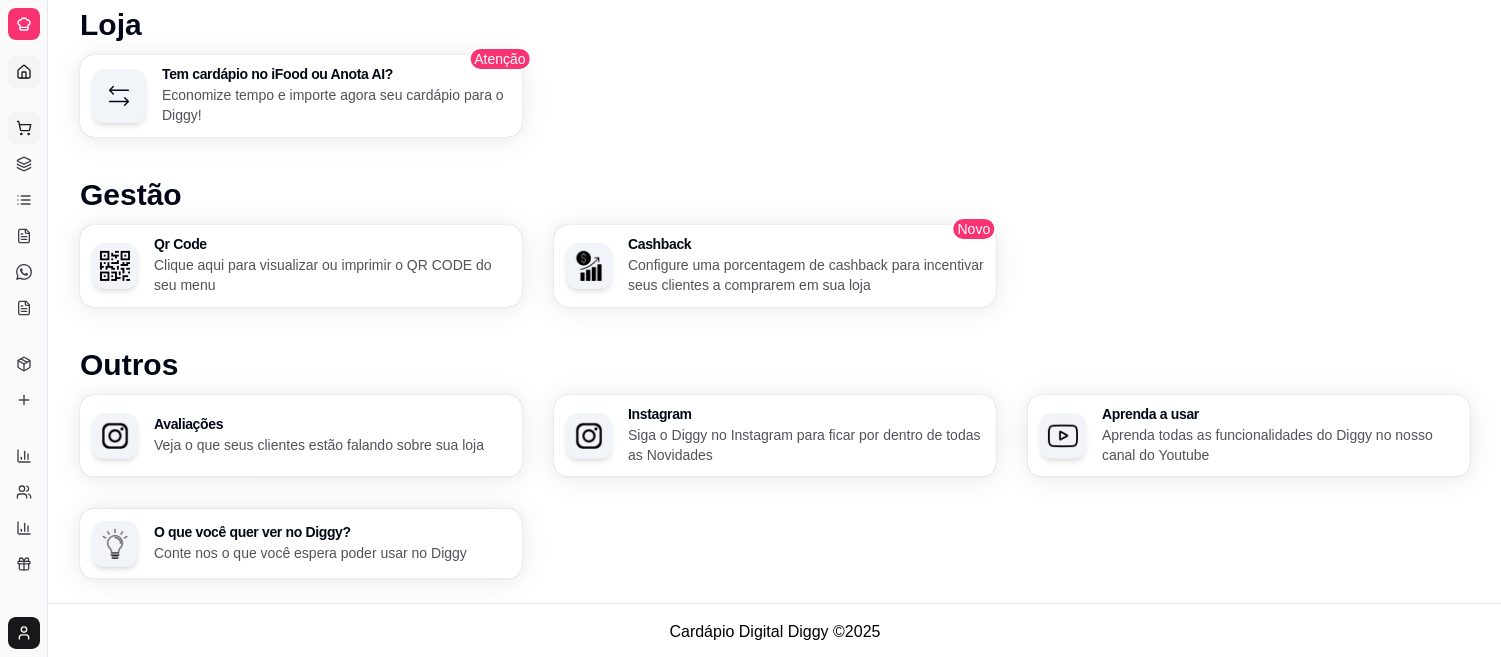 click 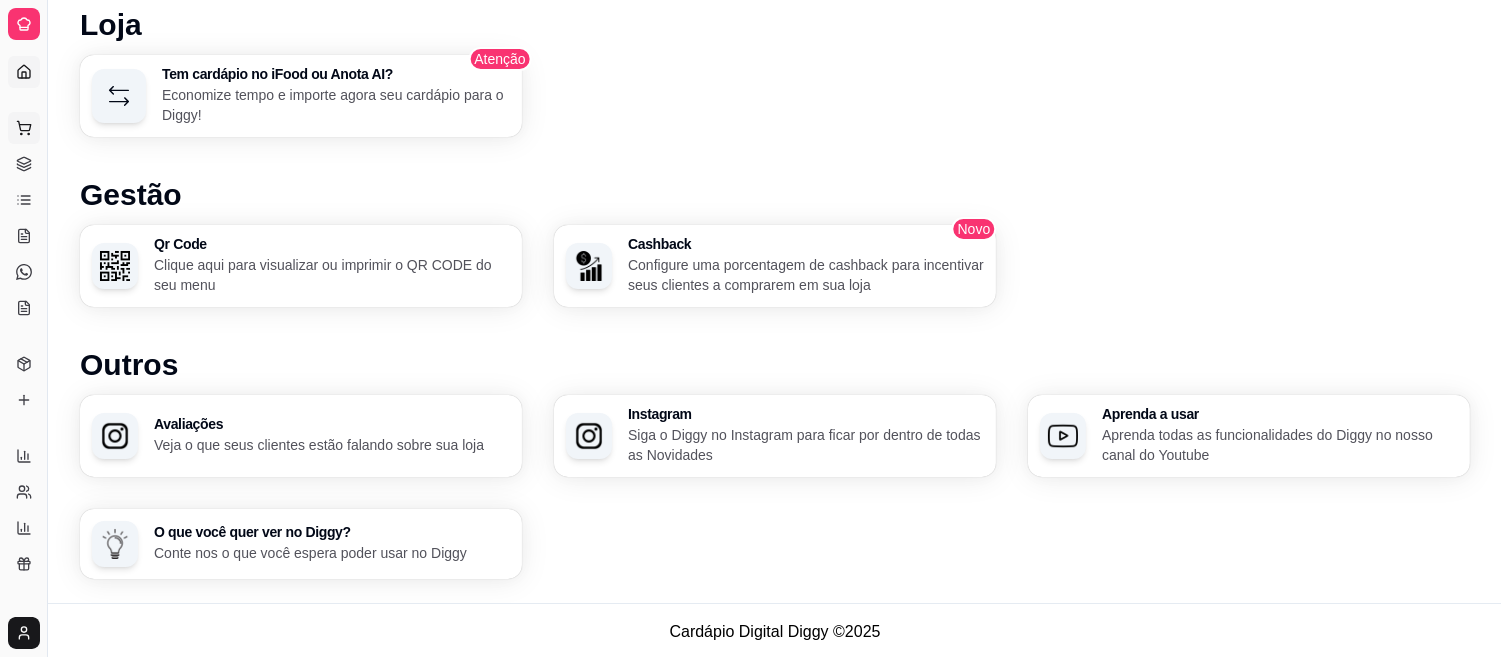 scroll, scrollTop: 1213, scrollLeft: 0, axis: vertical 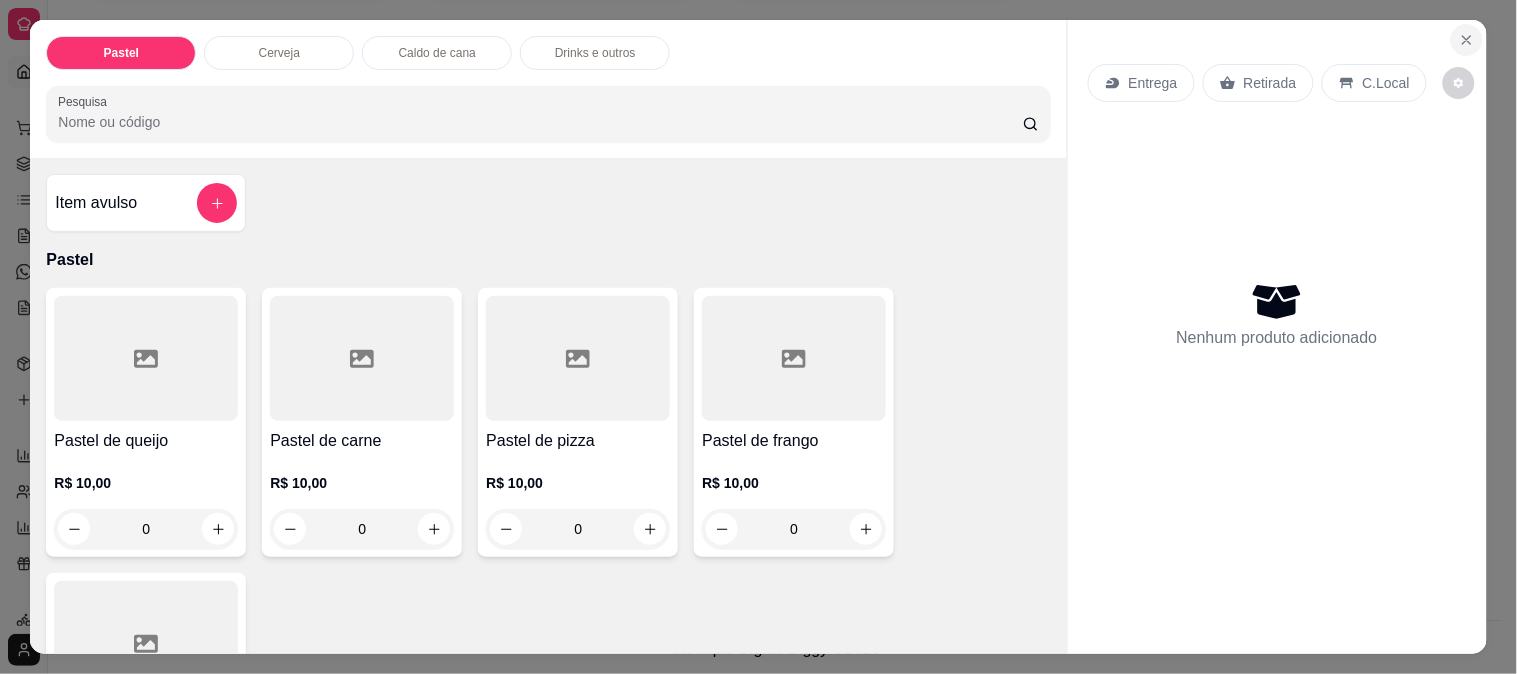 click 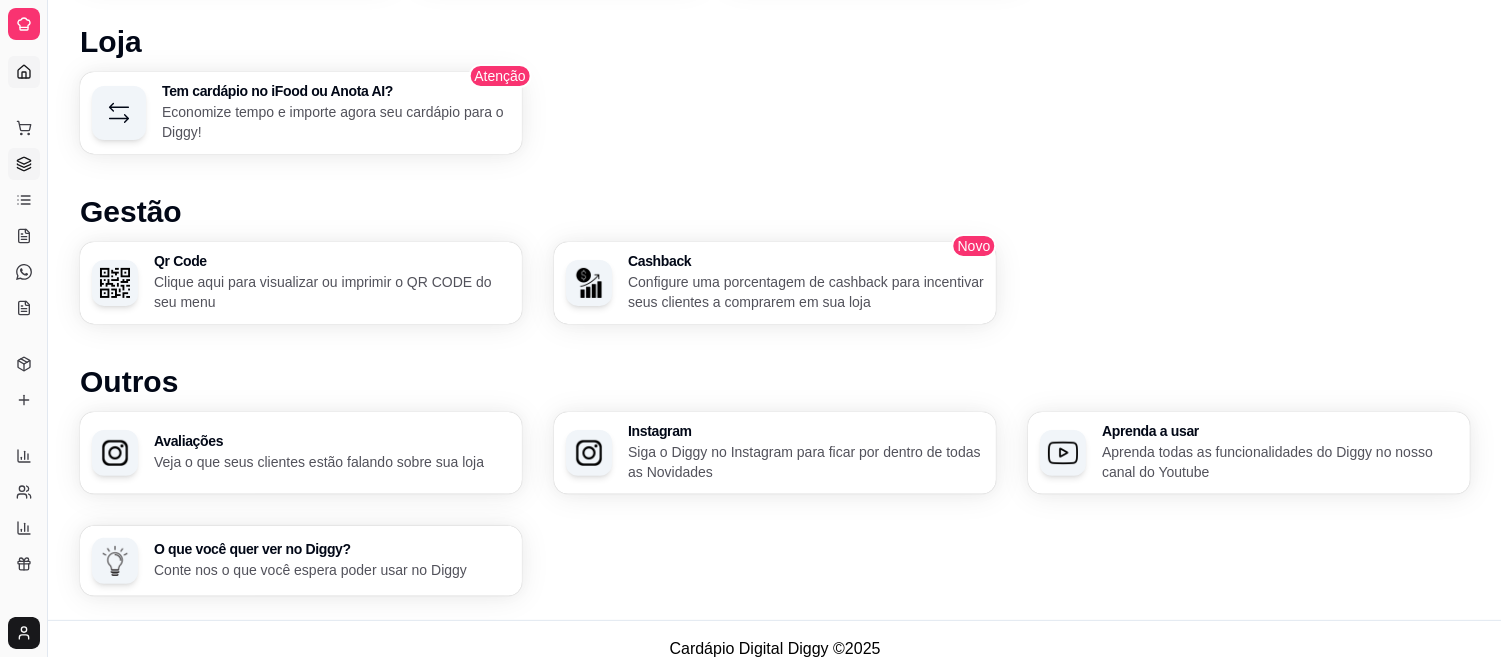 click 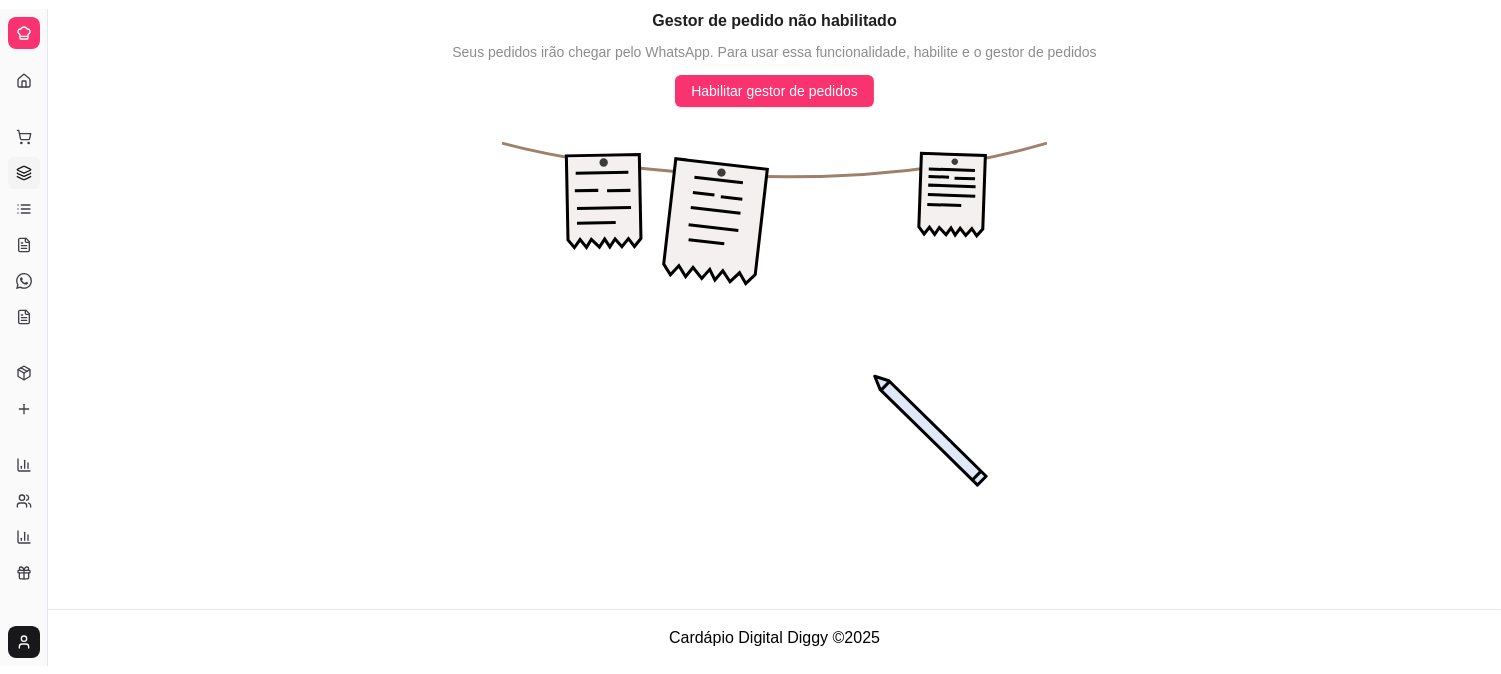 scroll, scrollTop: 0, scrollLeft: 0, axis: both 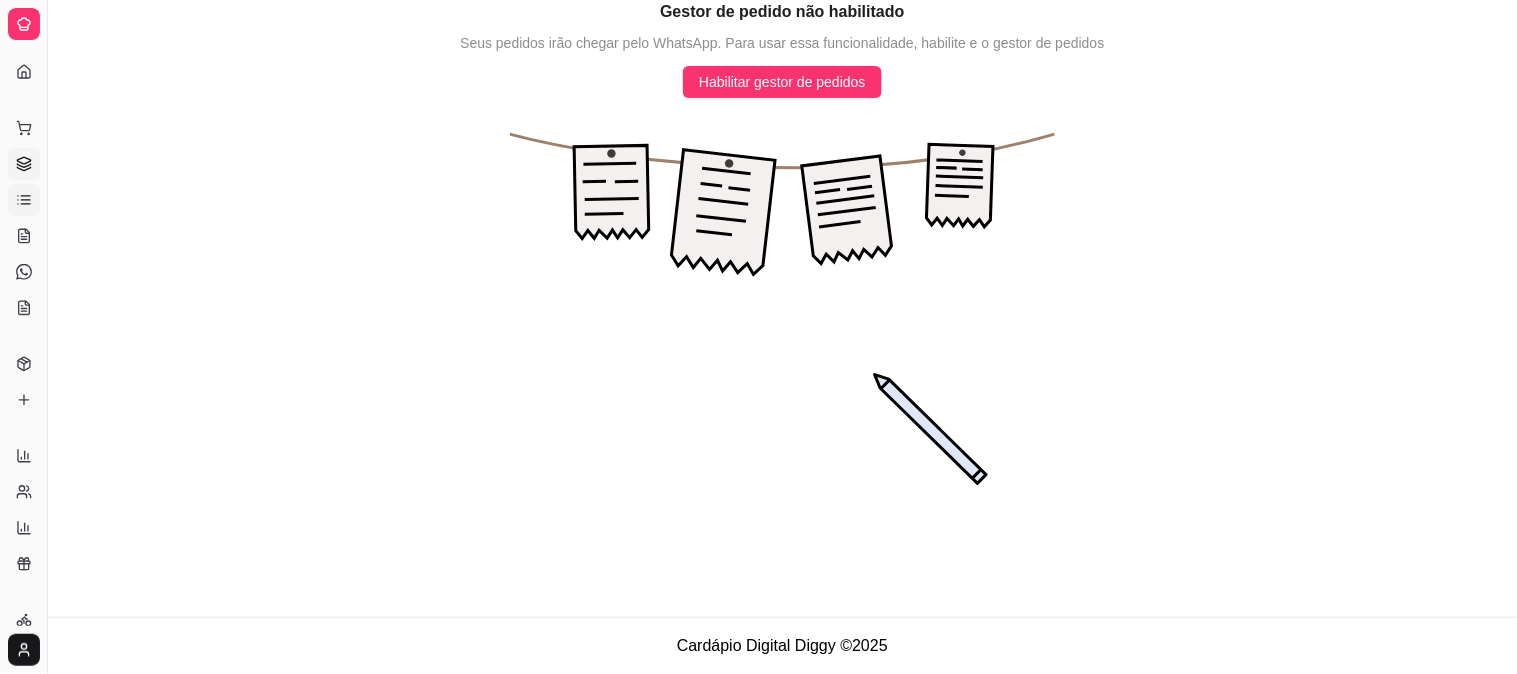 click 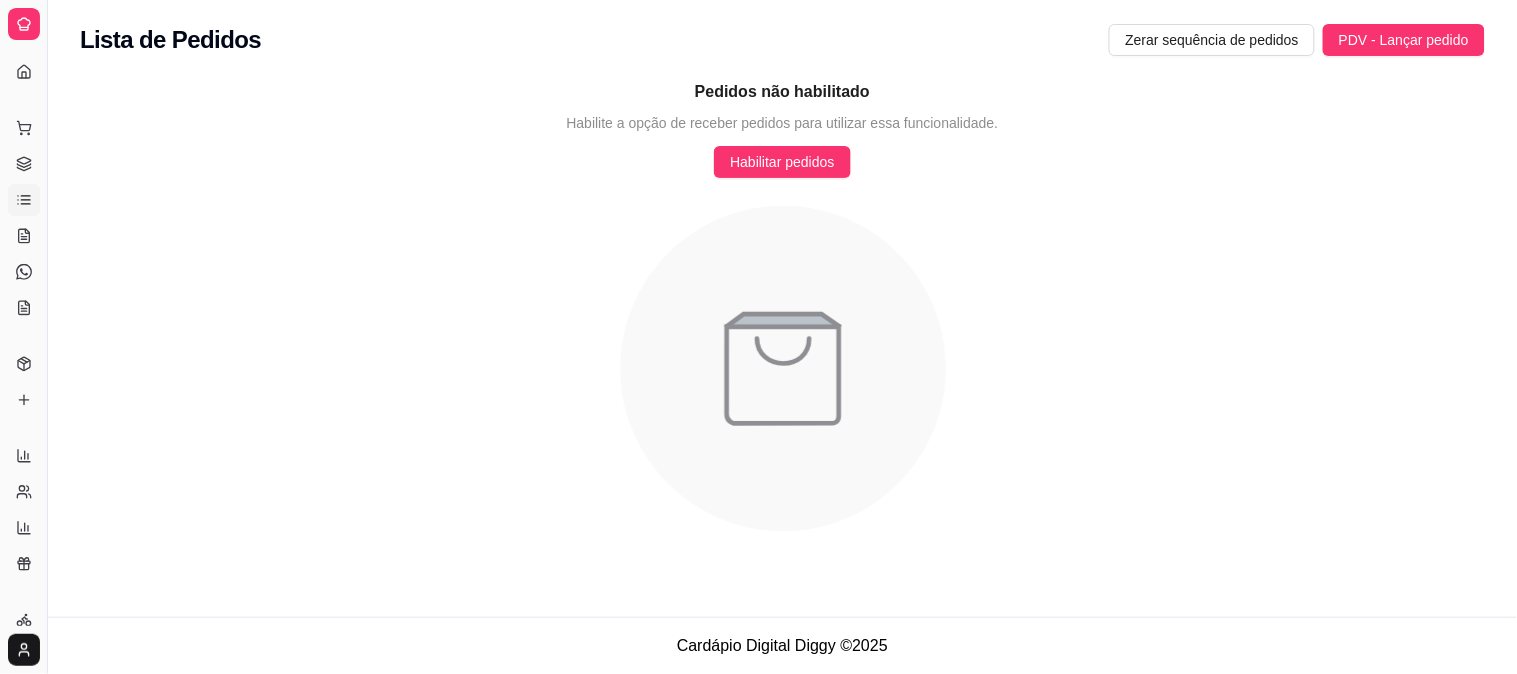 click on "Dia a dia" at bounding box center (23, 96) 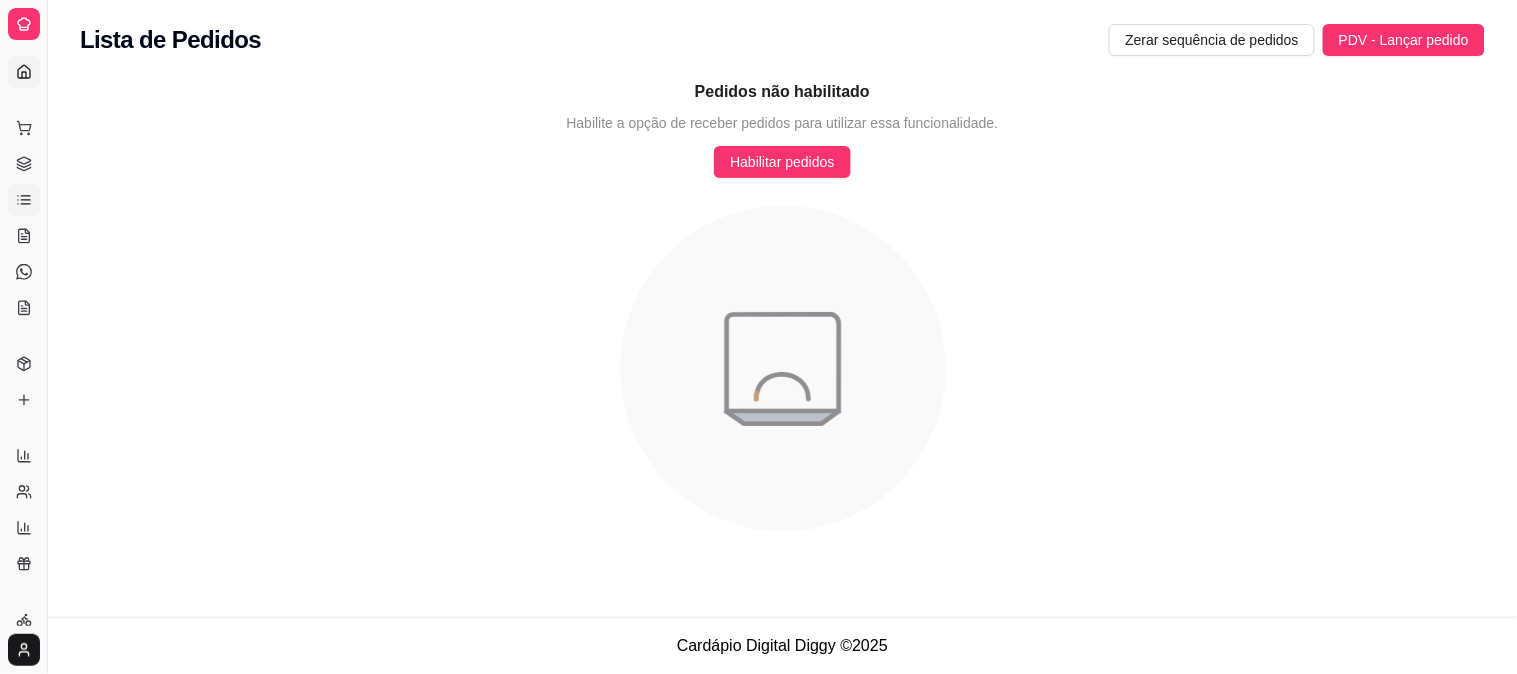 click on "Dashboard" at bounding box center (24, 72) 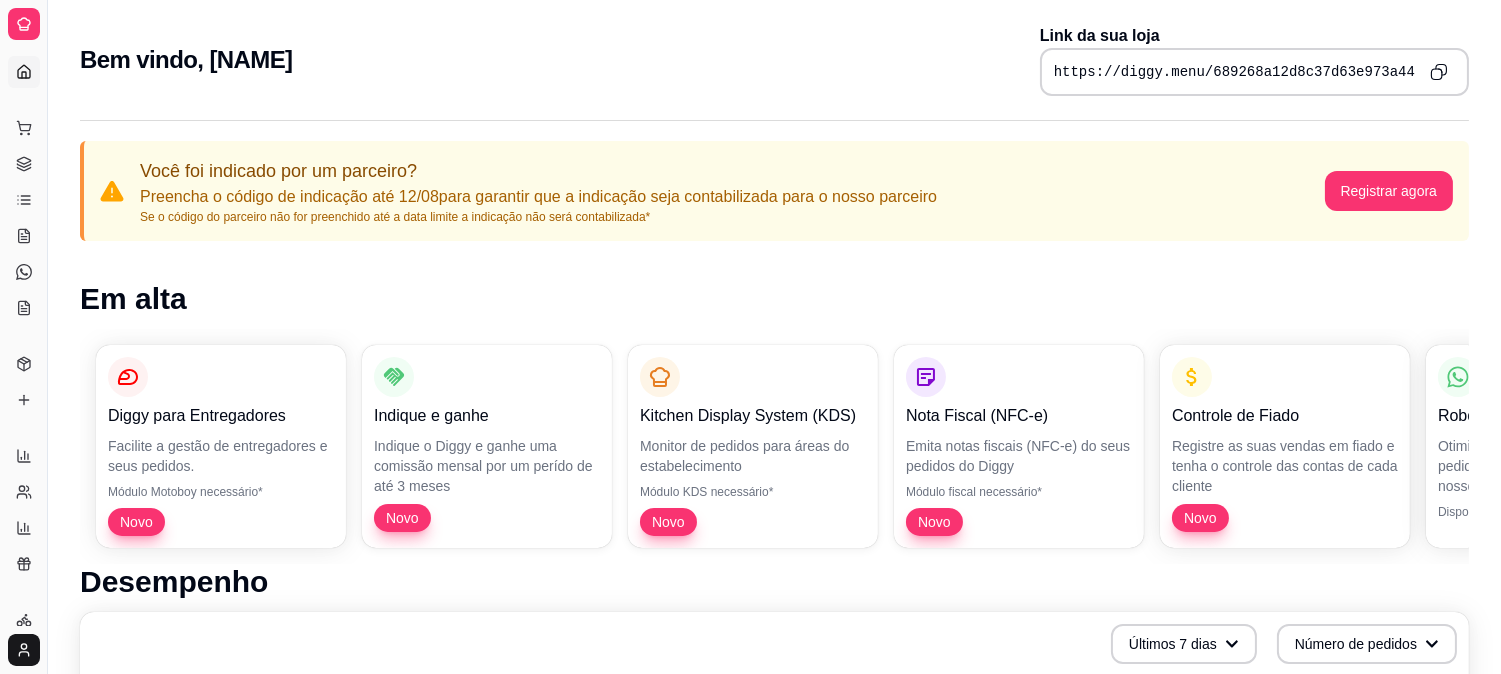click on "Dashboard" at bounding box center [24, 72] 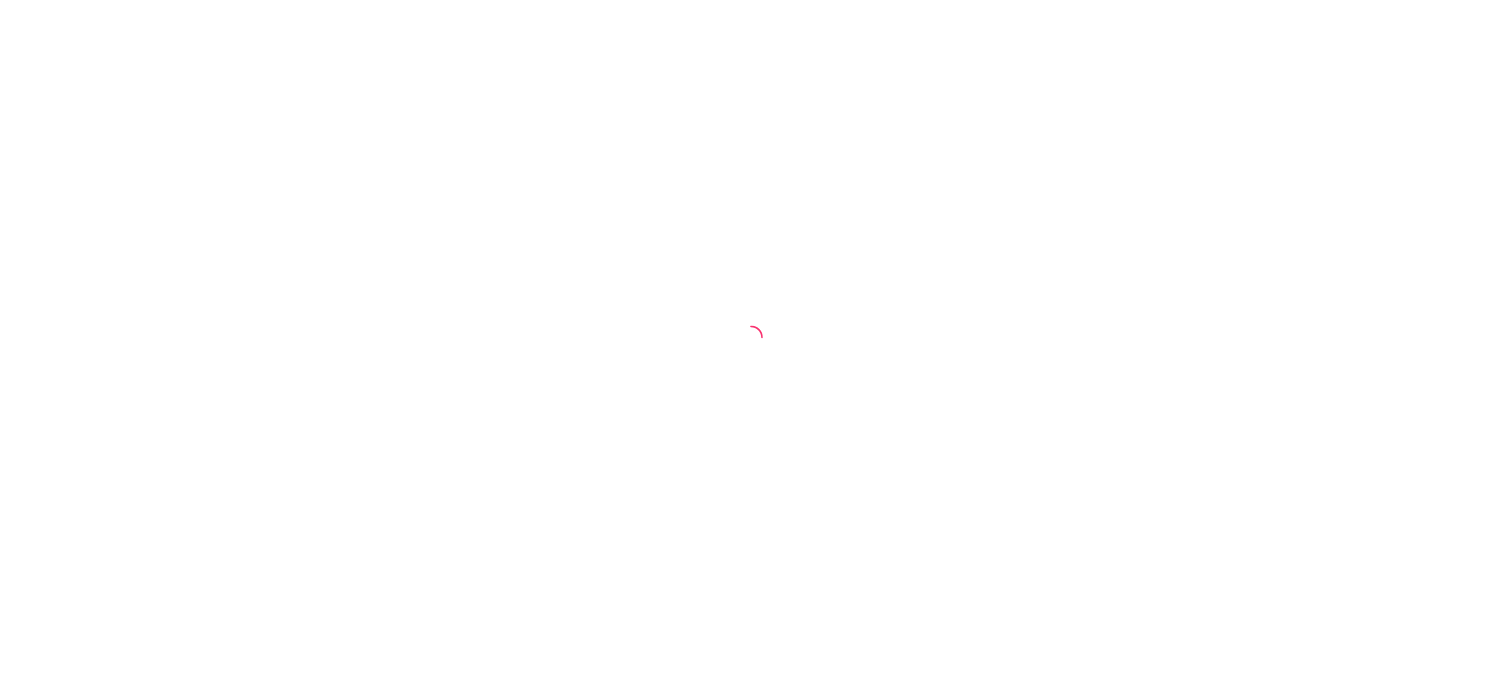 scroll, scrollTop: 0, scrollLeft: 0, axis: both 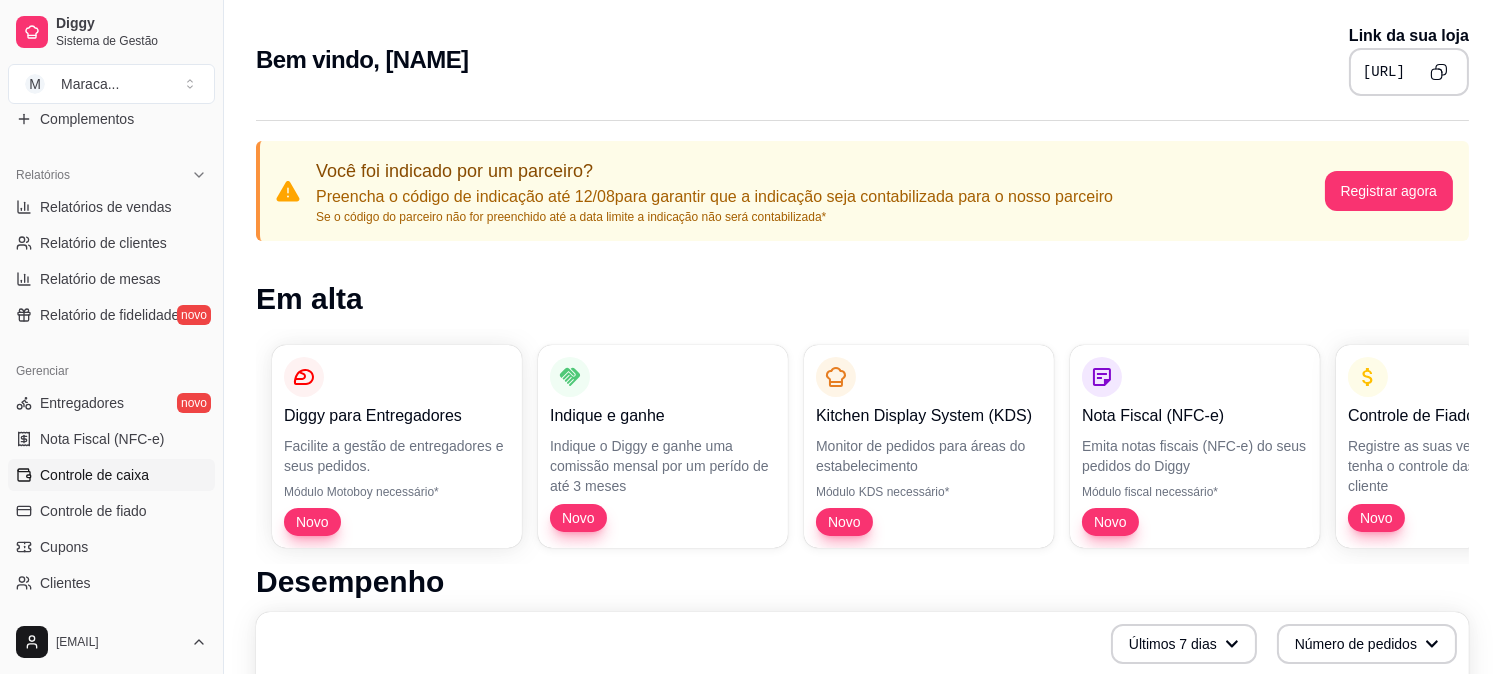 click on "Controle de caixa" at bounding box center (94, 475) 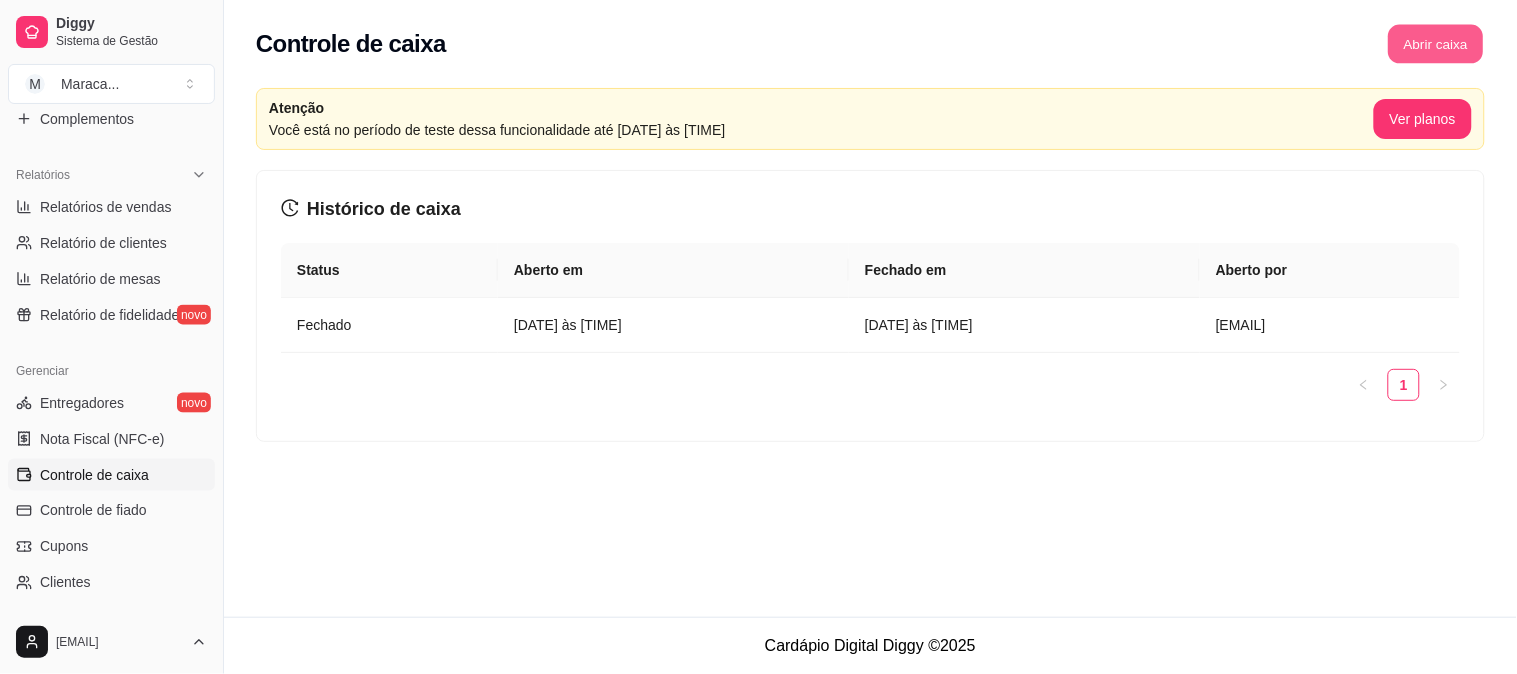 click on "Abrir caixa" at bounding box center (1435, 44) 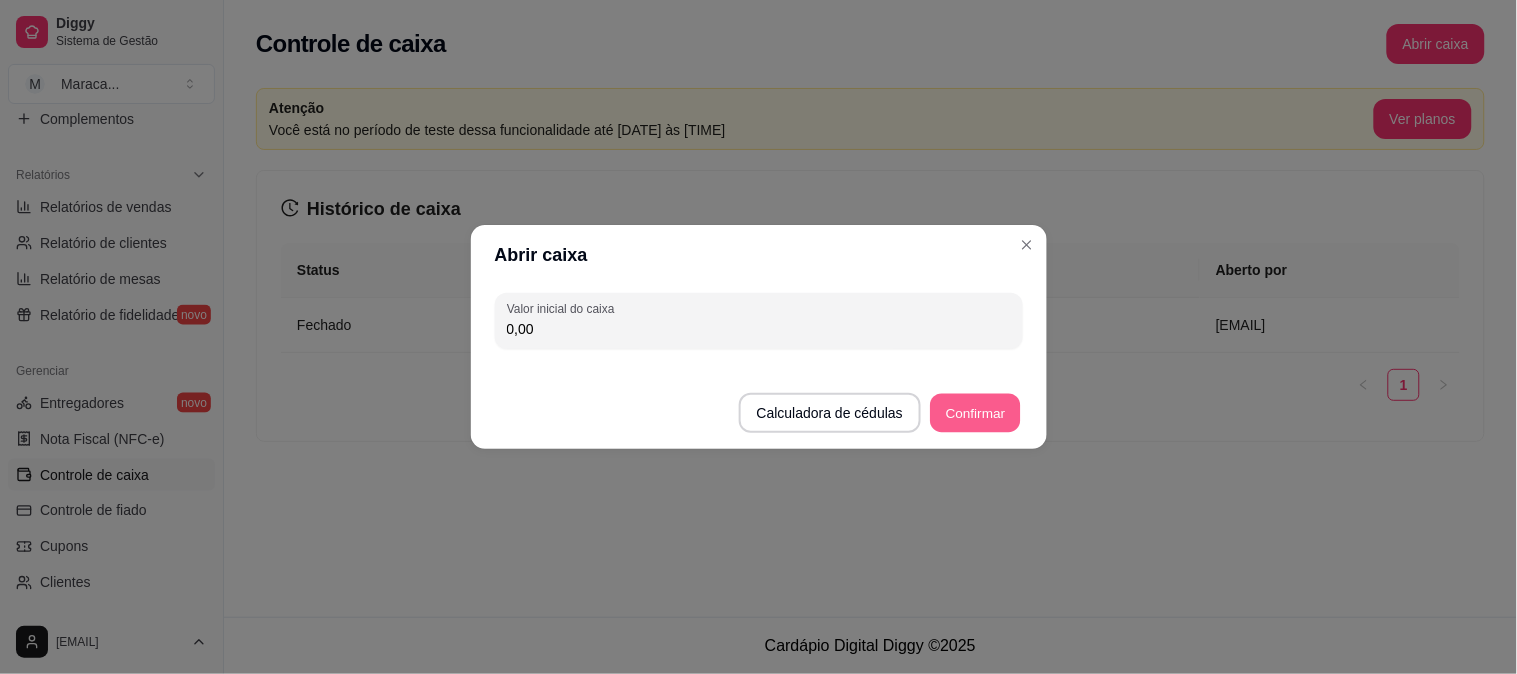 click on "Confirmar" at bounding box center [975, 413] 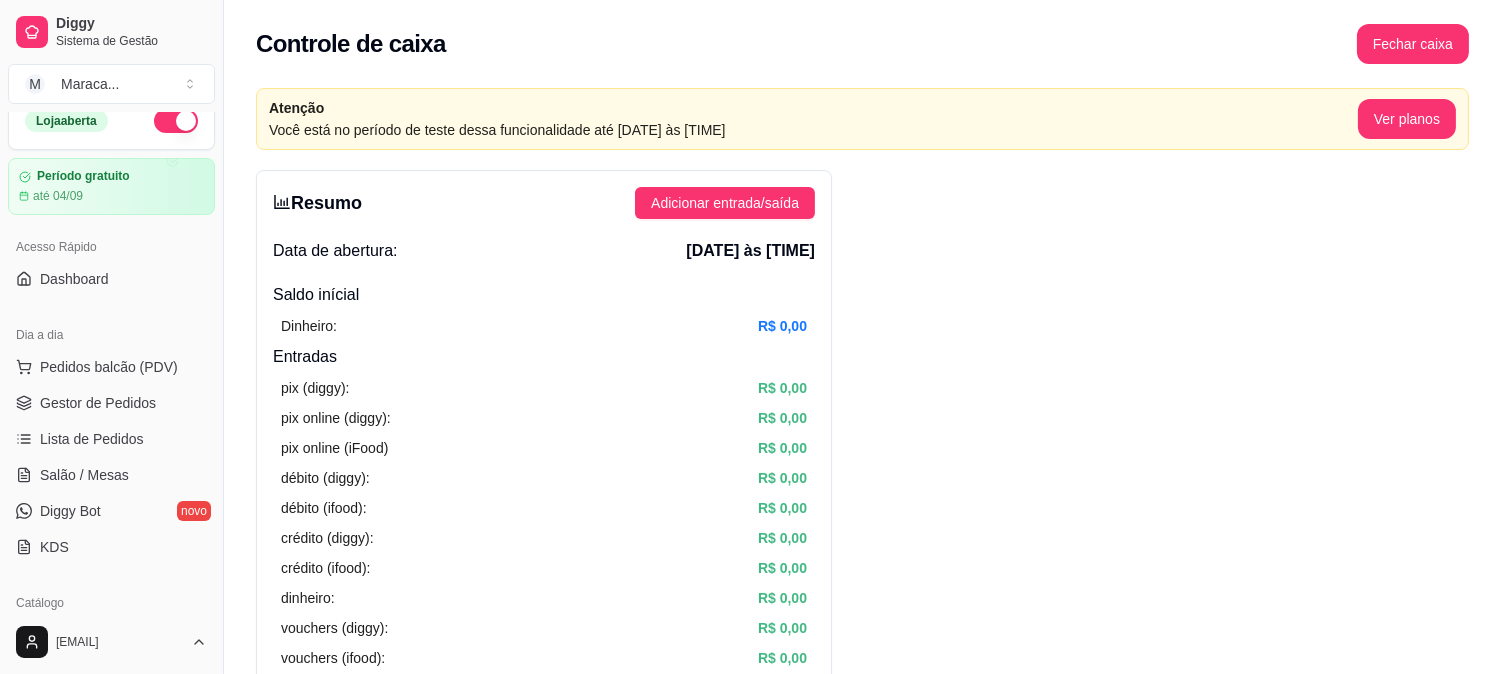 scroll, scrollTop: 0, scrollLeft: 0, axis: both 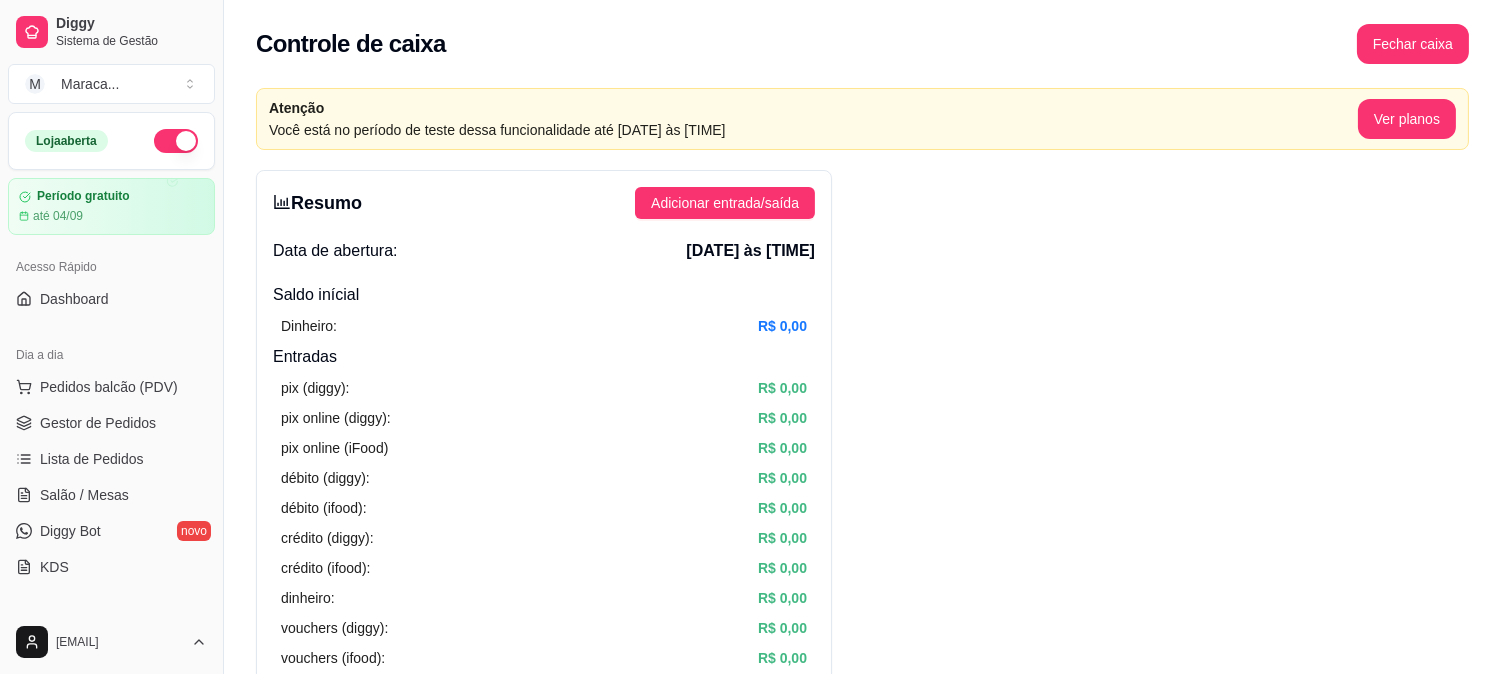 click on "Pedidos balcão (PDV)" at bounding box center (111, 387) 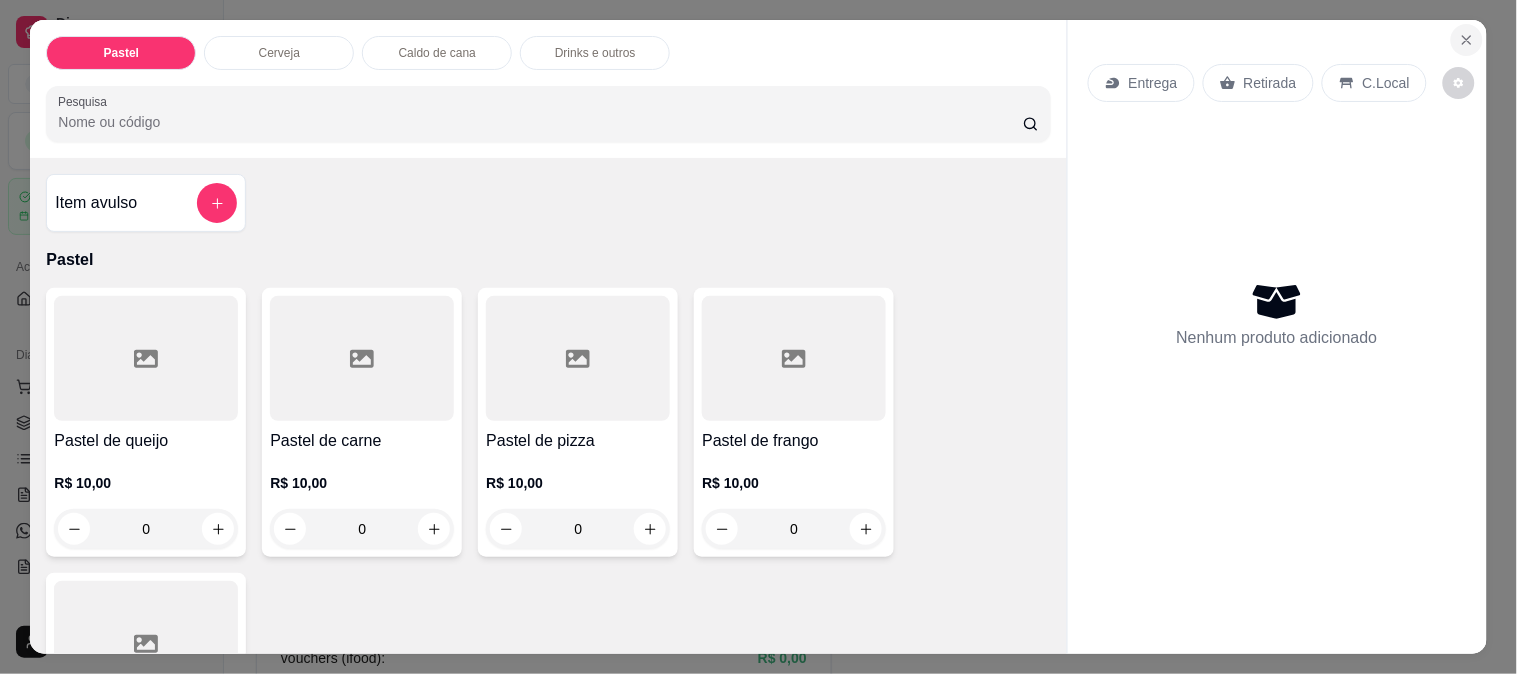 click at bounding box center (1467, 40) 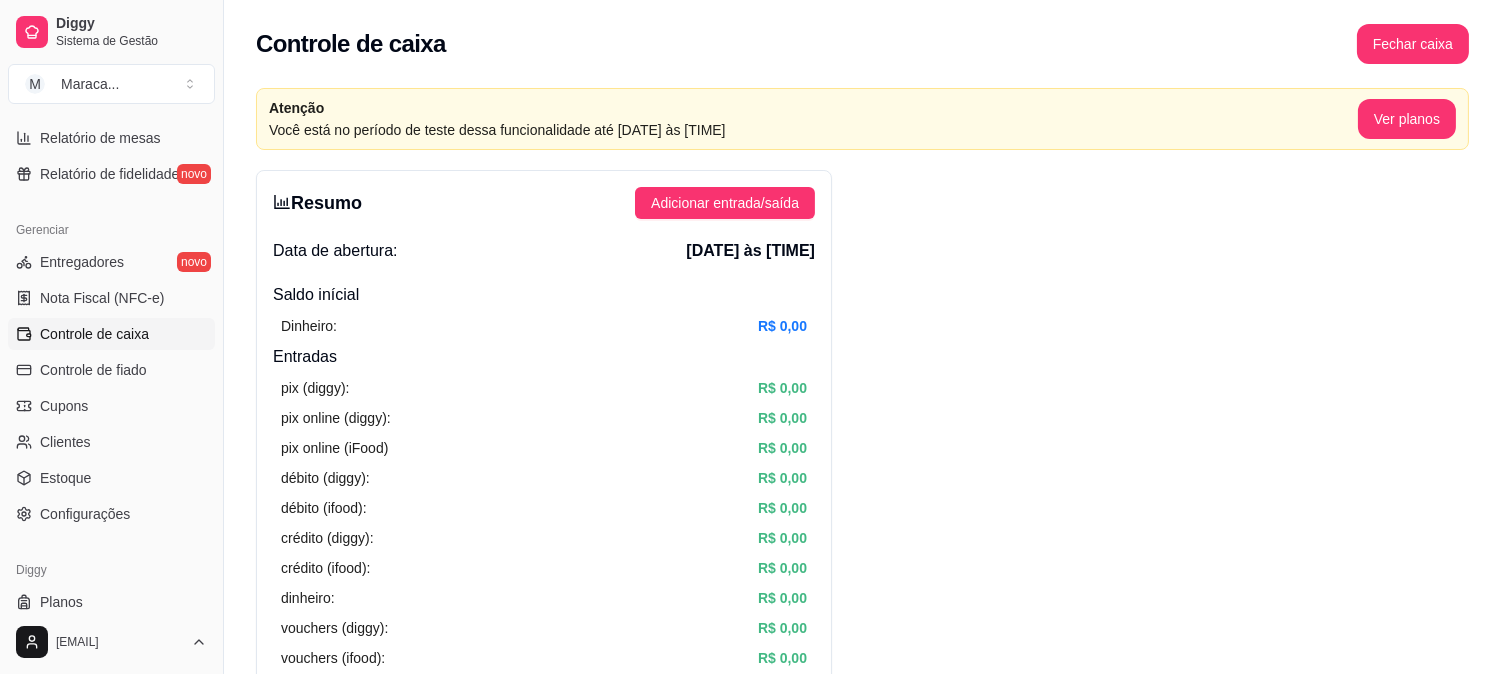 scroll, scrollTop: 716, scrollLeft: 0, axis: vertical 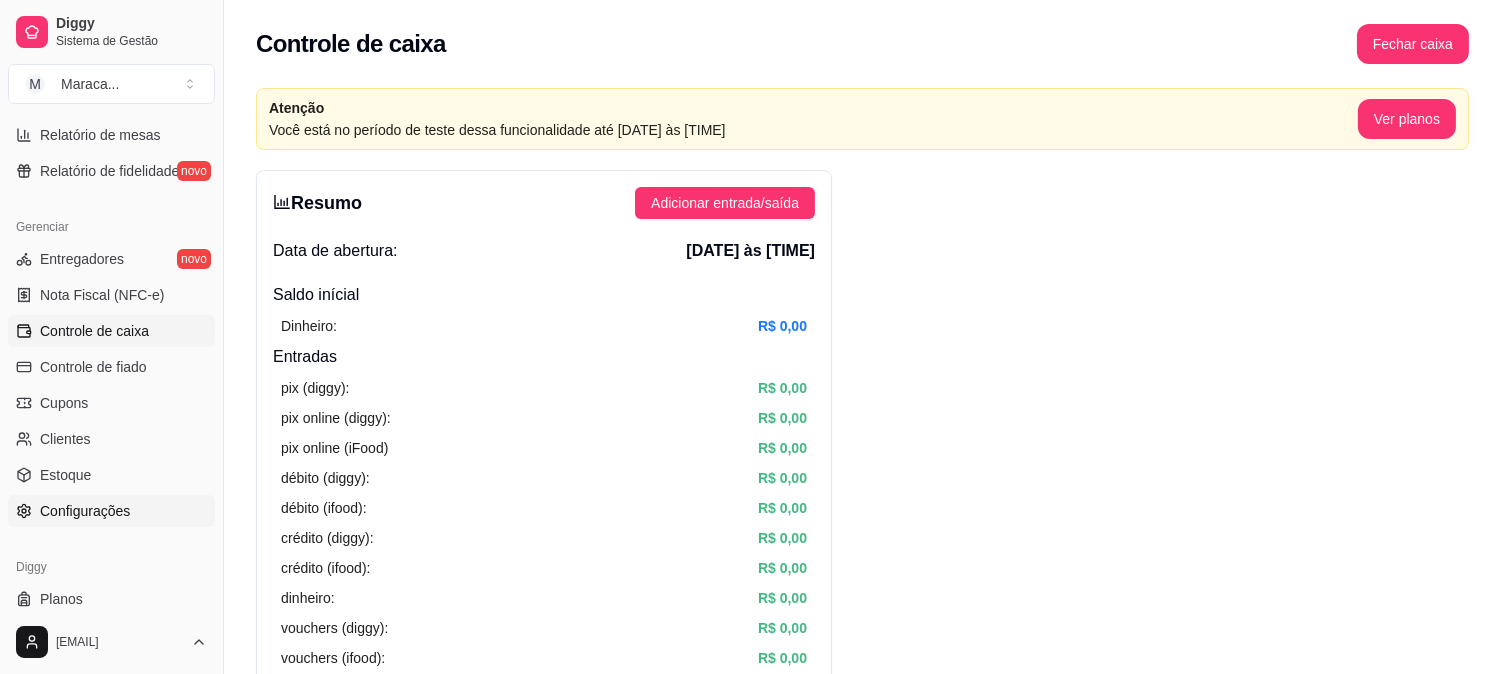 click on "Configurações" at bounding box center (85, 511) 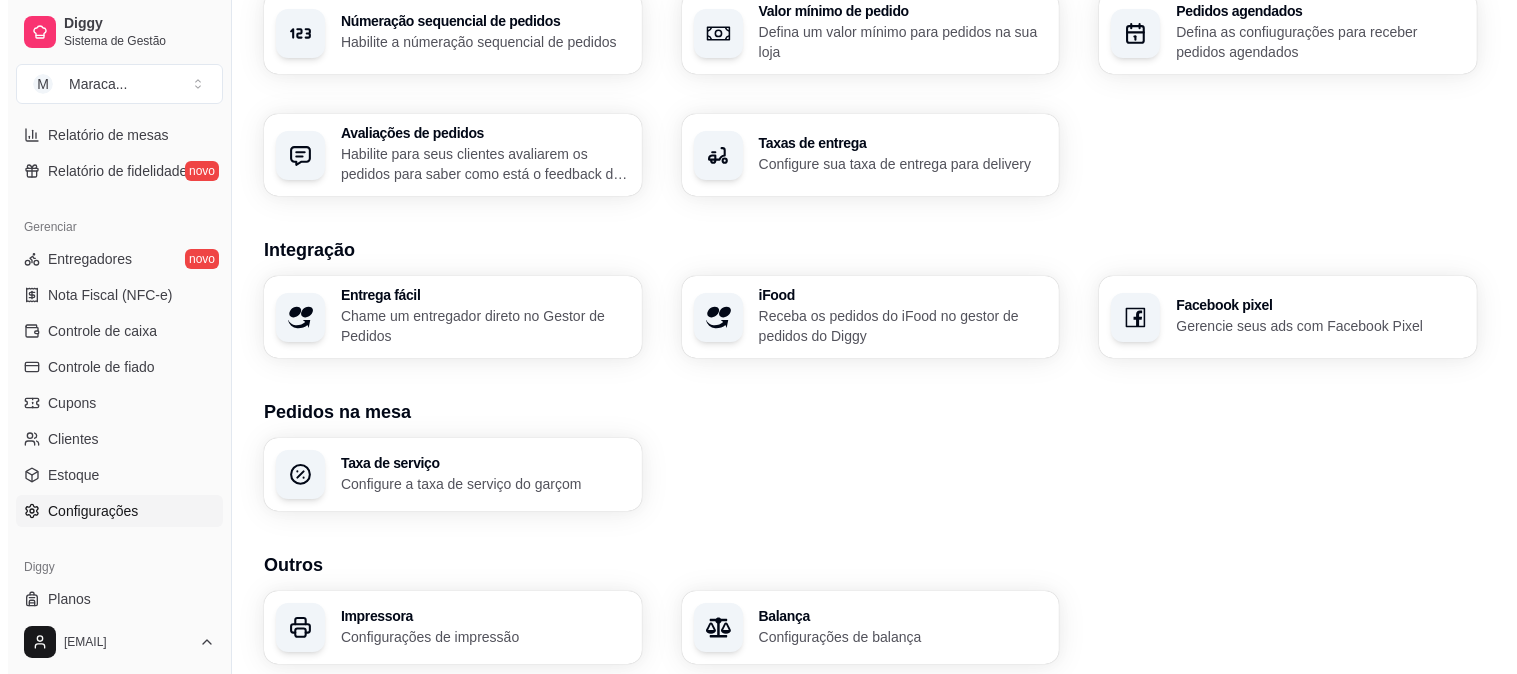 scroll, scrollTop: 726, scrollLeft: 0, axis: vertical 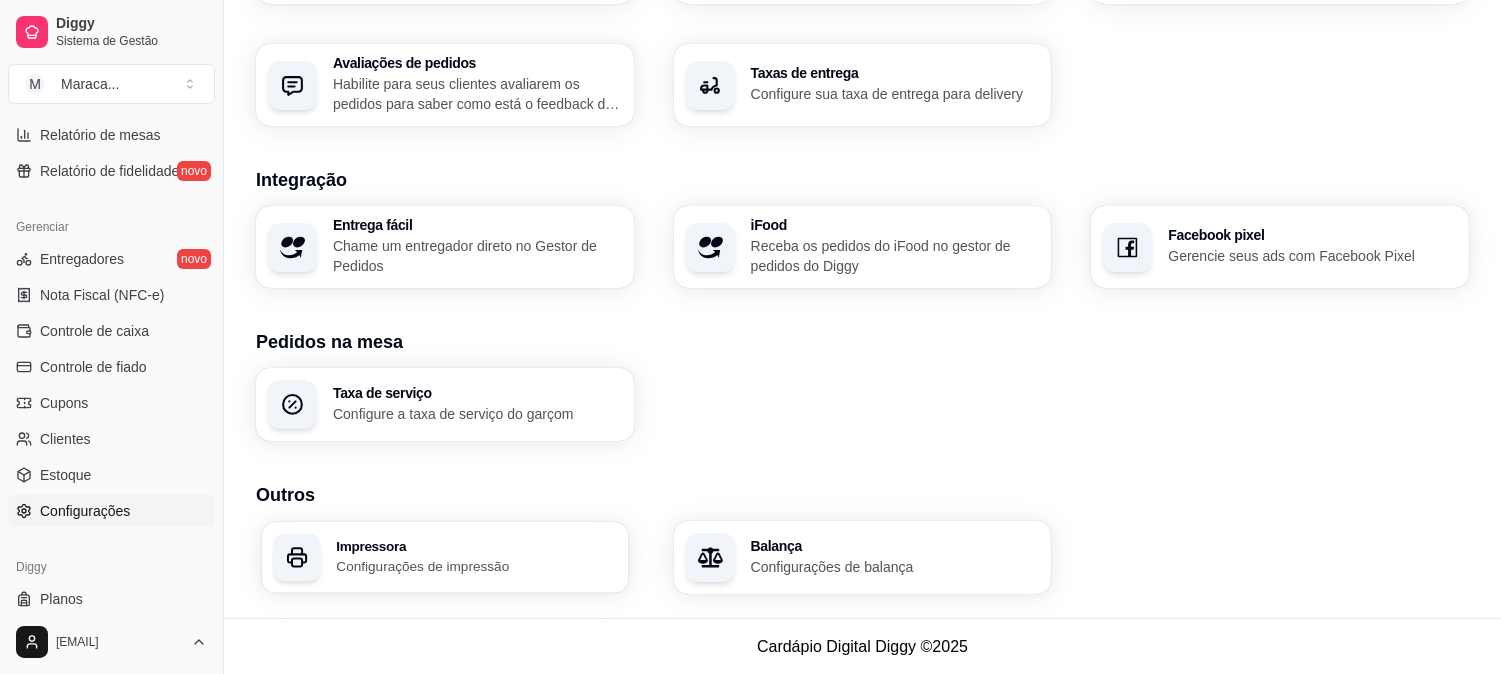 click on "Impressora Configurações de impressão" at bounding box center [445, 557] 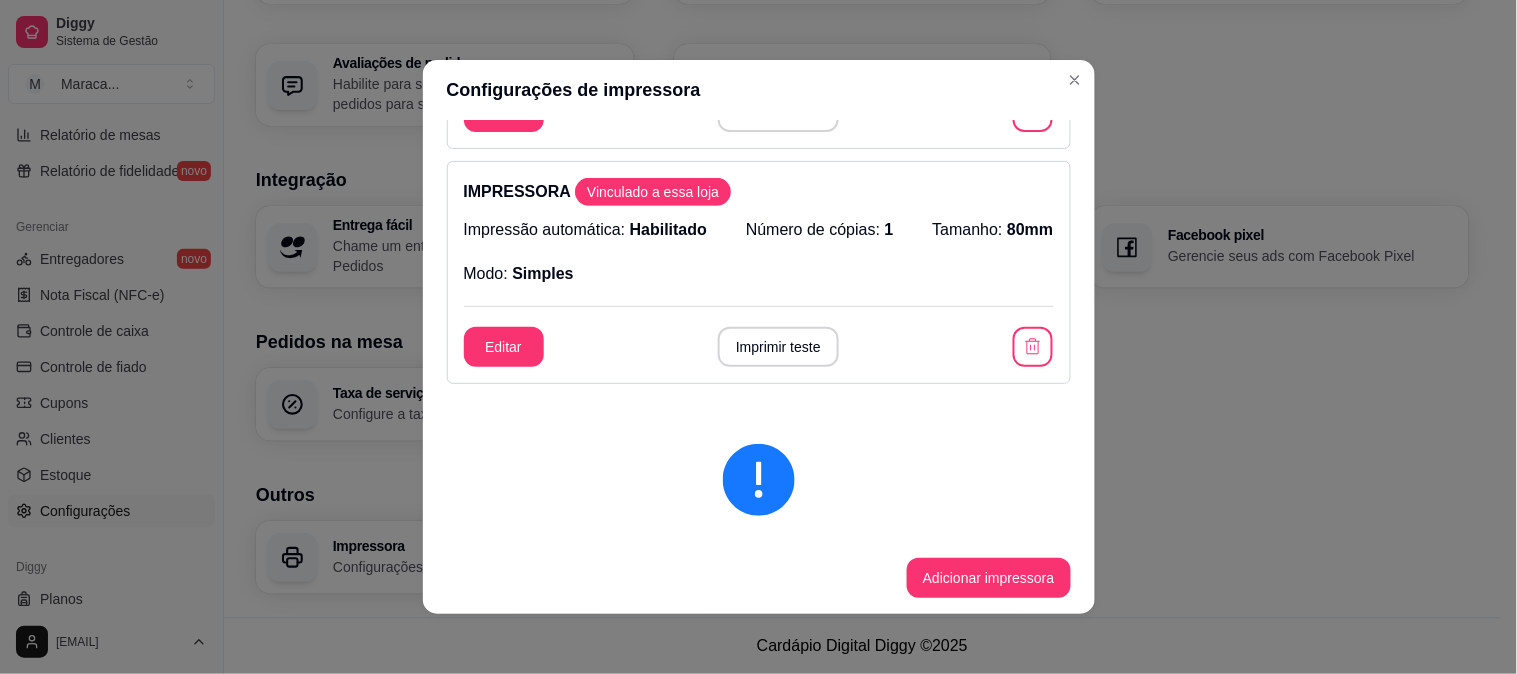 scroll, scrollTop: 198, scrollLeft: 0, axis: vertical 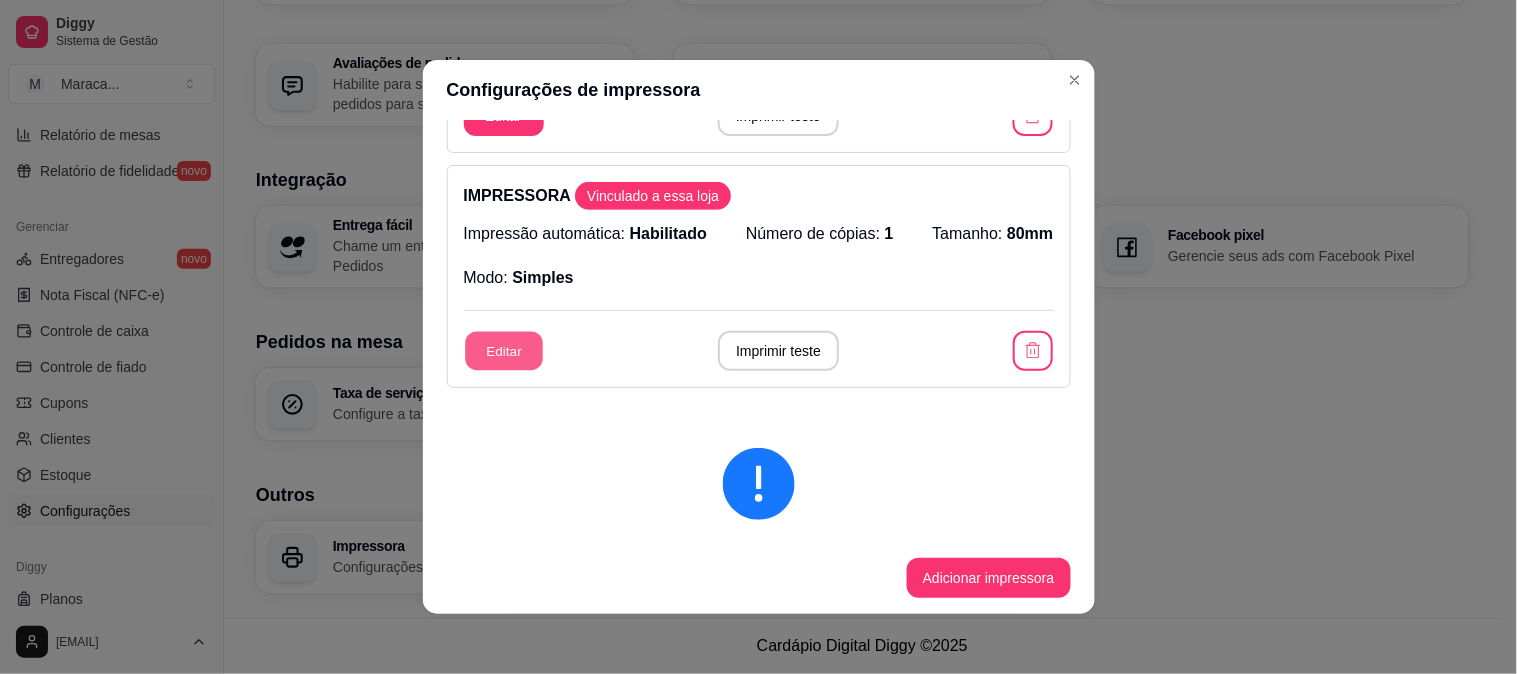 click on "Editar" at bounding box center (504, 351) 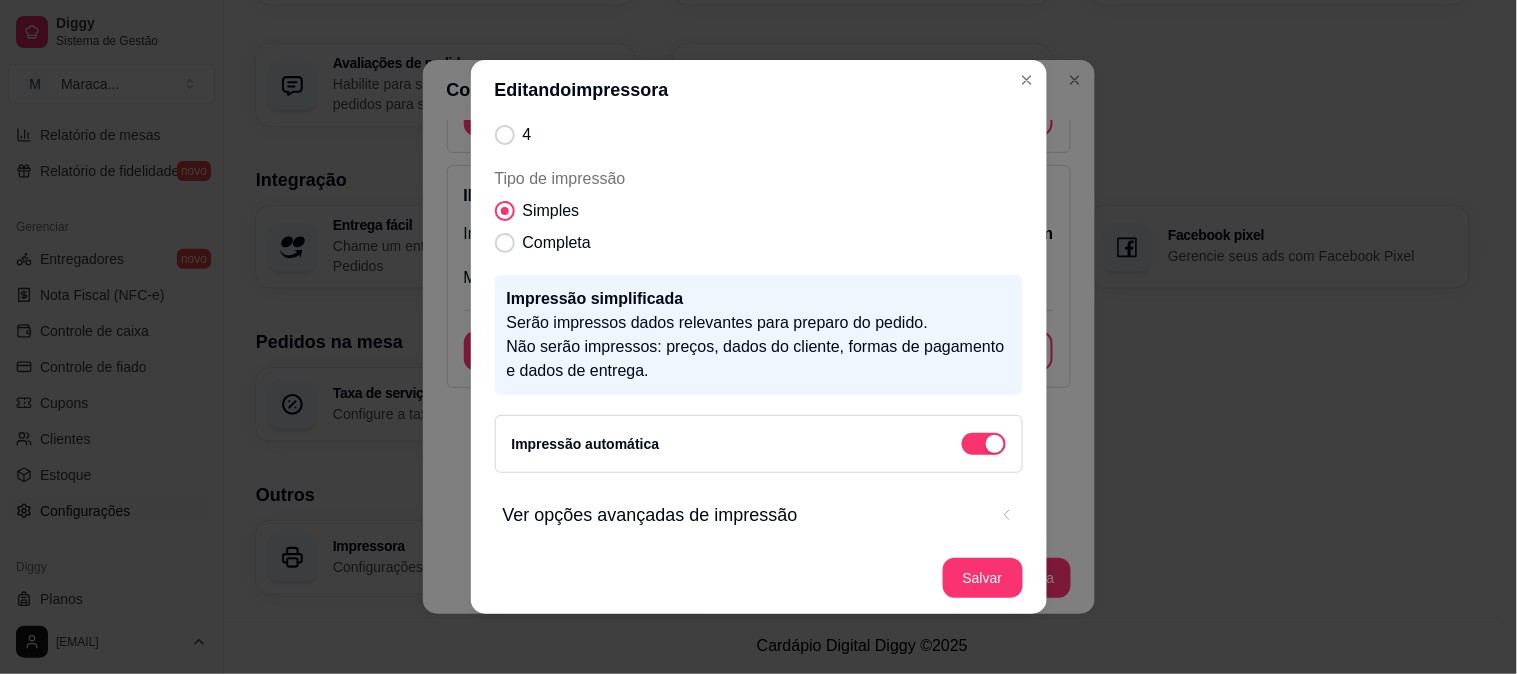 scroll, scrollTop: 327, scrollLeft: 0, axis: vertical 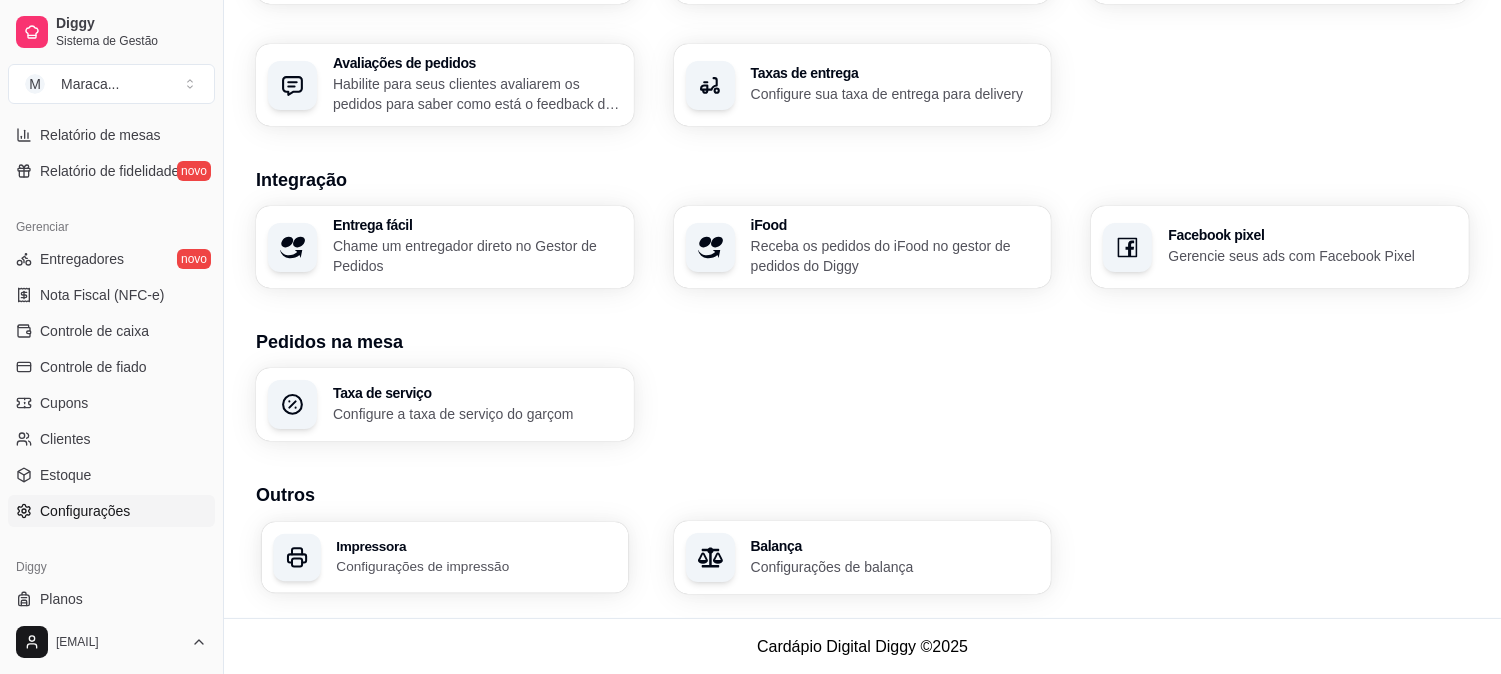 click on "Impressora Configurações de impressão" at bounding box center (476, 557) 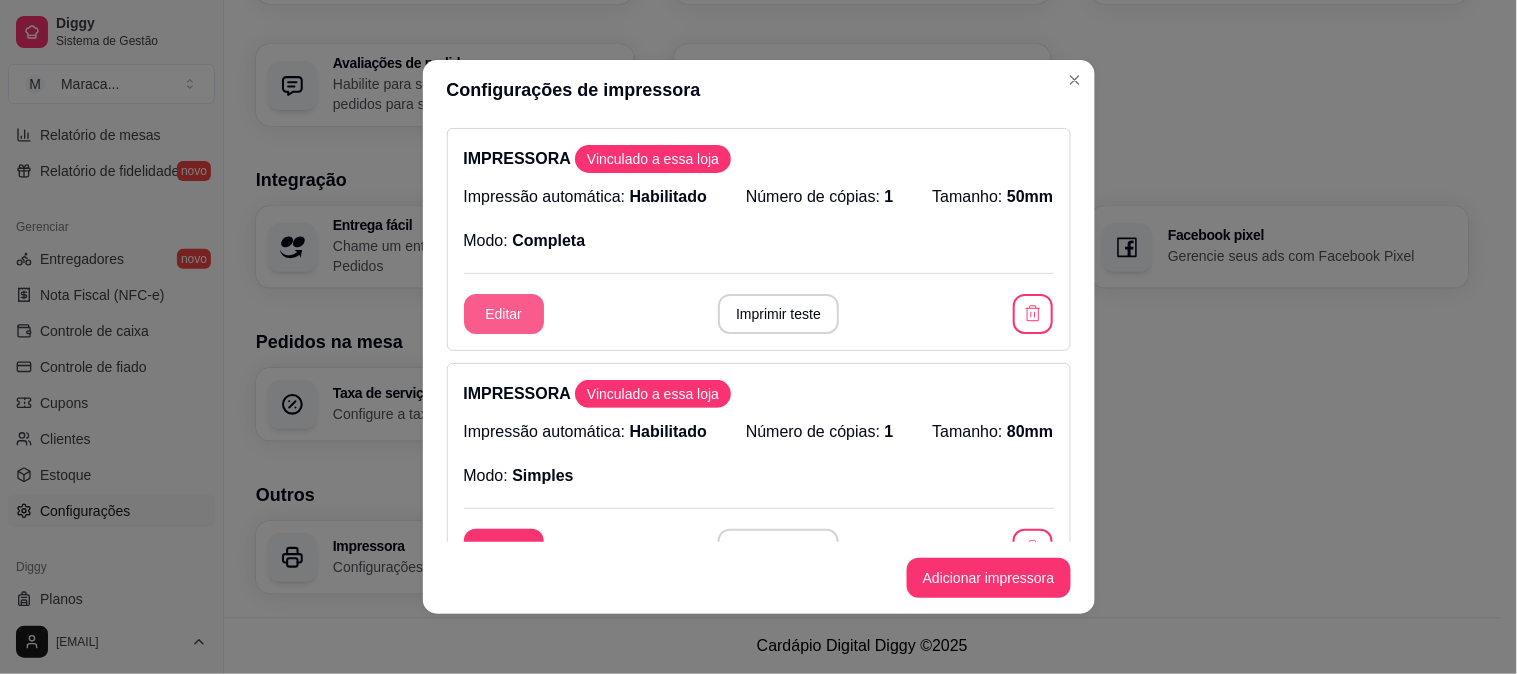 click on "Editar" at bounding box center [504, 314] 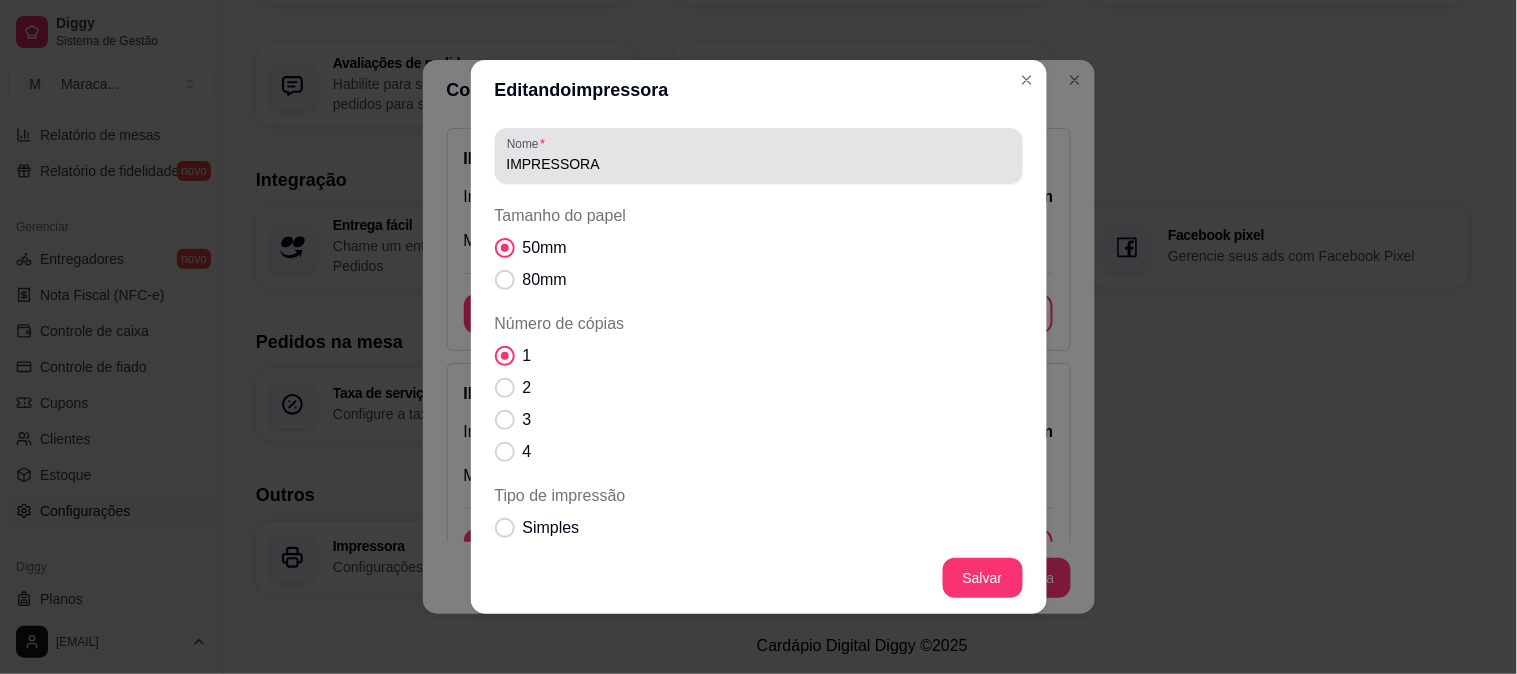 click on "IMPRESSORA" at bounding box center (759, 164) 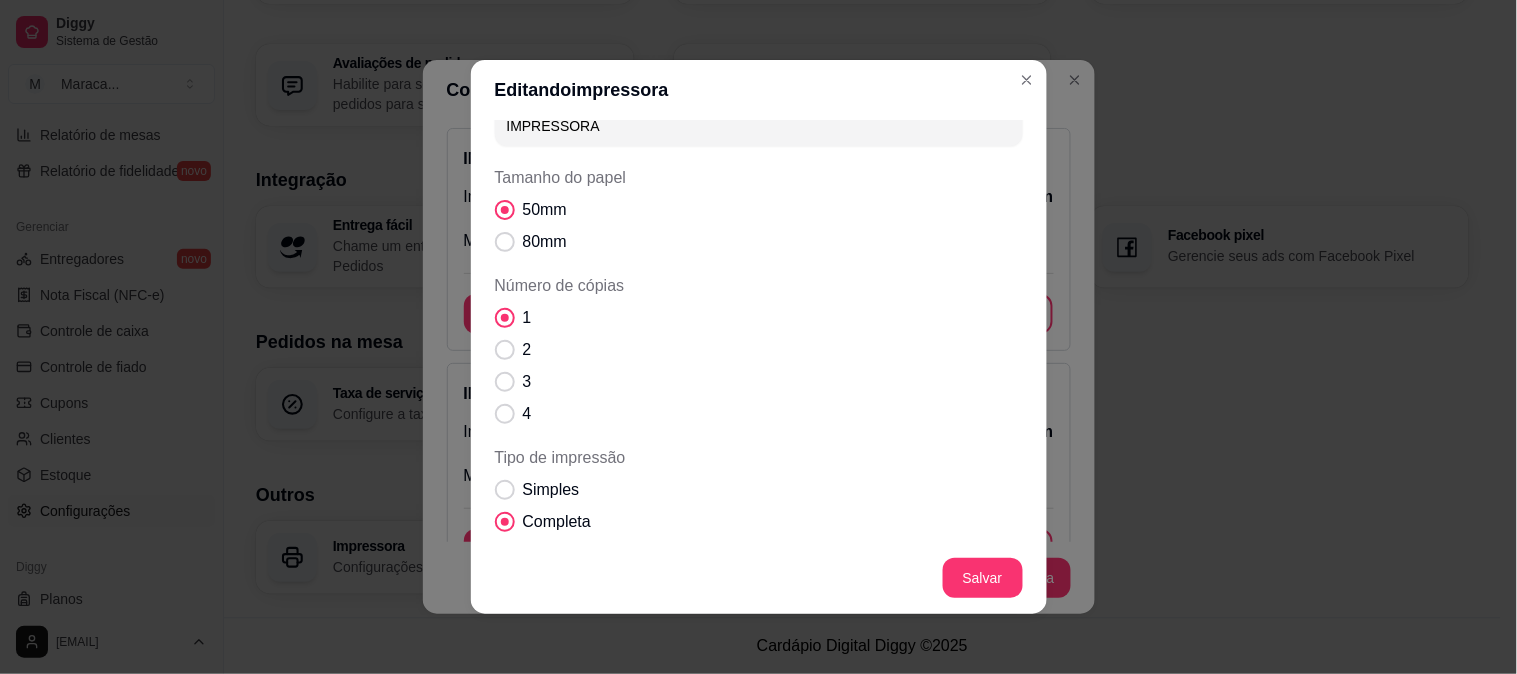scroll, scrollTop: 0, scrollLeft: 0, axis: both 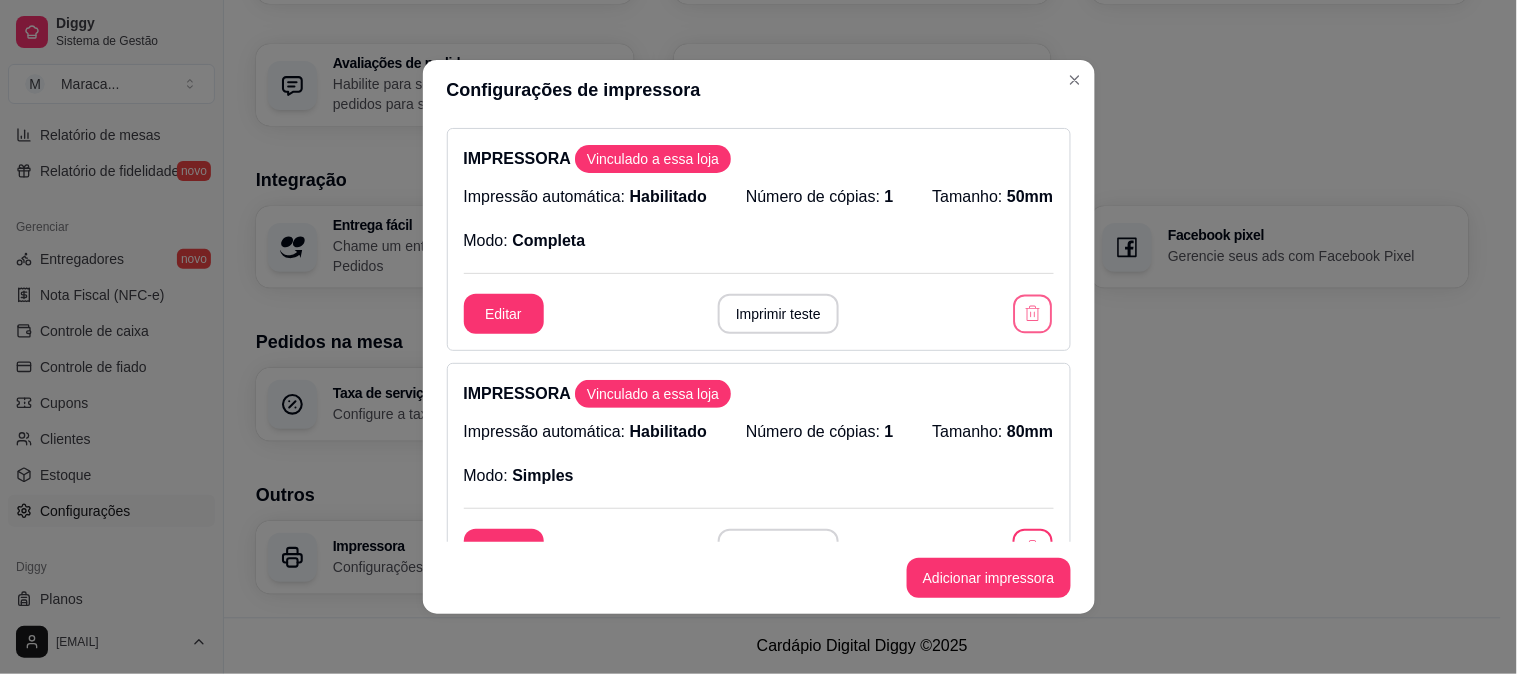 click 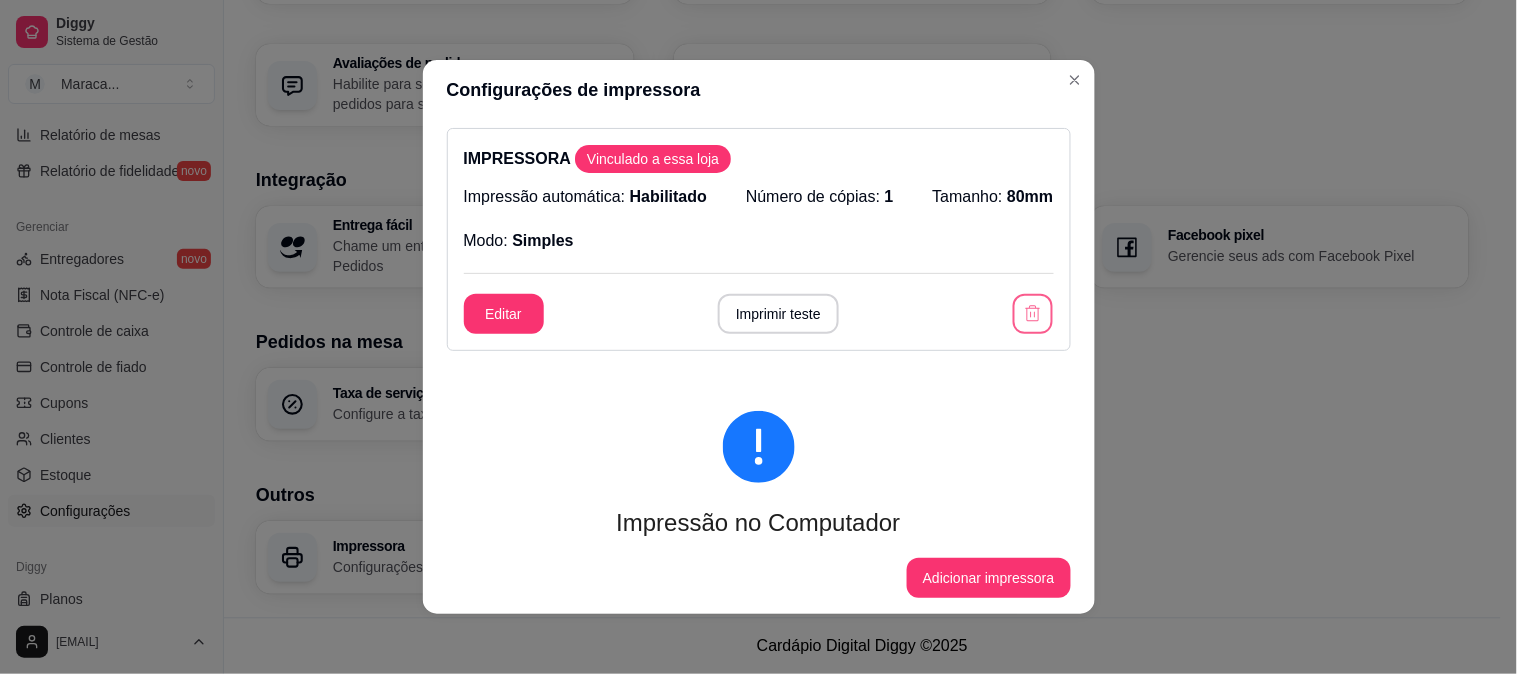 click 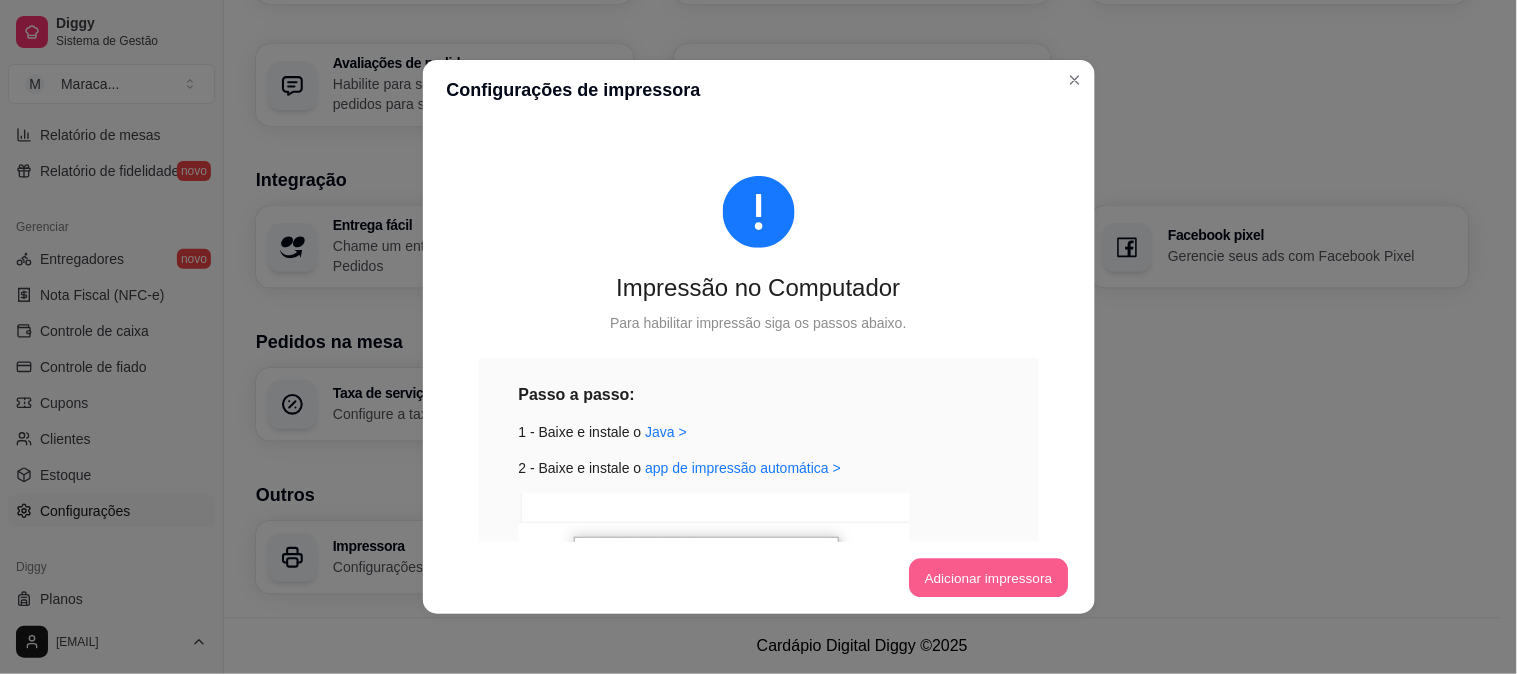 click on "Adicionar impressora" at bounding box center (988, 578) 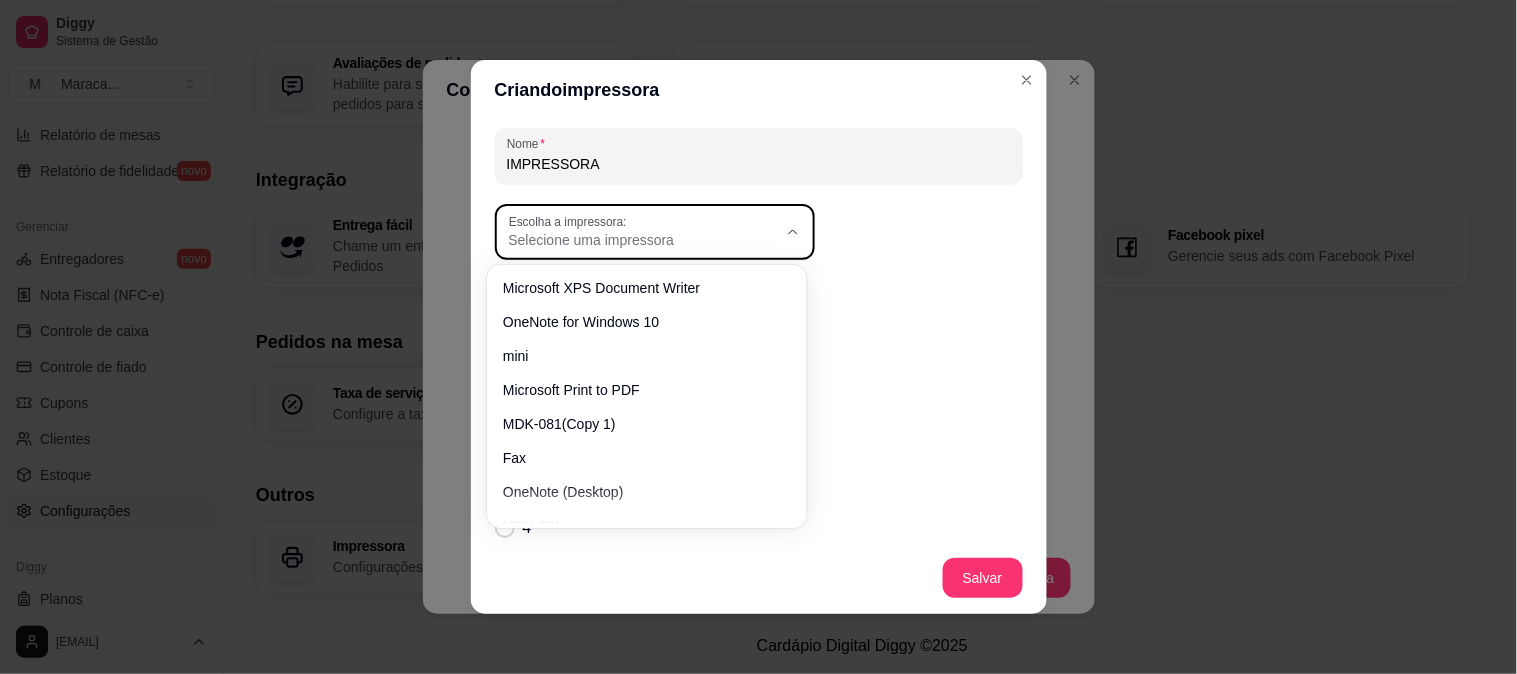 click on "Selecione uma impressora" at bounding box center [643, 240] 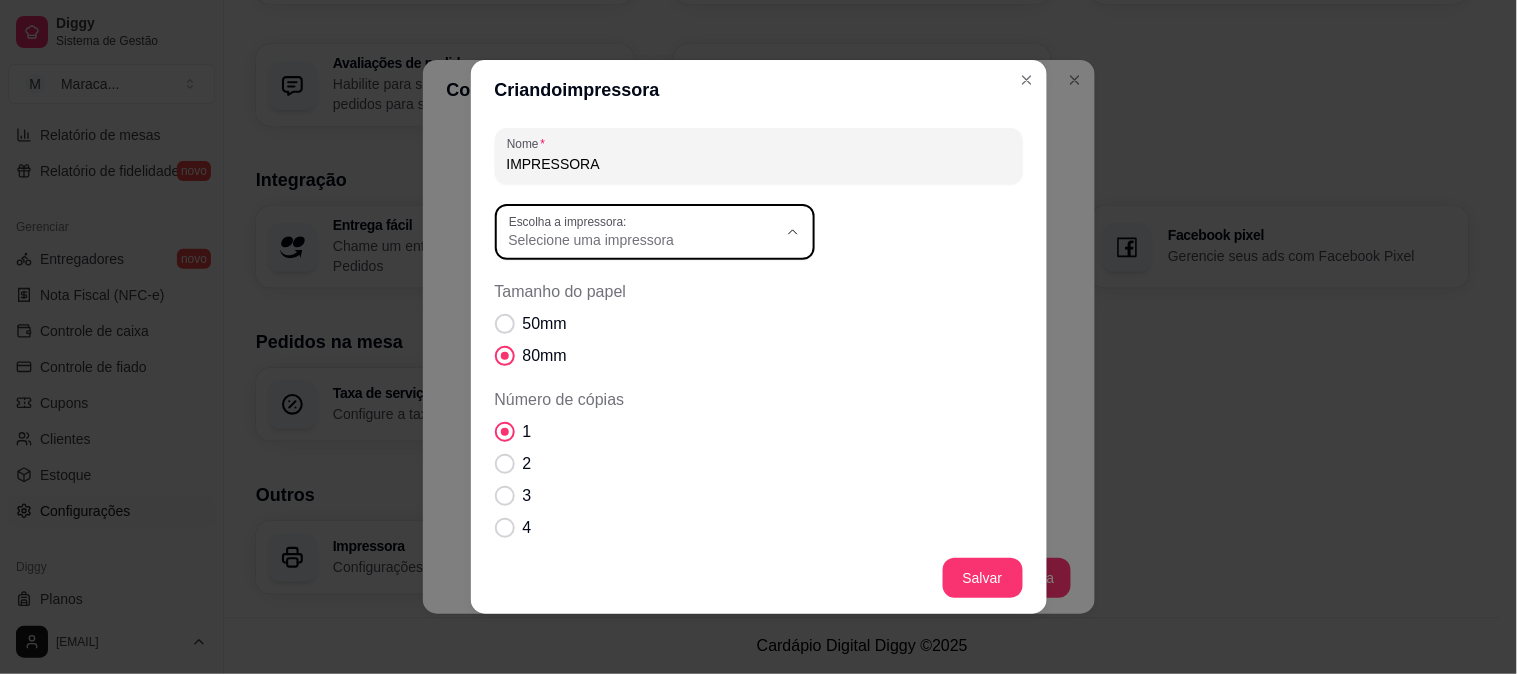 click on "MDK-081(Copy 1)" at bounding box center (636, 418) 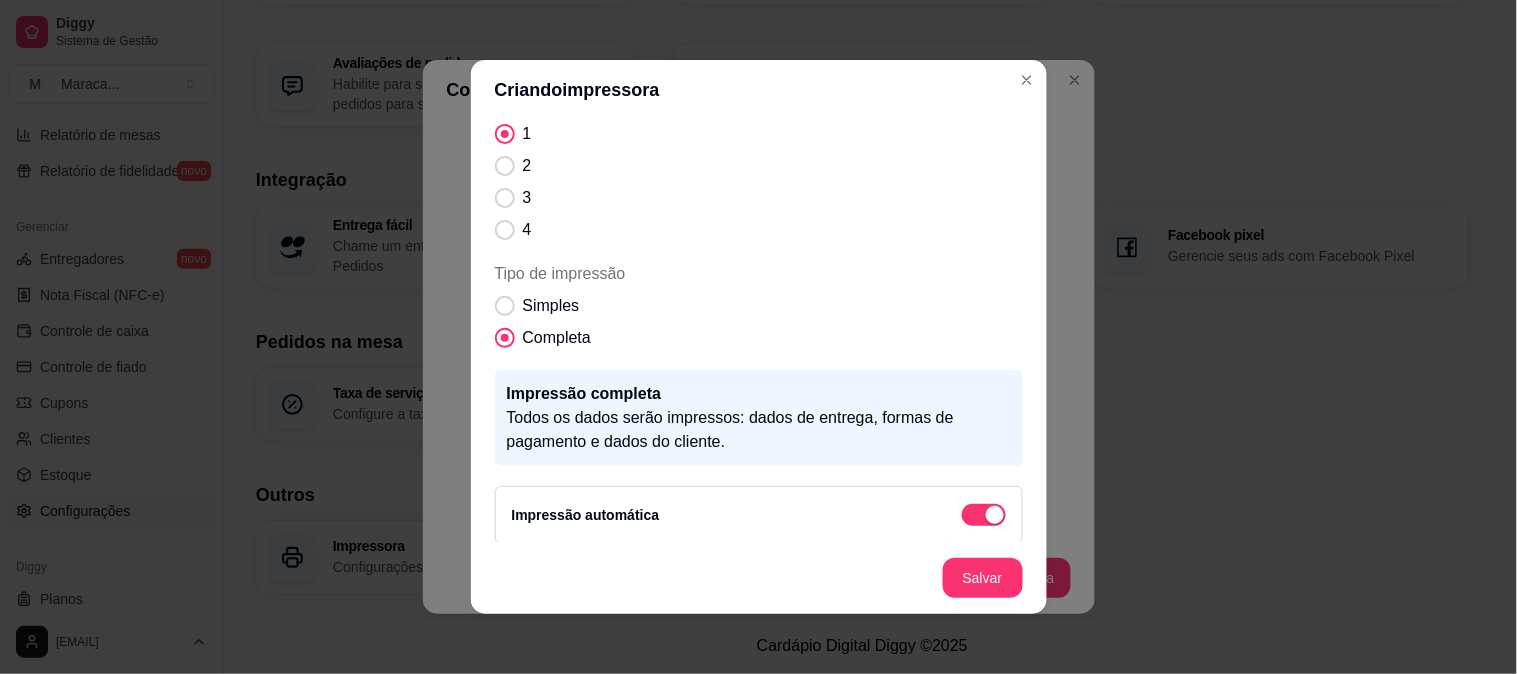 scroll, scrollTop: 307, scrollLeft: 0, axis: vertical 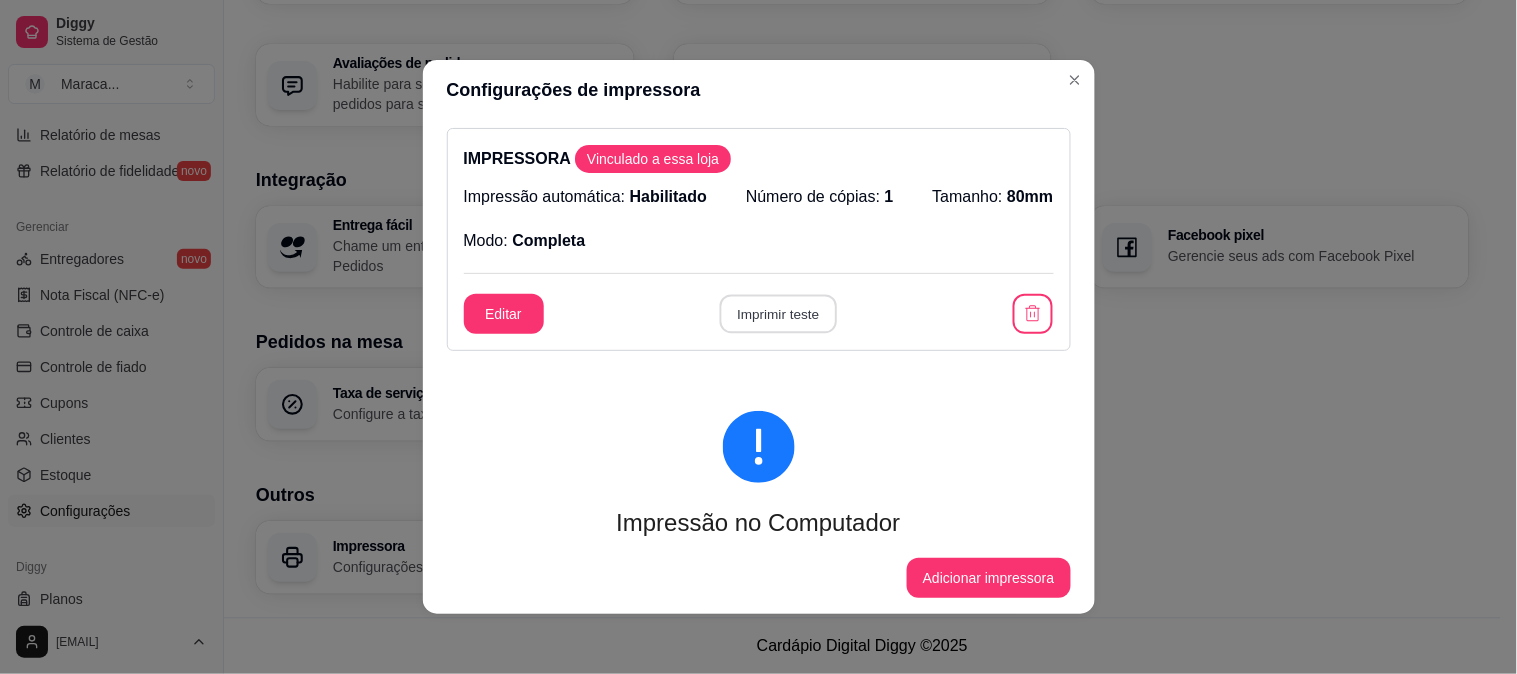 click on "Imprimir teste" at bounding box center (778, 314) 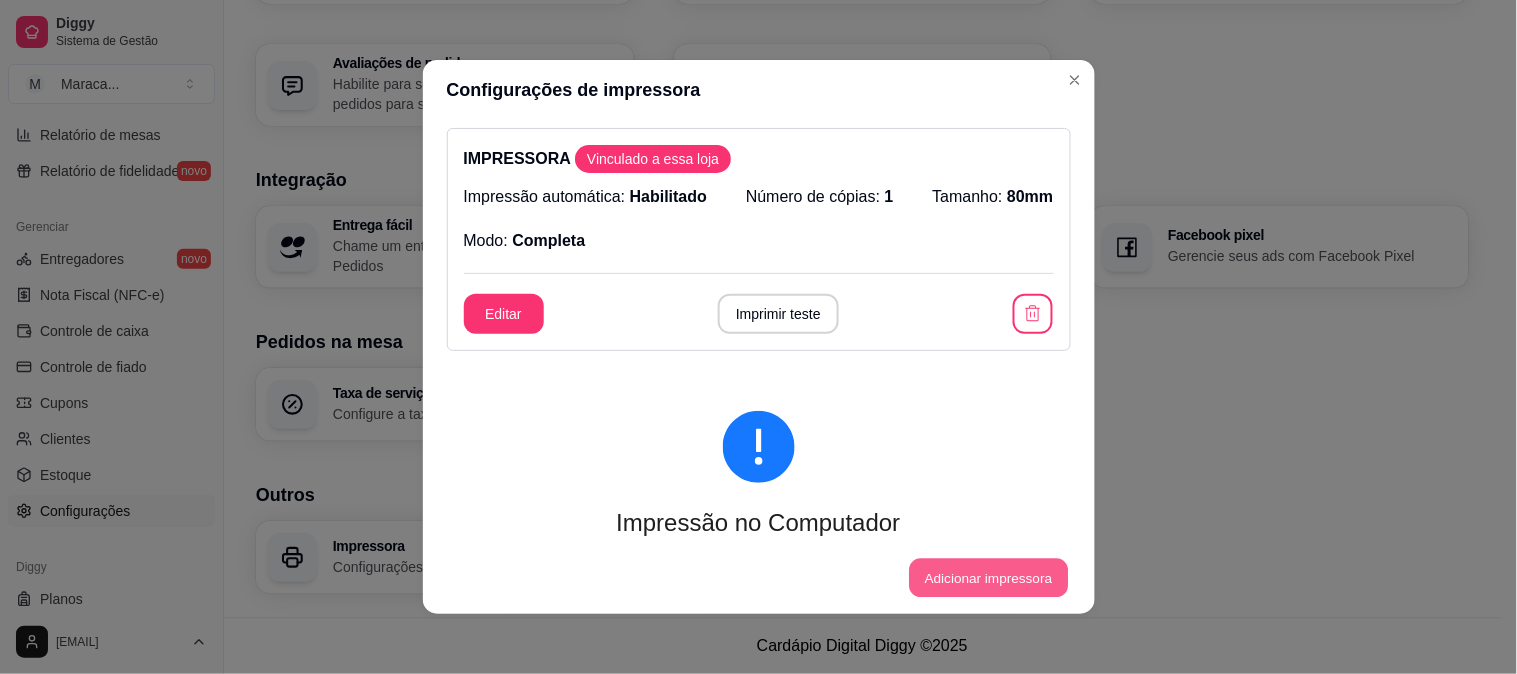 click on "Adicionar impressora" at bounding box center [988, 578] 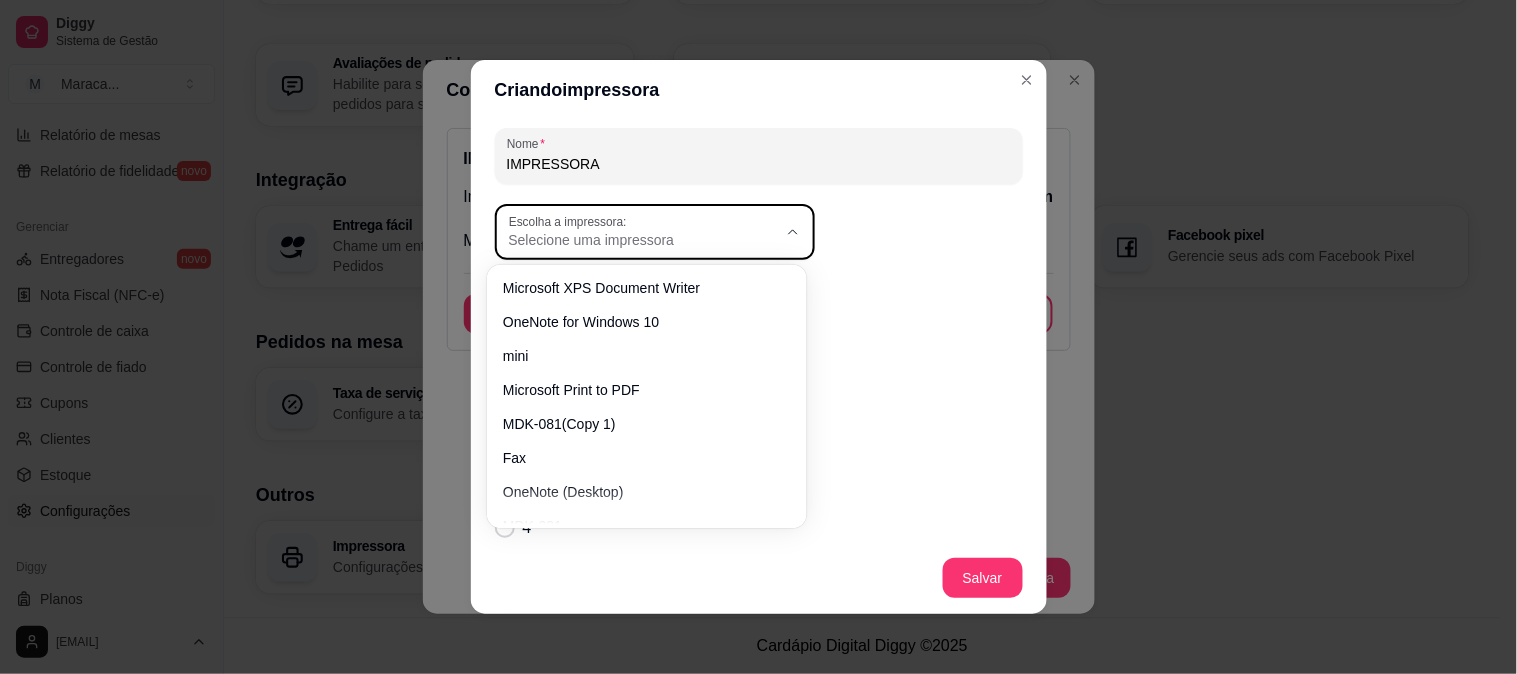 click on "Selecione uma impressora" at bounding box center [643, 232] 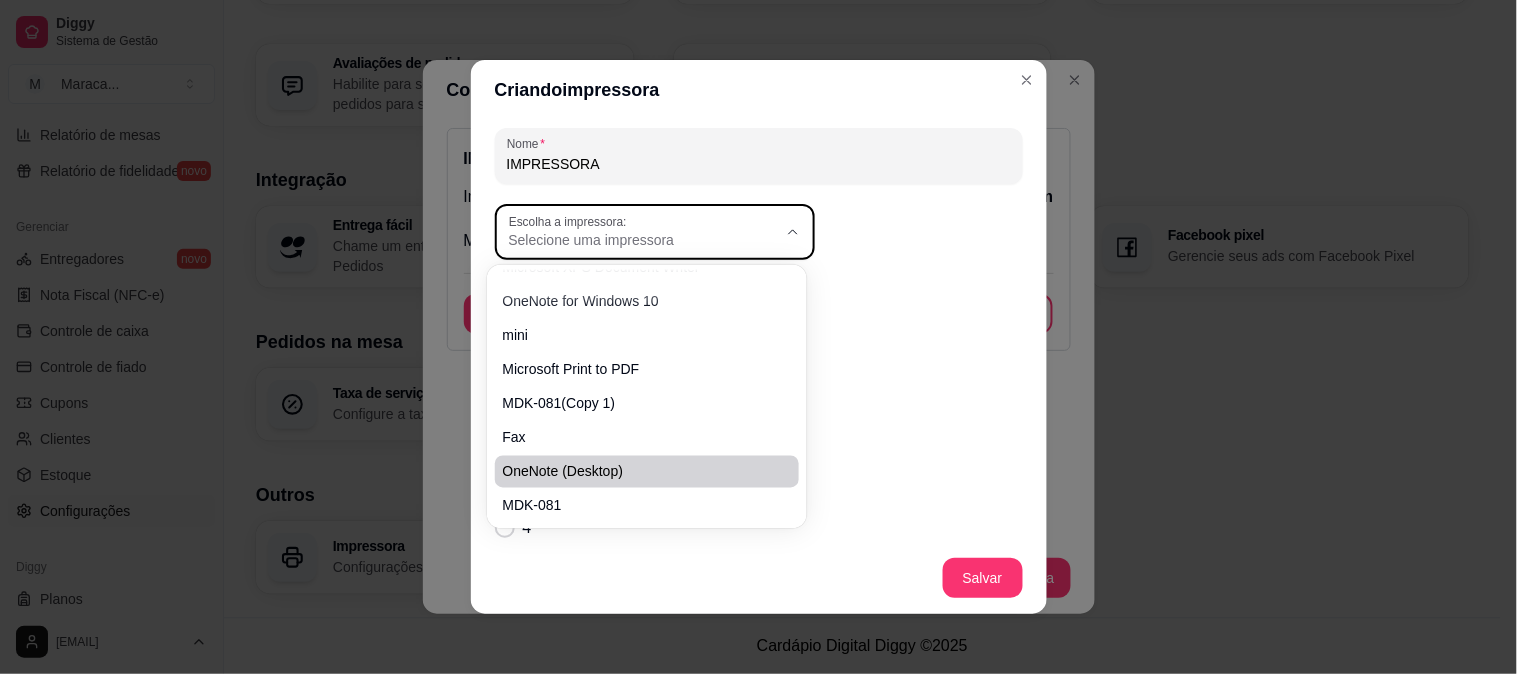 scroll, scrollTop: 22, scrollLeft: 0, axis: vertical 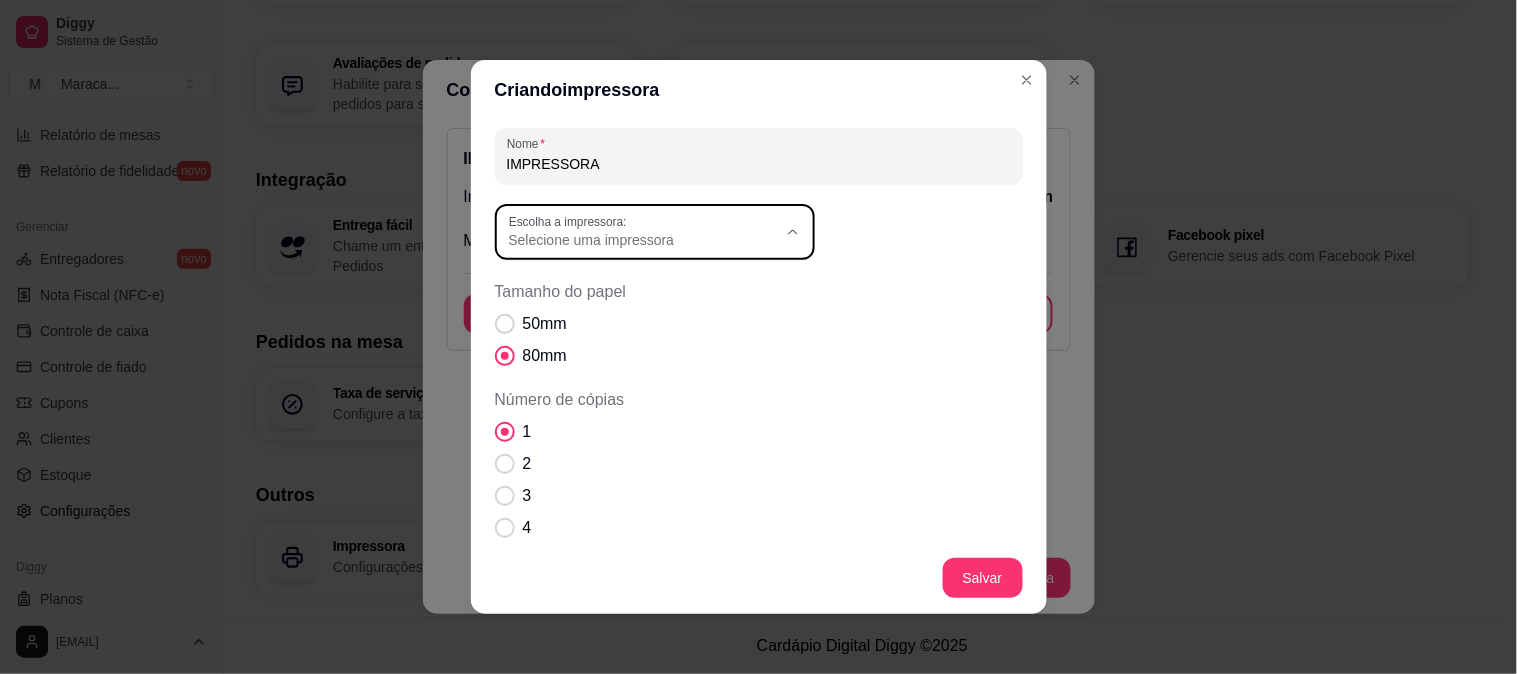 click on "MDK-081" at bounding box center [636, 495] 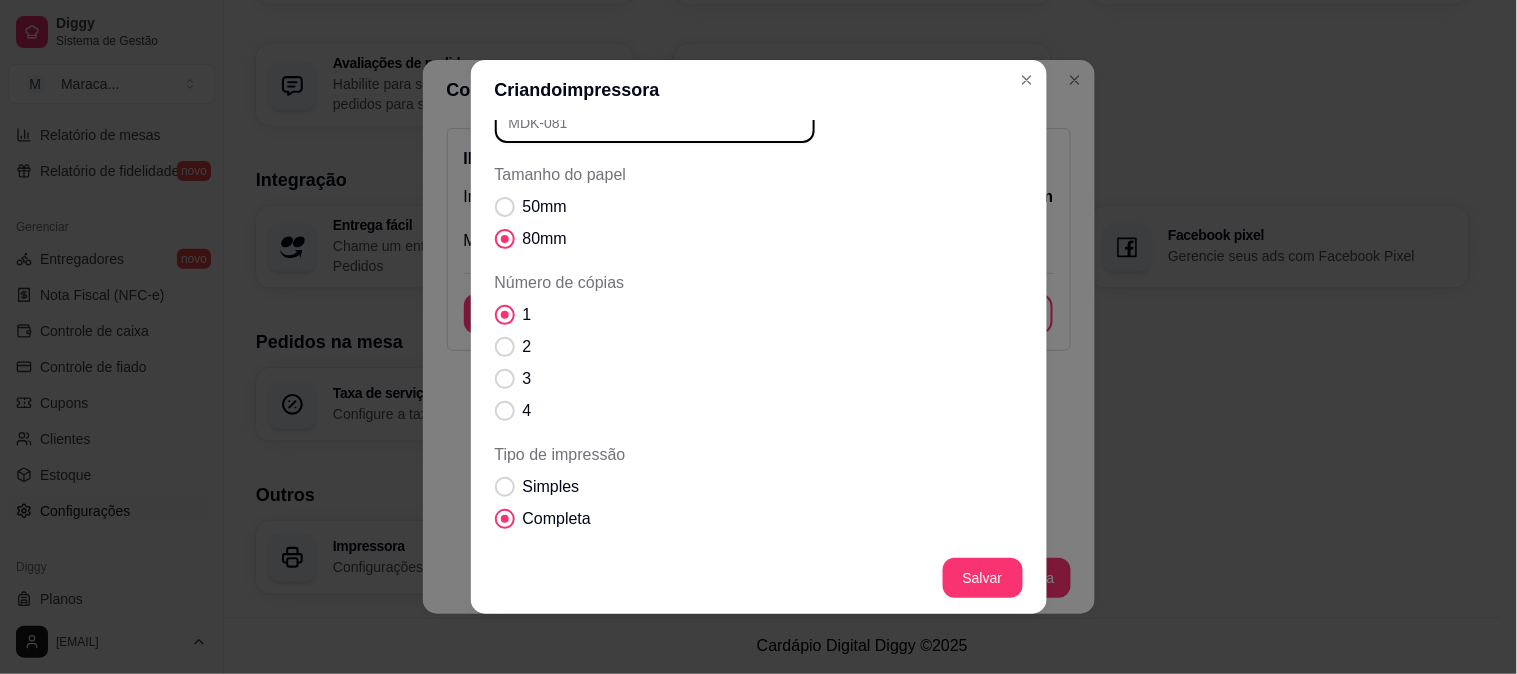 scroll, scrollTop: 132, scrollLeft: 0, axis: vertical 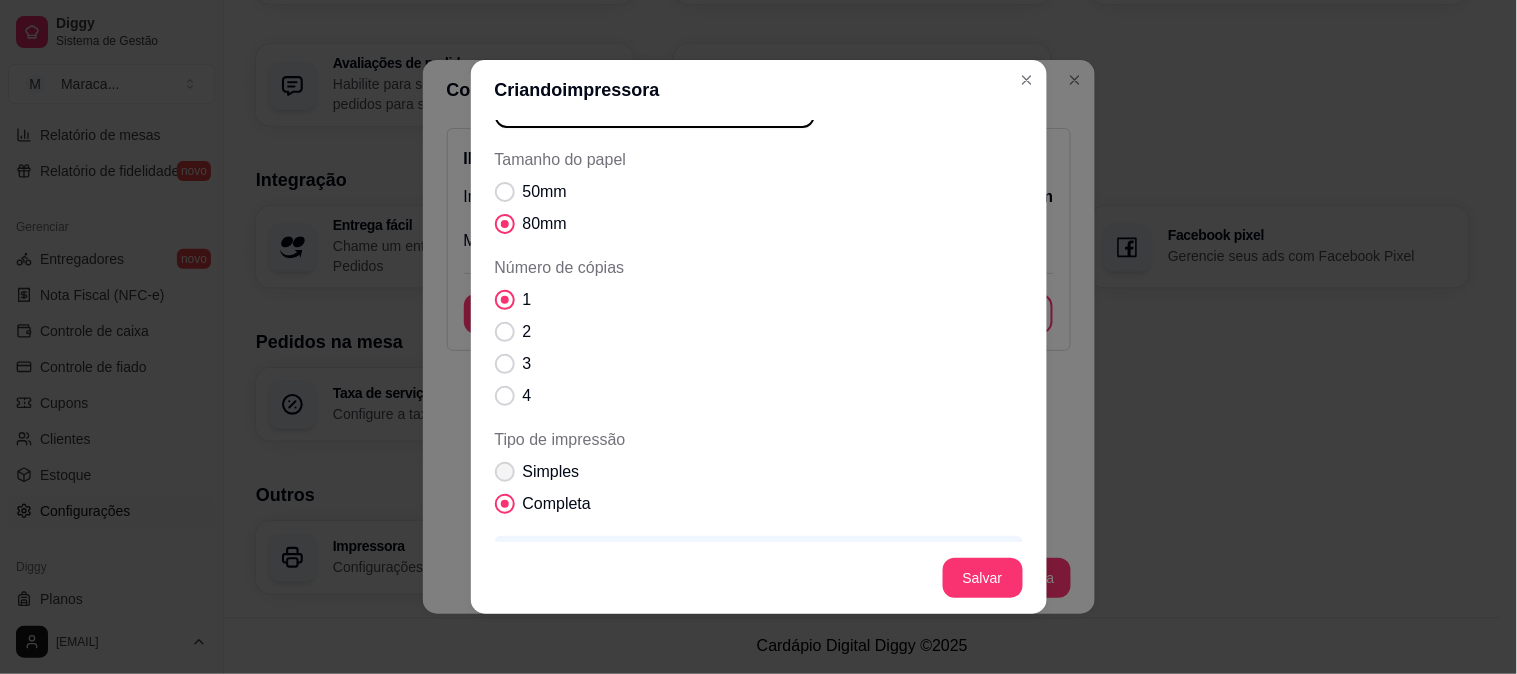 click on "Simples" at bounding box center [551, 472] 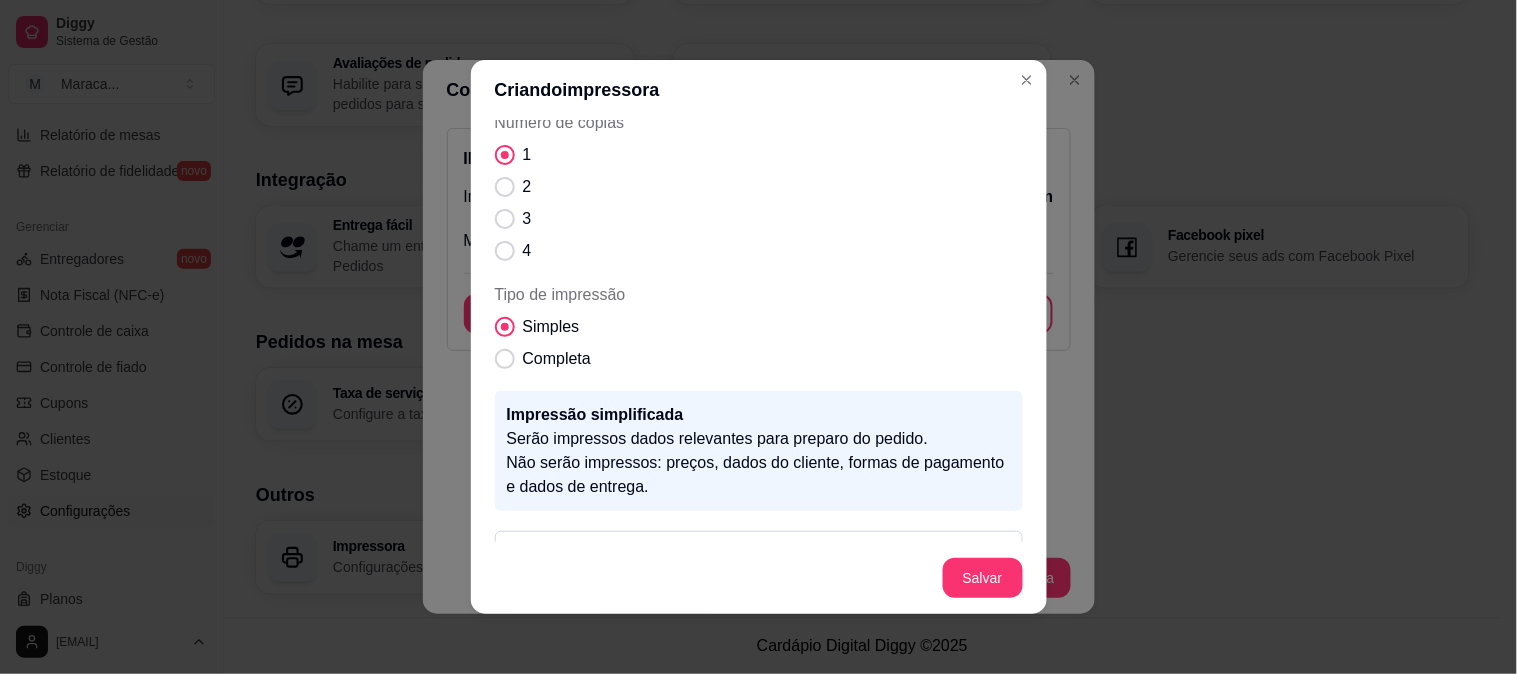 scroll, scrollTop: 332, scrollLeft: 0, axis: vertical 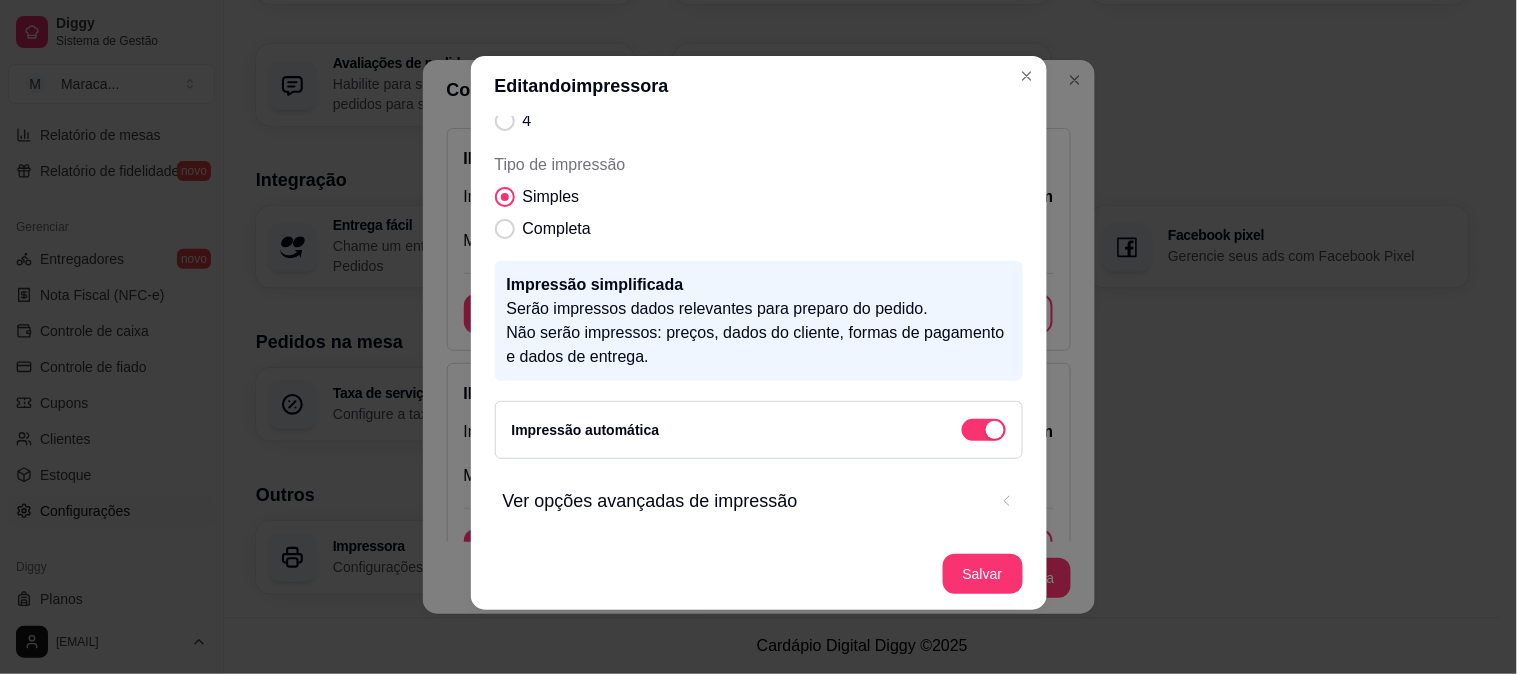 click on "Ver opções avançadas de impressão" at bounding box center [745, 501] 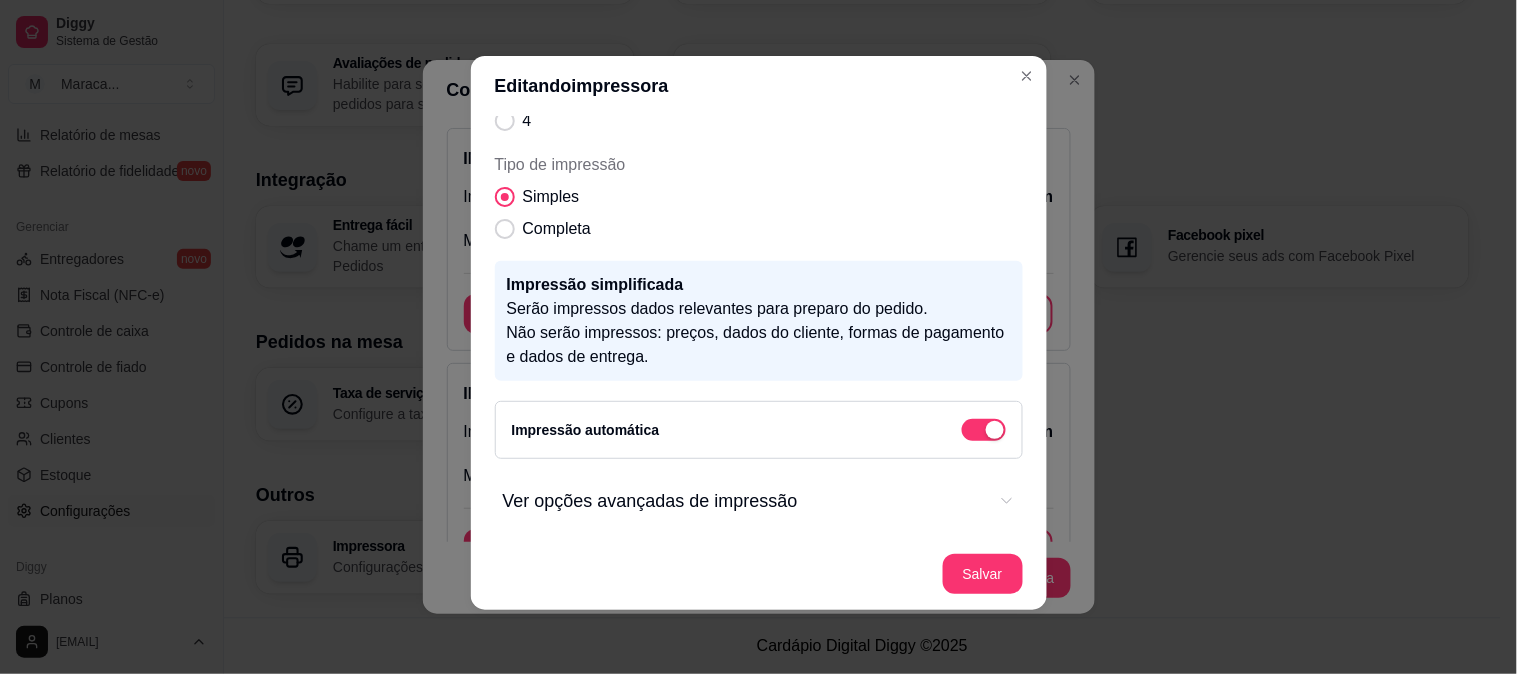 click on "Ver opções avançadas de impressão" at bounding box center (745, 501) 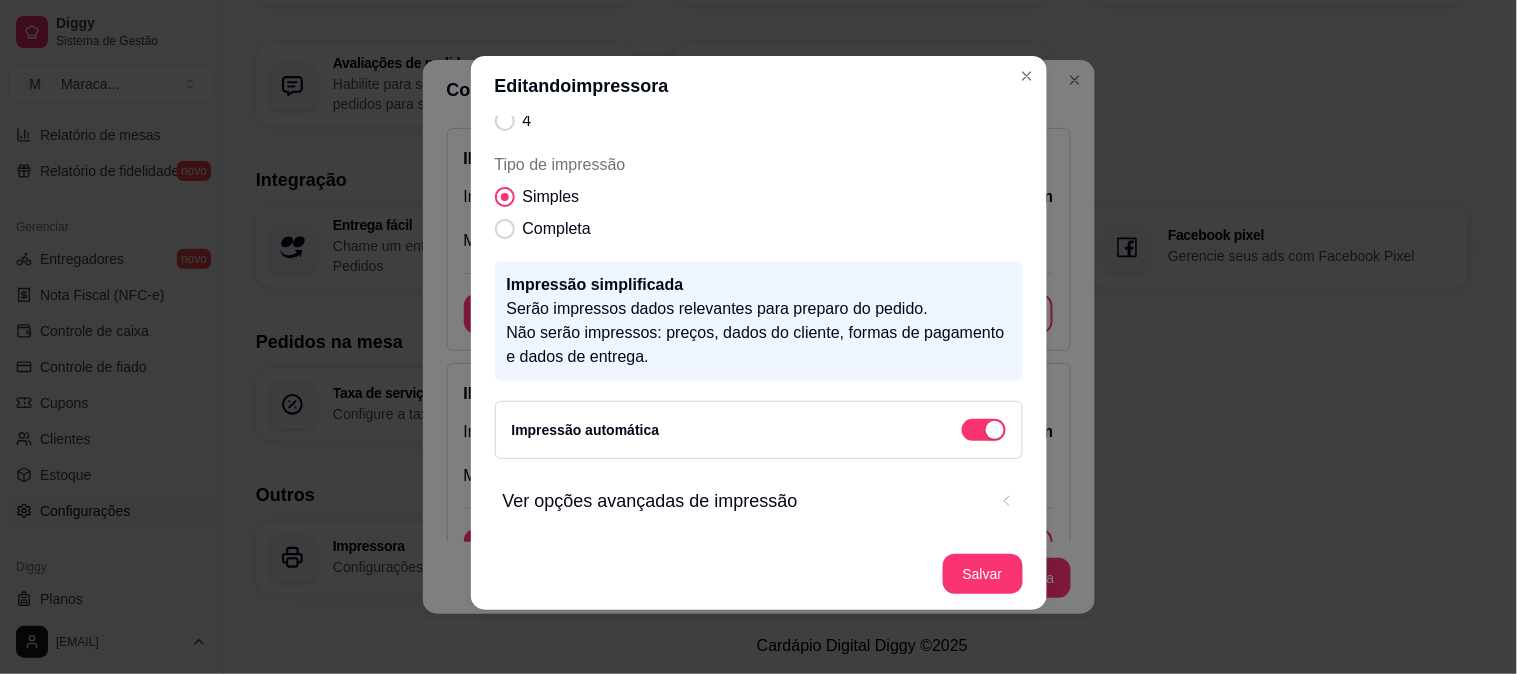 click on "Ver opções avançadas de impressão" at bounding box center (745, 501) 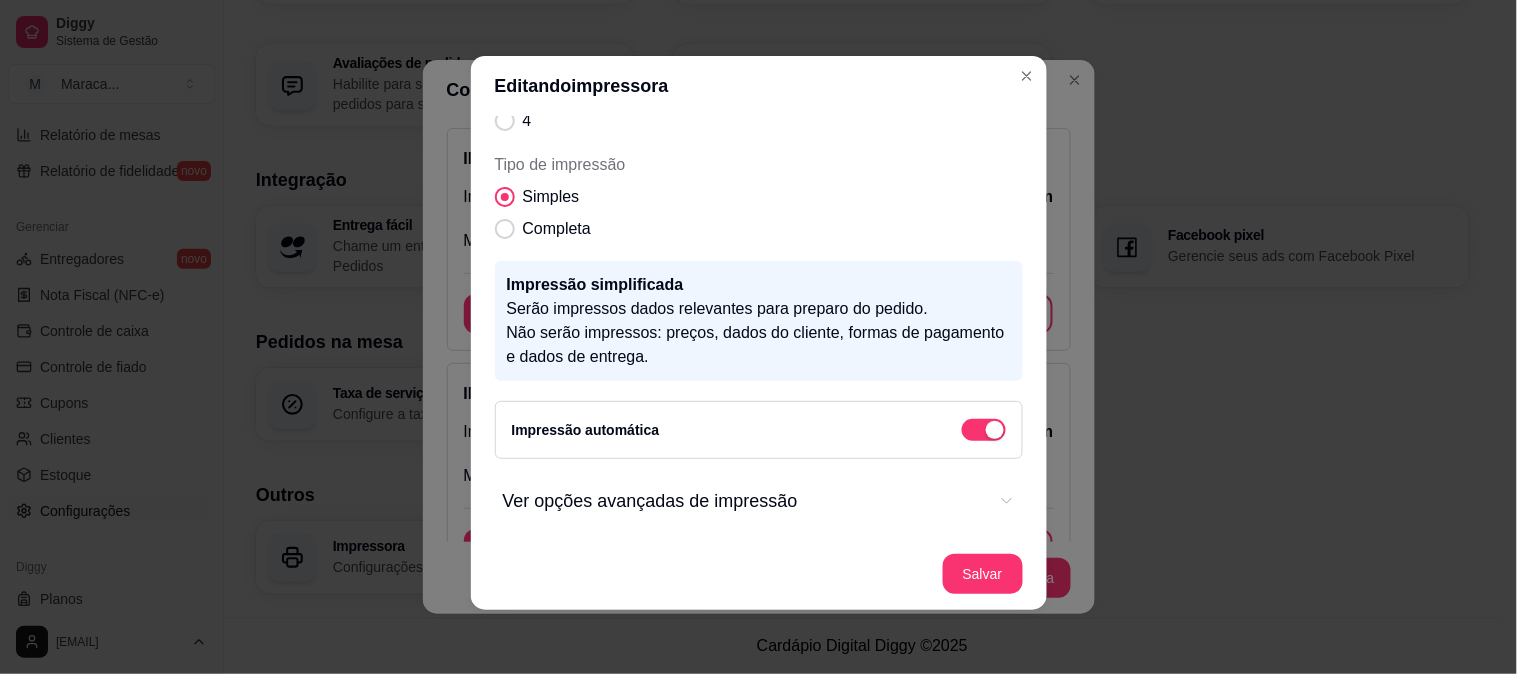 click on "Ver opções avançadas de impressão" at bounding box center [745, 501] 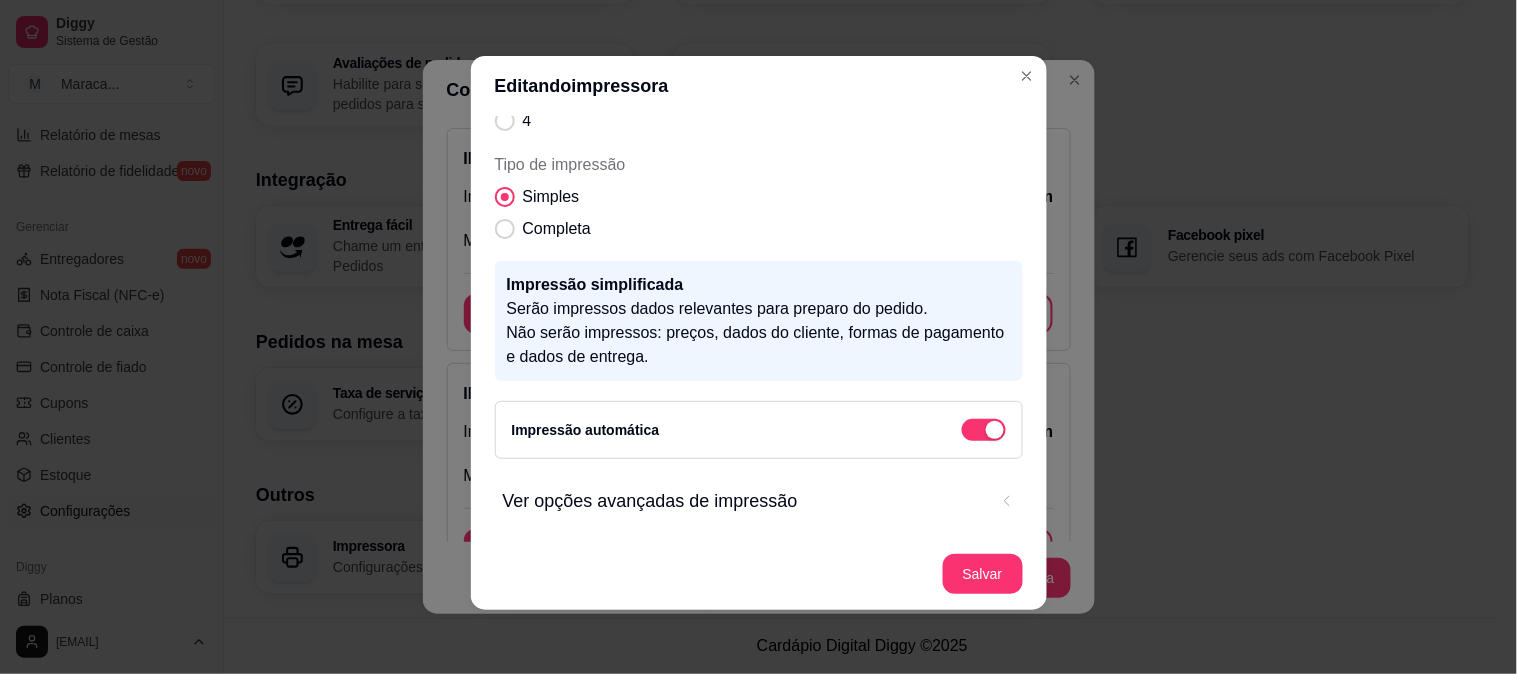 click on "Ver opções avançadas de impressão" at bounding box center (745, 501) 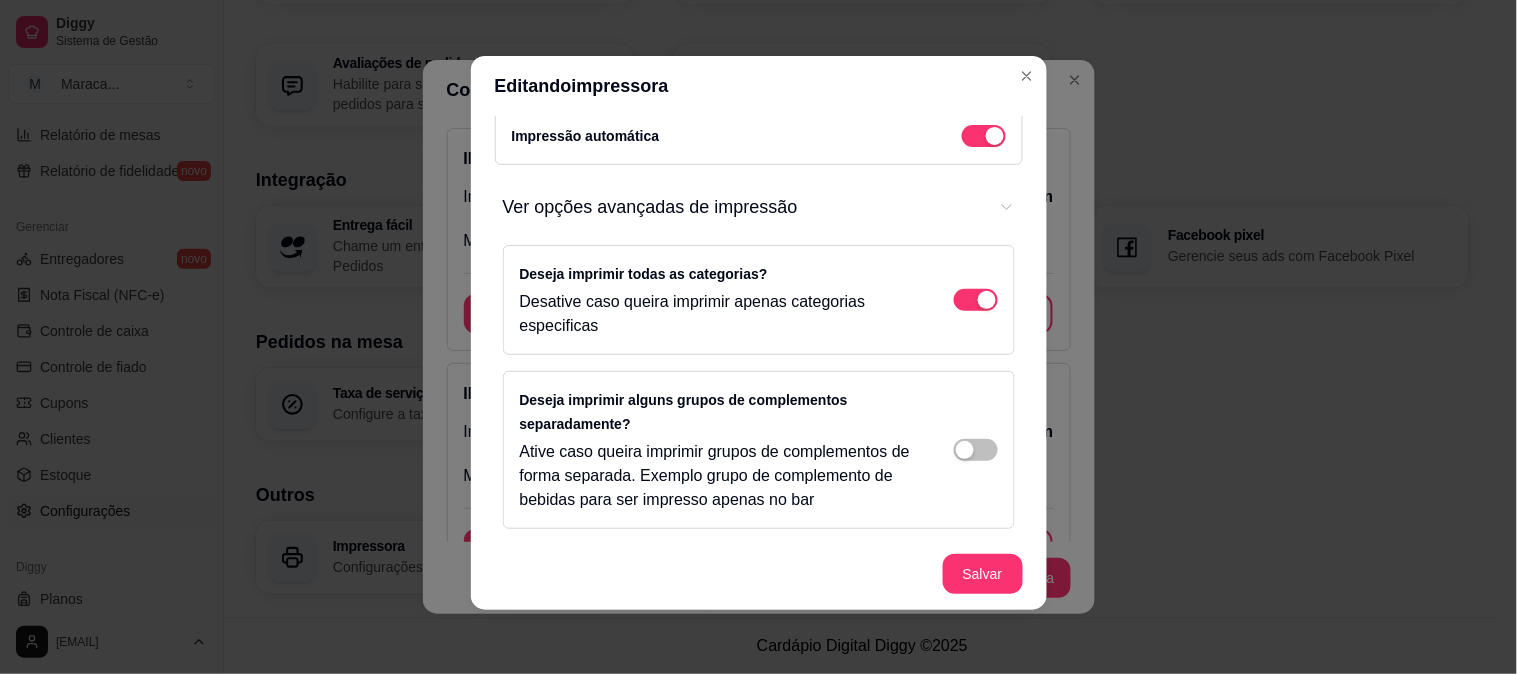 scroll, scrollTop: 644, scrollLeft: 0, axis: vertical 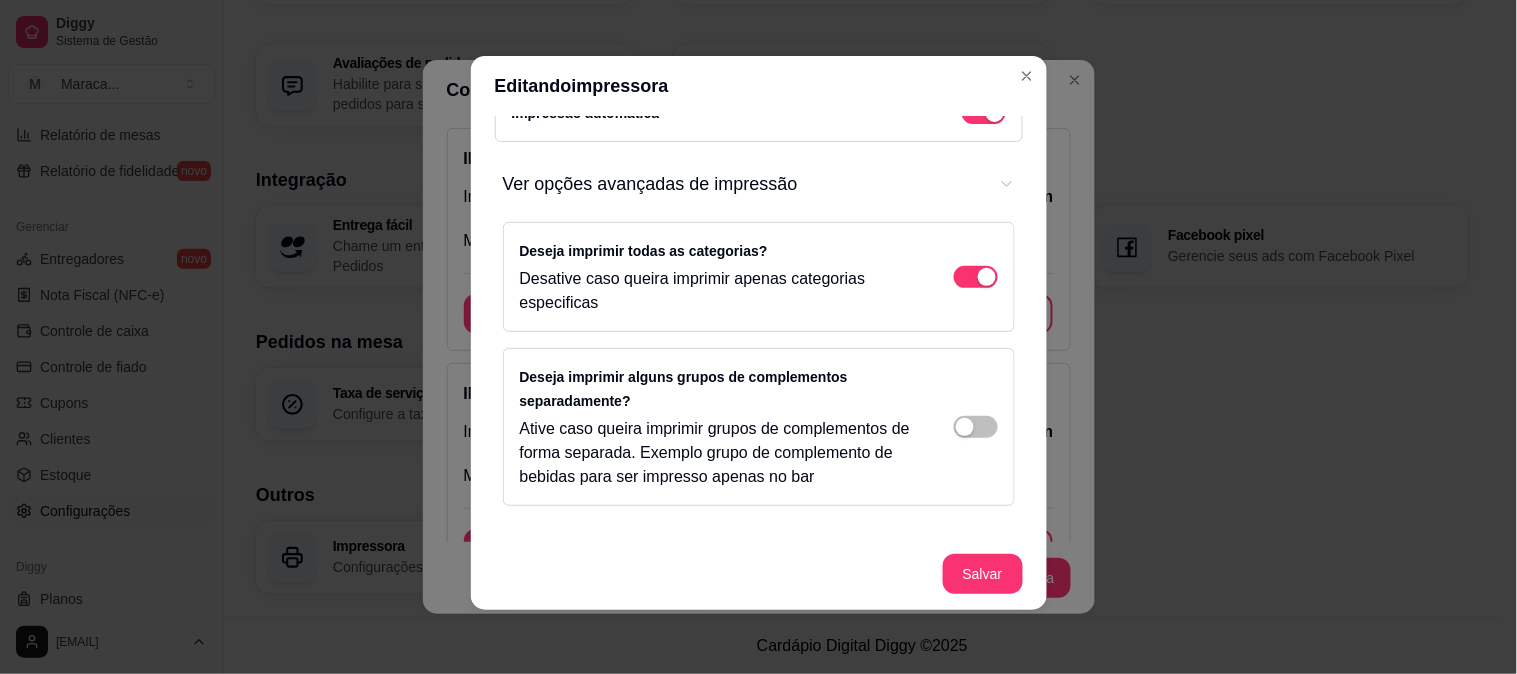 click at bounding box center (987, 277) 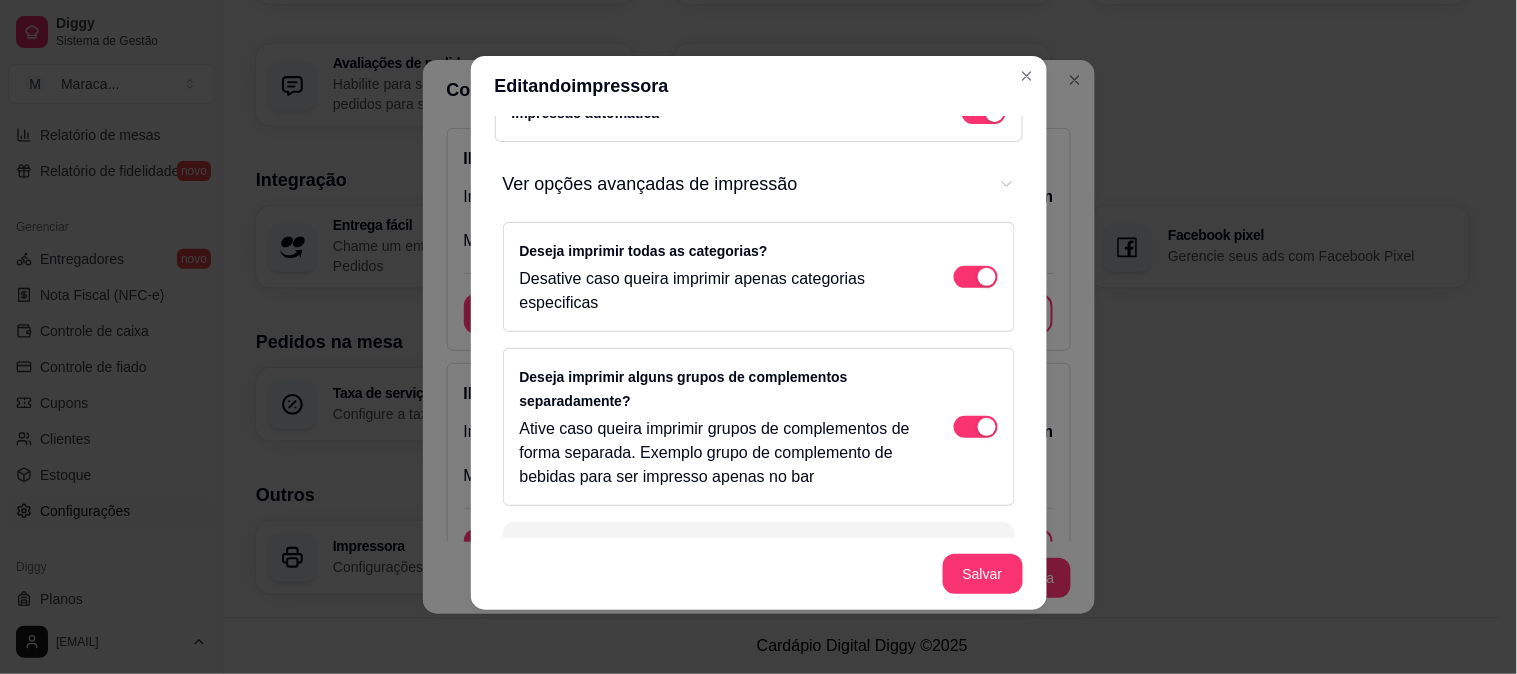 click at bounding box center (976, 427) 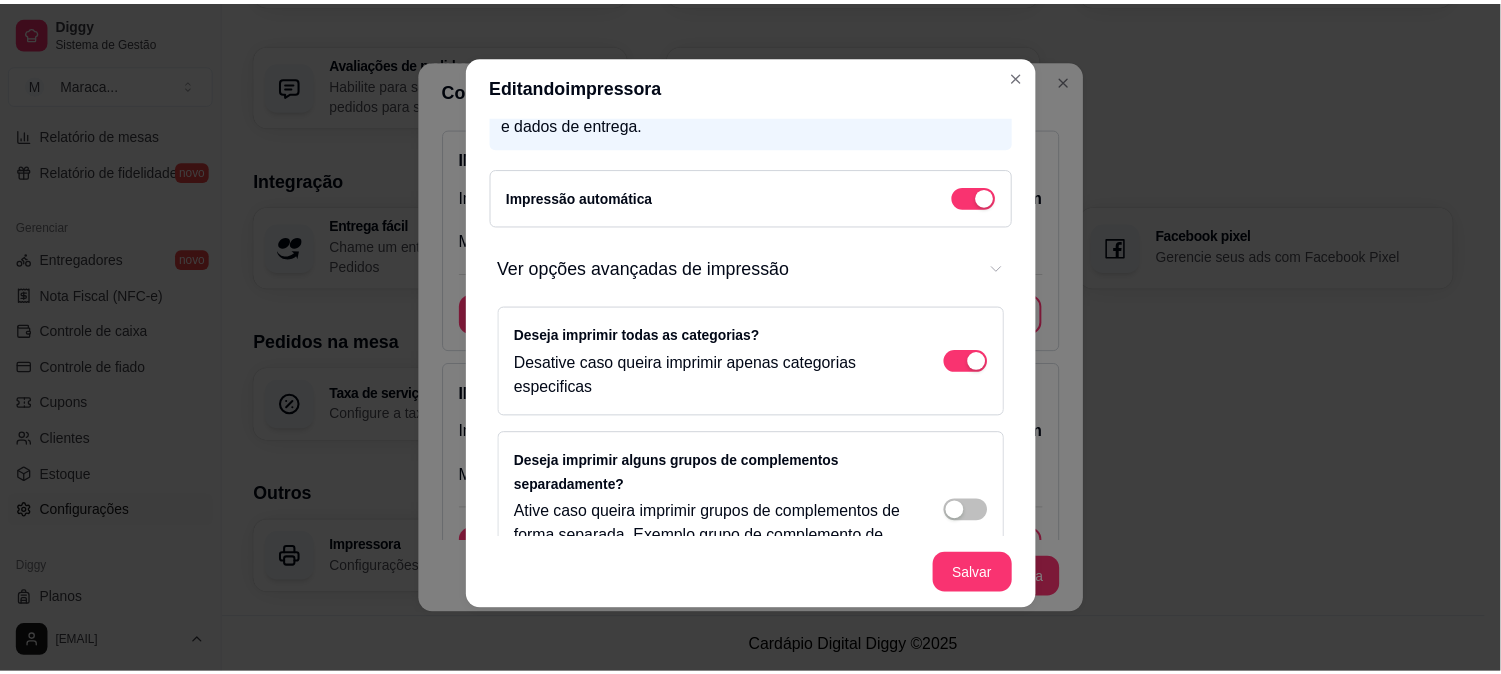 scroll, scrollTop: 561, scrollLeft: 0, axis: vertical 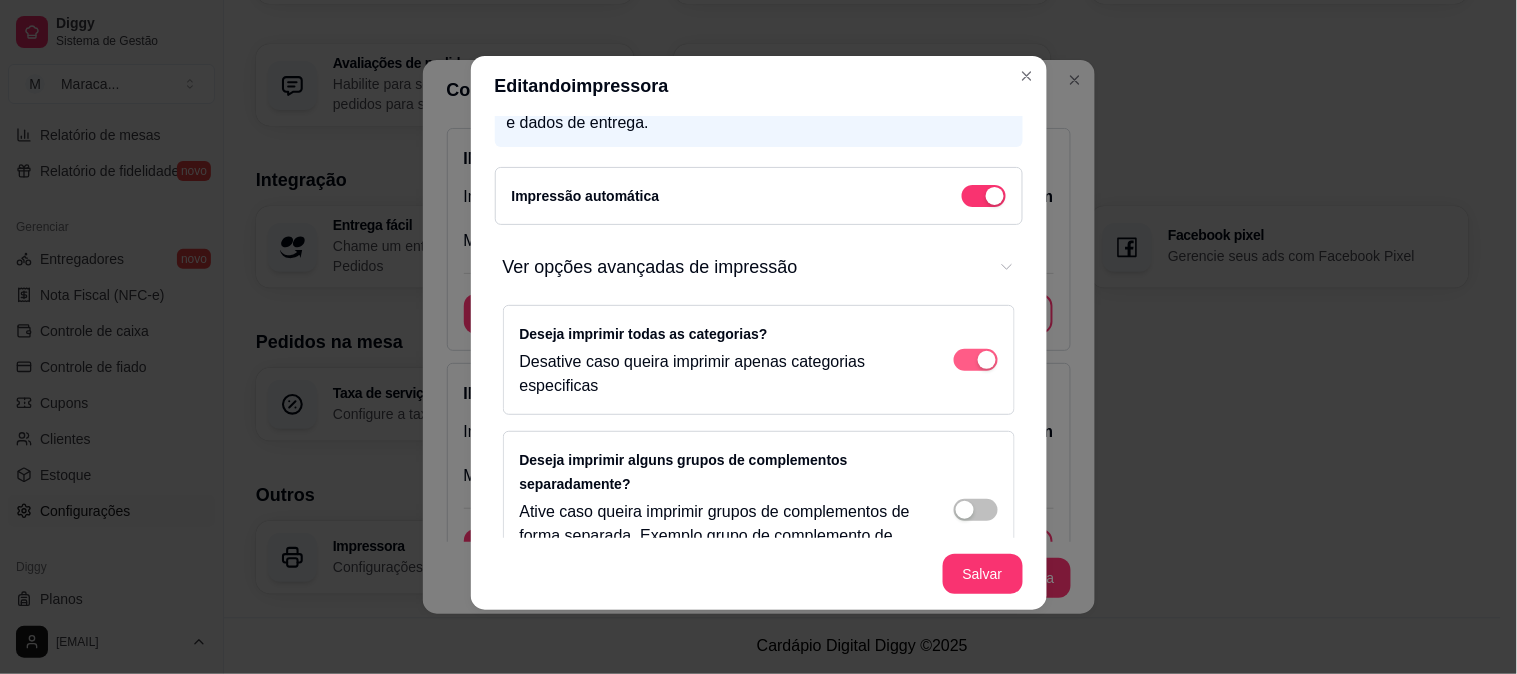 click at bounding box center [976, 360] 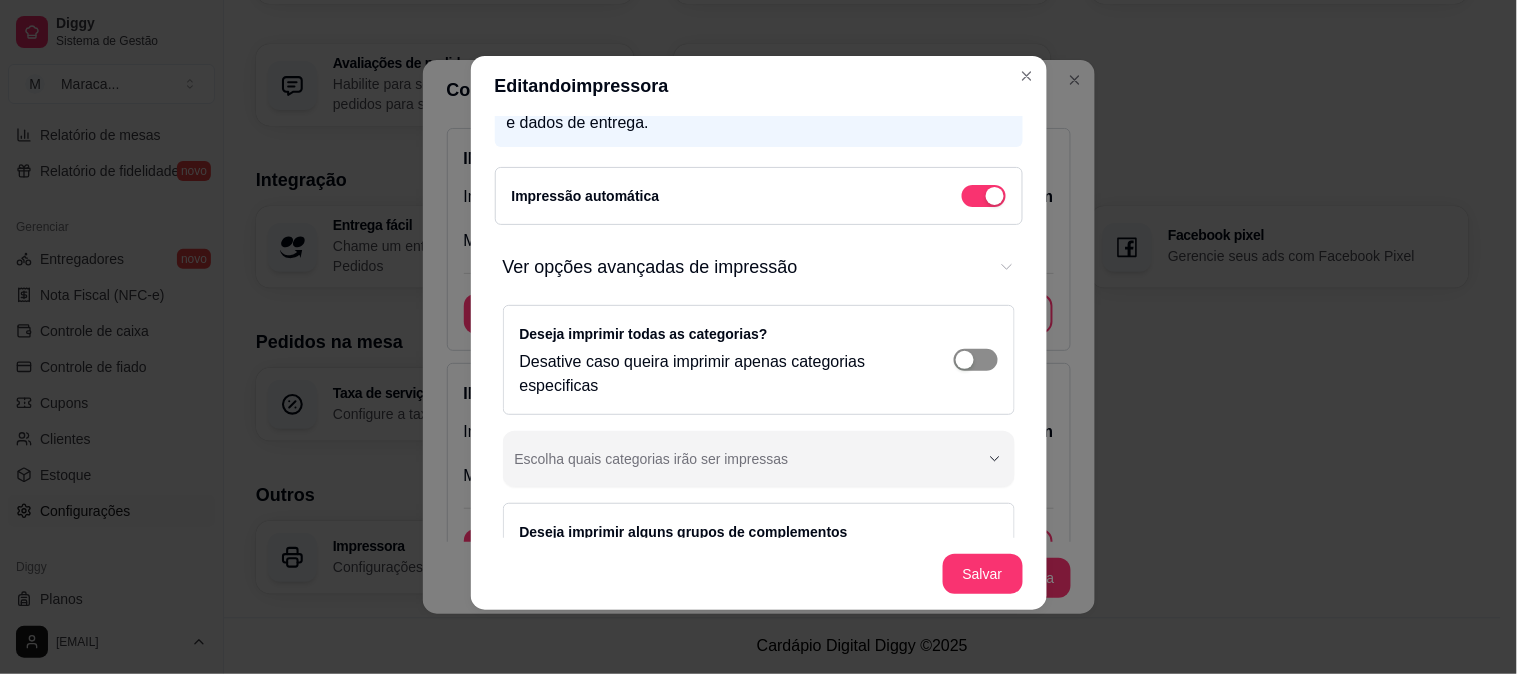 click at bounding box center (965, 360) 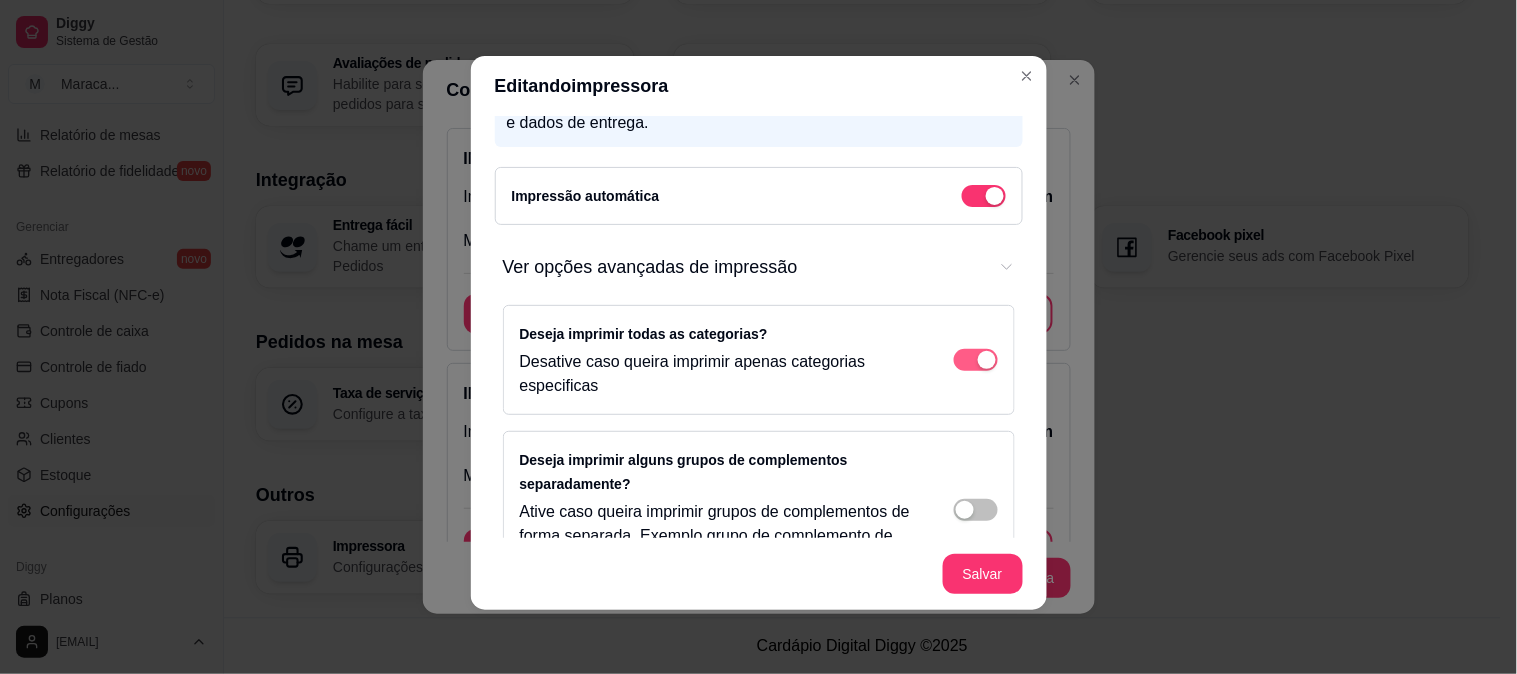 click at bounding box center (976, 360) 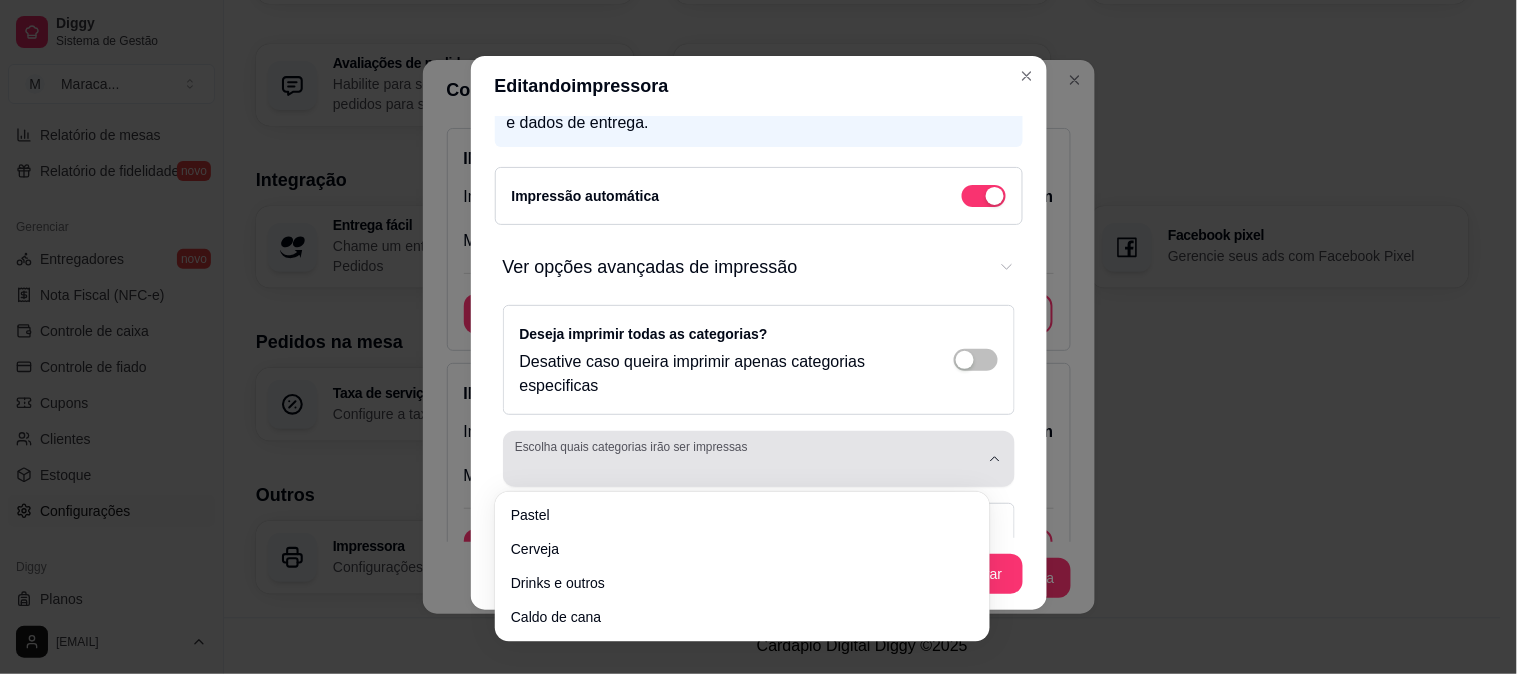 click at bounding box center (747, 459) 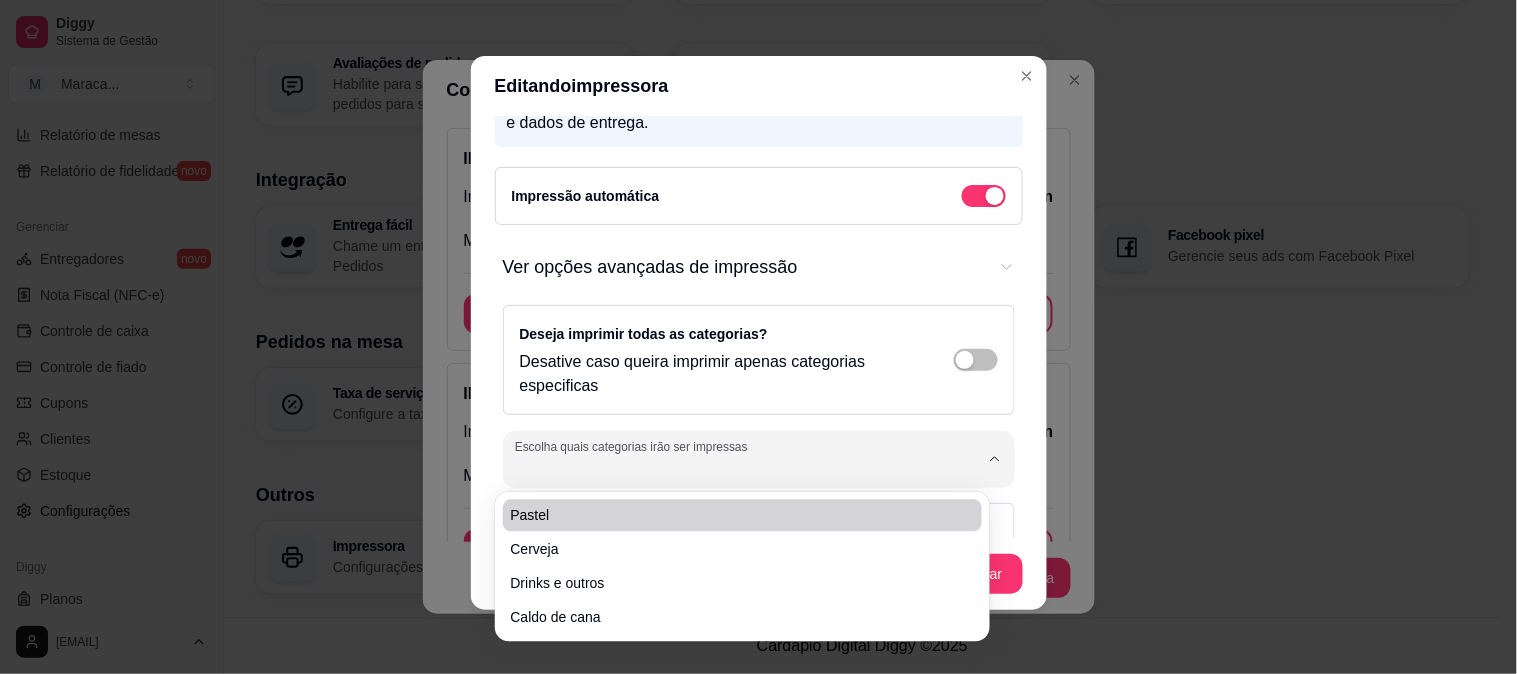 click on "Pastel" at bounding box center (732, 516) 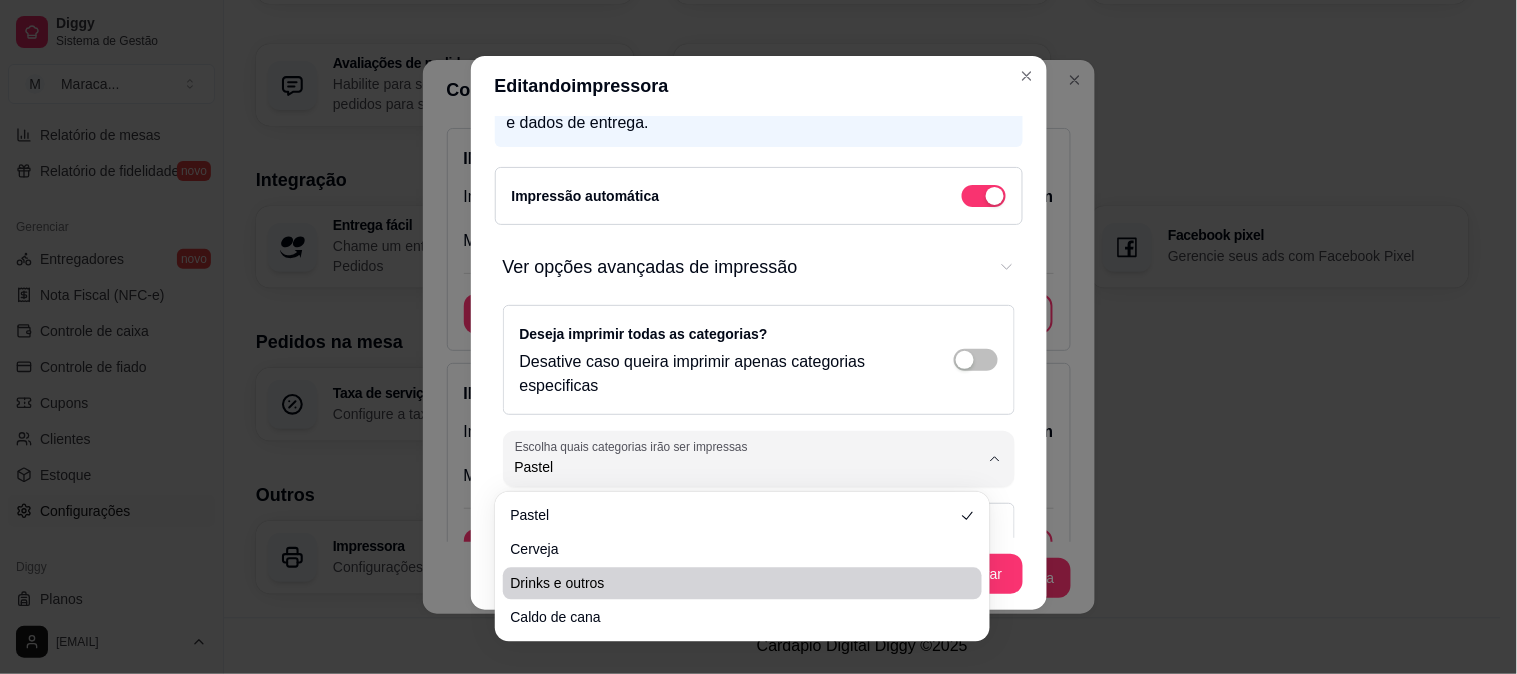 click on "Drinks e outros" at bounding box center [732, 584] 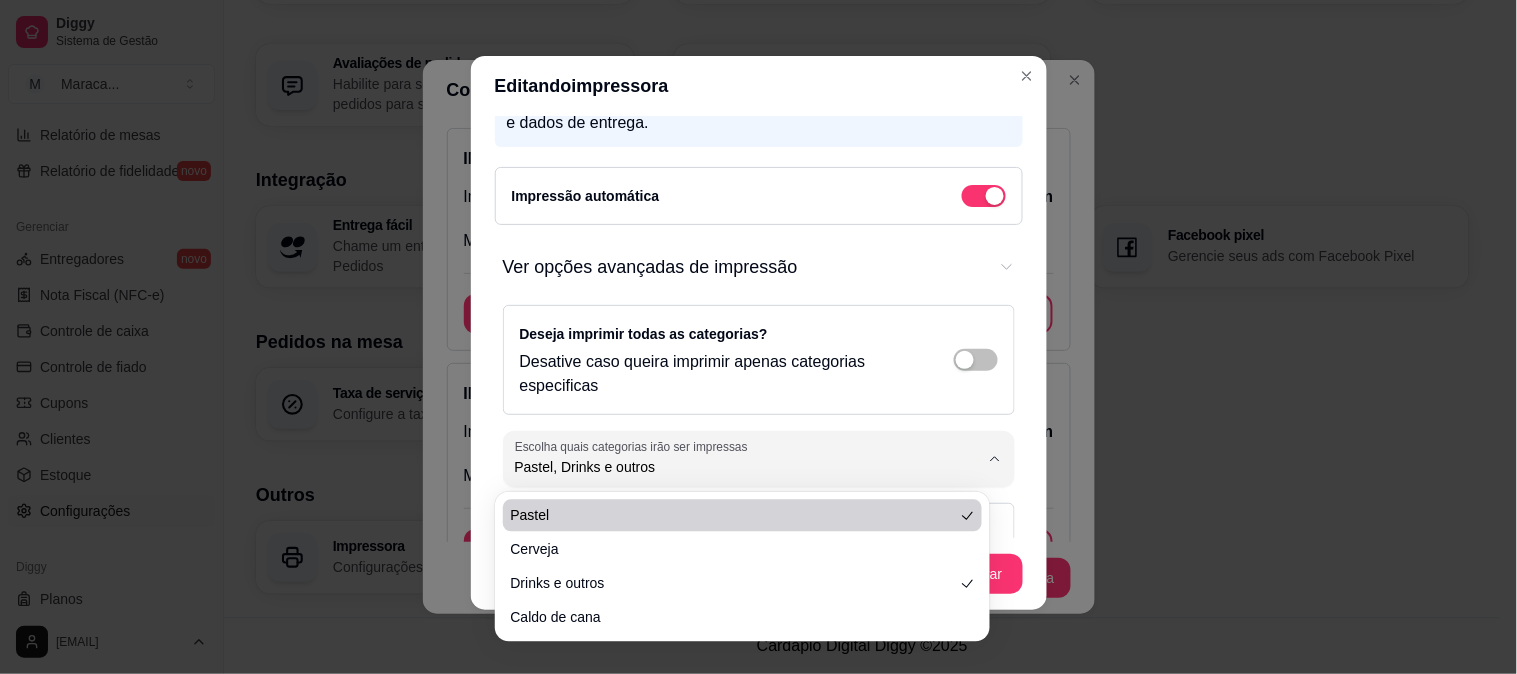 click on "Escolha quais categorias irão ser impressas Pastel Cerveja Drinks e outros Caldo de cana Escolha quais categorias irão ser impressas Pastel, Drinks e outros Deseja imprimir alguns grupos de complementos separadamente? Ative caso queira imprimir grupos de complementos de forma separada. Exemplo grupo de complemento de bebidas para ser impresso apenas no bar" at bounding box center [759, 461] 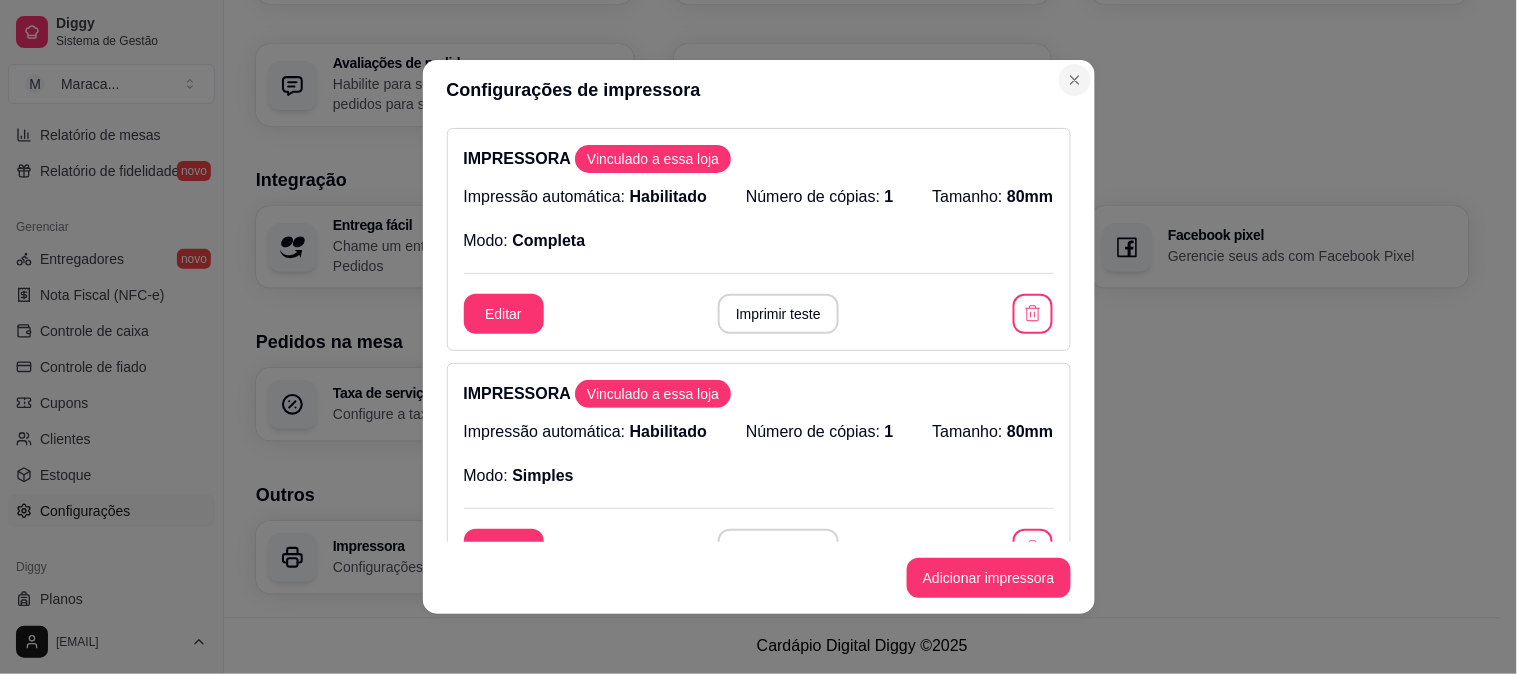 click on "Receber pedidos Configure o número do seu WhatsApp, gestor de pedidos e outros Tipos de pedidos Configure entrega, retirada, comer no local e tempo de entrega e de retirada Configurações do PDV Configure seu PDV Númeração sequencial de pedidos Habilite a númeração sequencial de pedidos Valor mínimo de pedido Defina um valor mínimo para pedidos na sua loja Pedidos agendados Defina as confiugurações para receber pedidos agendados Avaliações de pedidos Habilite para seus clientes avaliarem os pedidos para saber como está o feedback da sua loja Taxas de entrega Configure sua taxa de entrega para delivery" at bounding box center (862, -37) 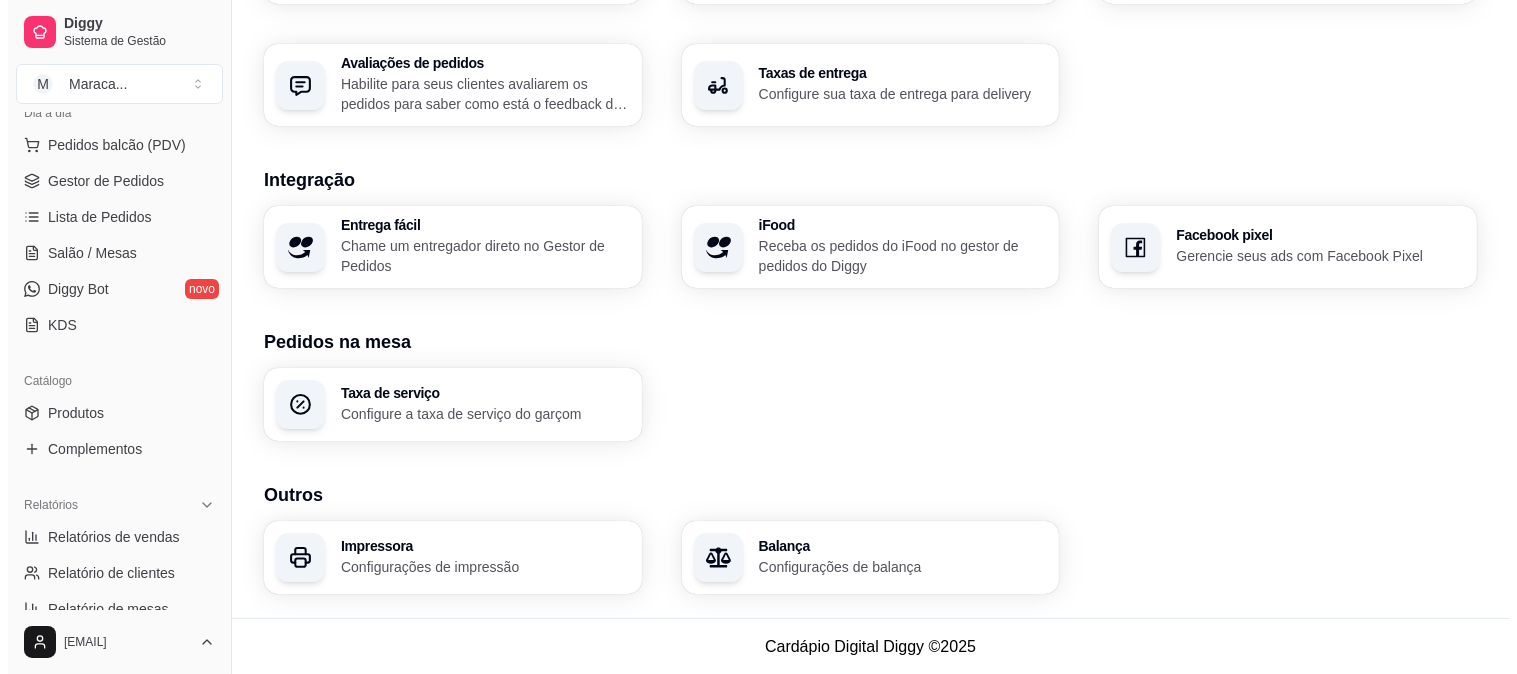 scroll, scrollTop: 0, scrollLeft: 0, axis: both 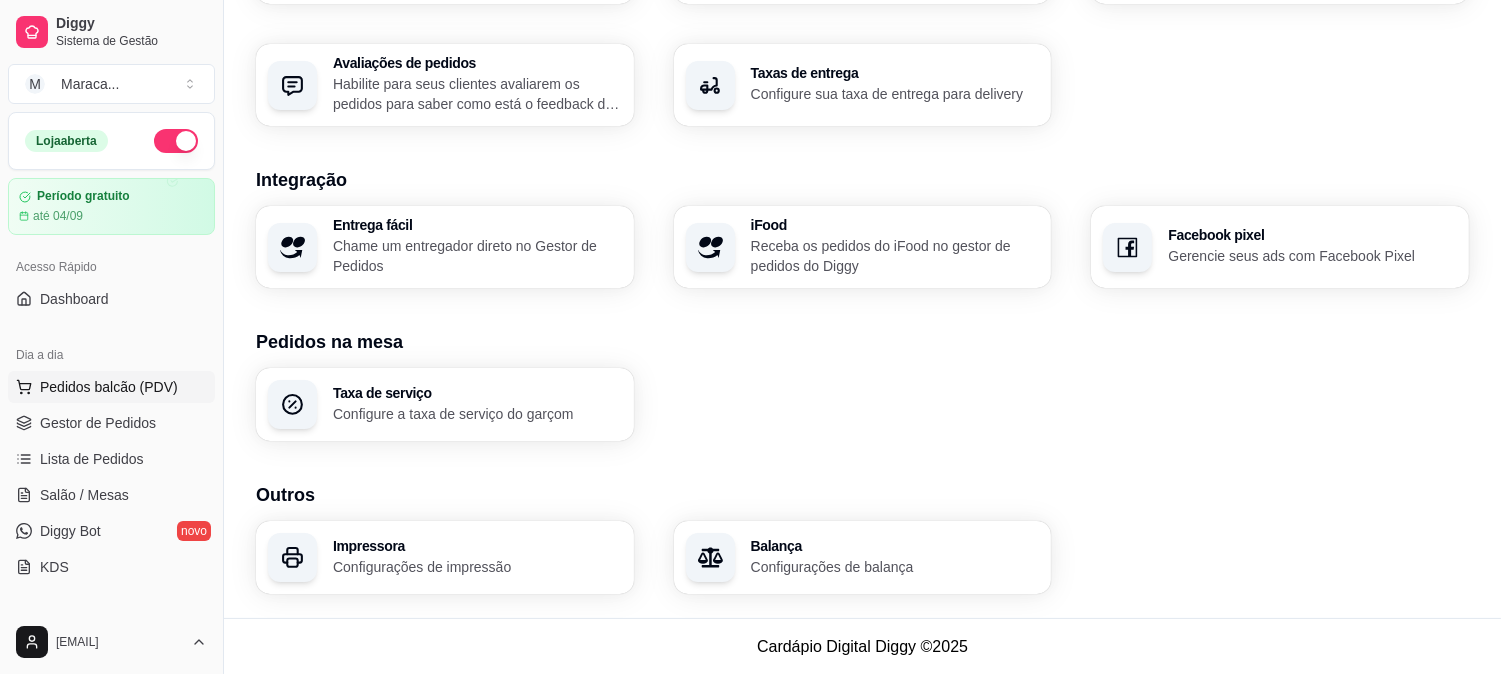 click on "Pedidos balcão (PDV)" at bounding box center [111, 387] 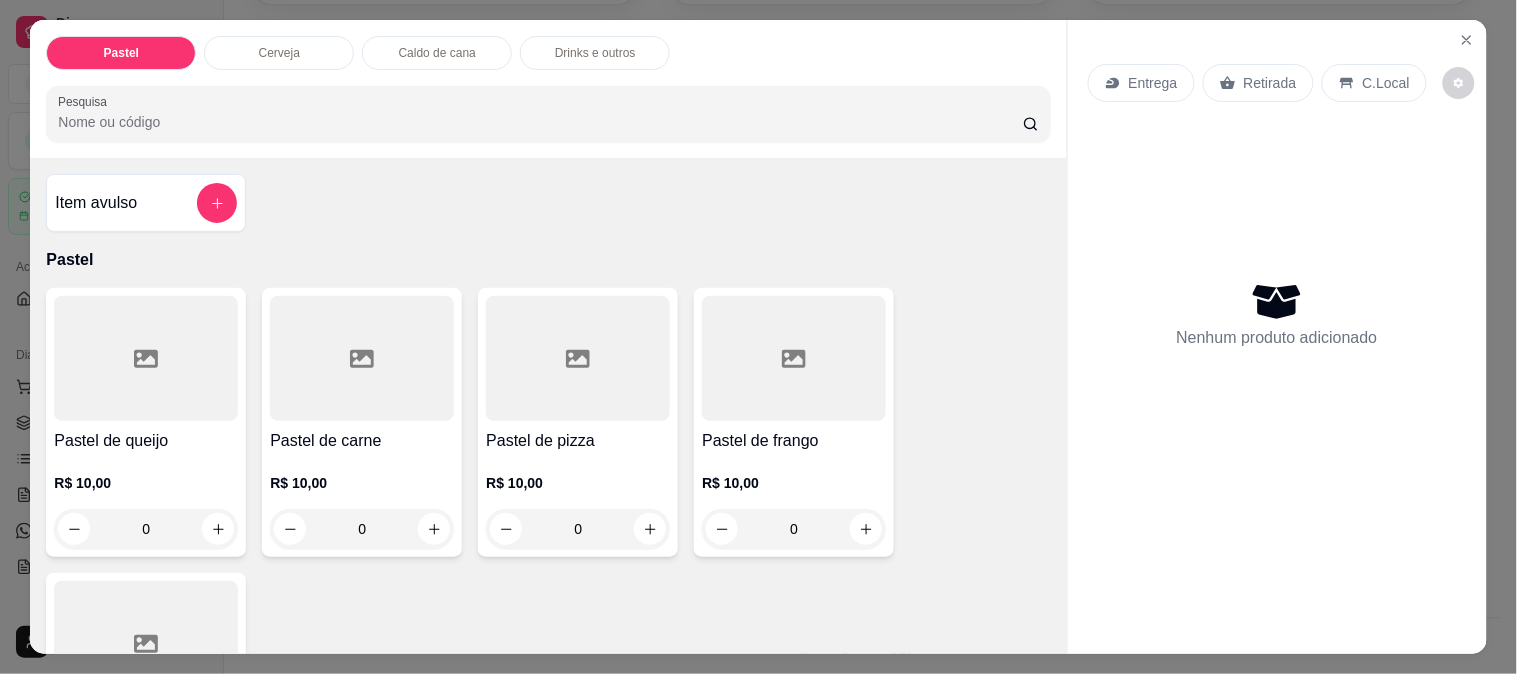 click on "Cerveja" at bounding box center (279, 53) 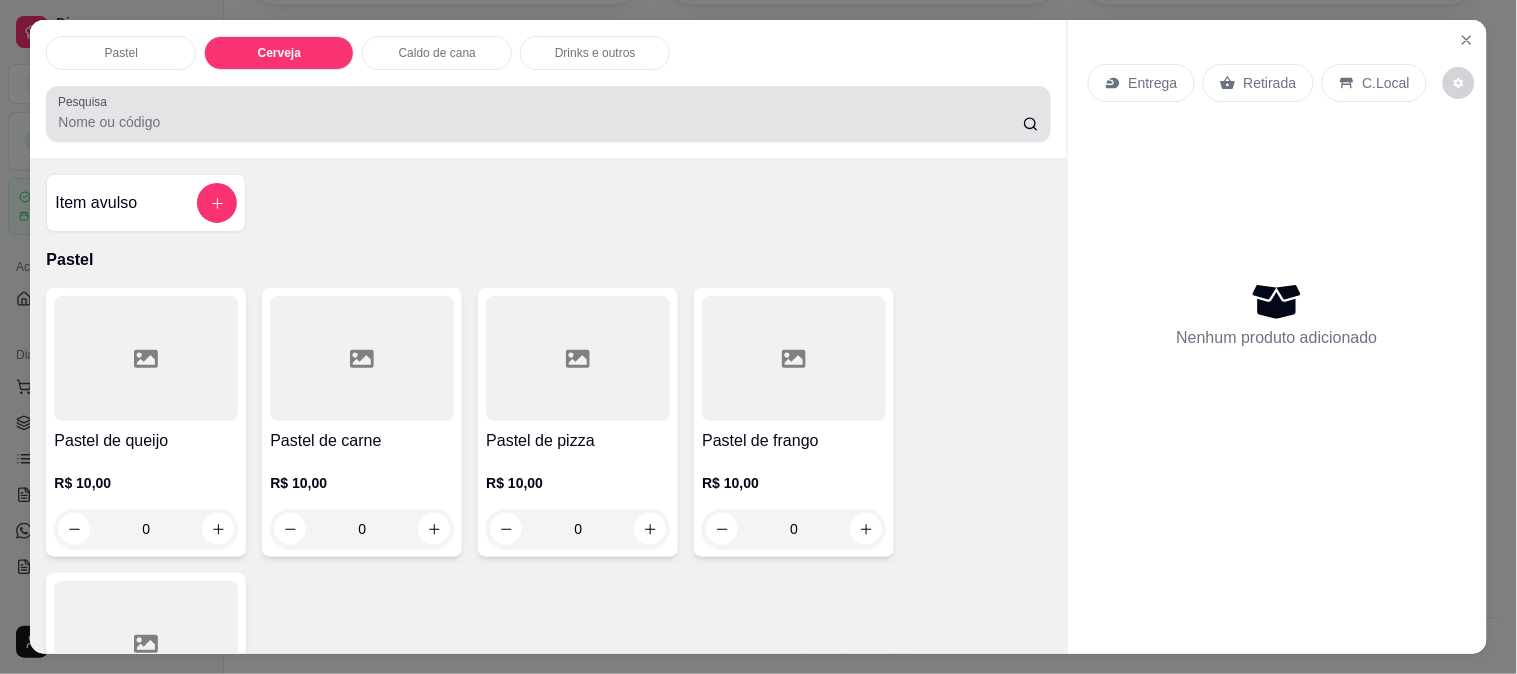 scroll, scrollTop: 700, scrollLeft: 0, axis: vertical 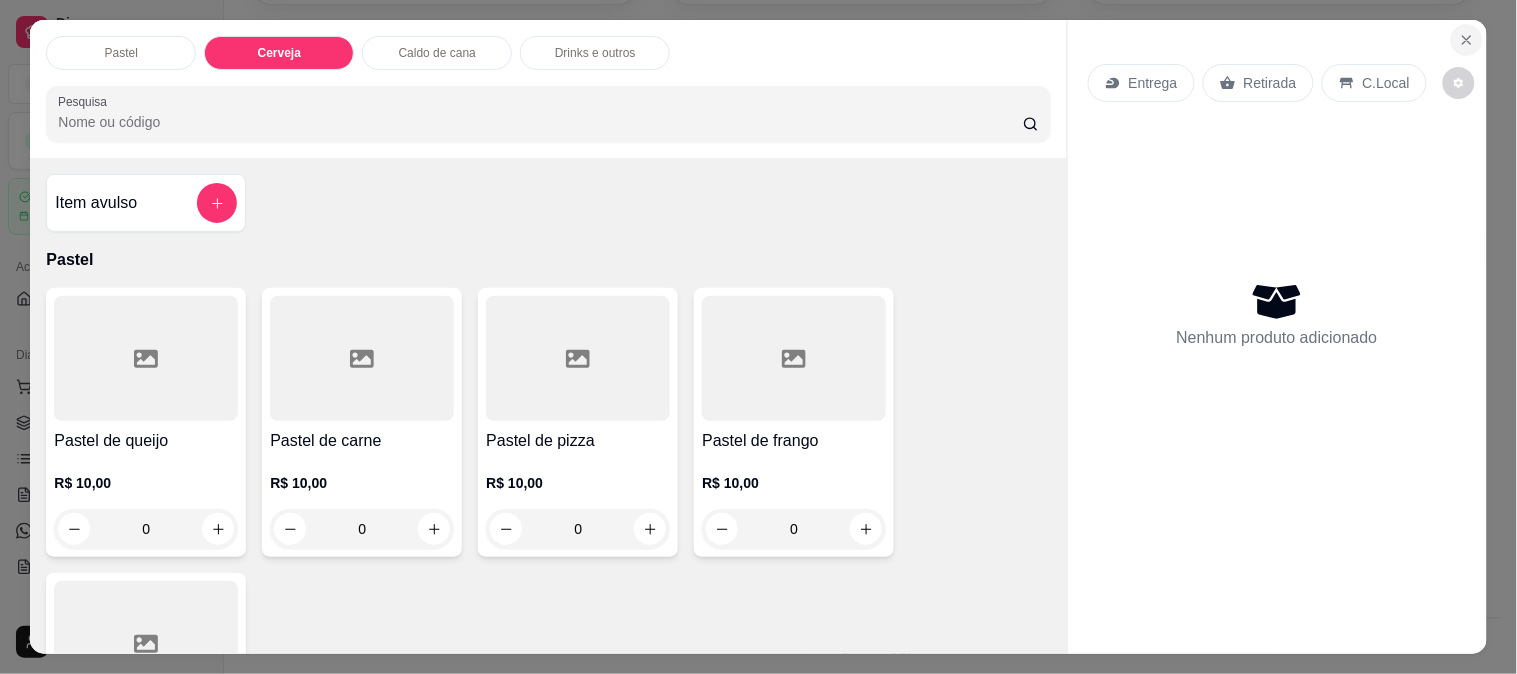 click 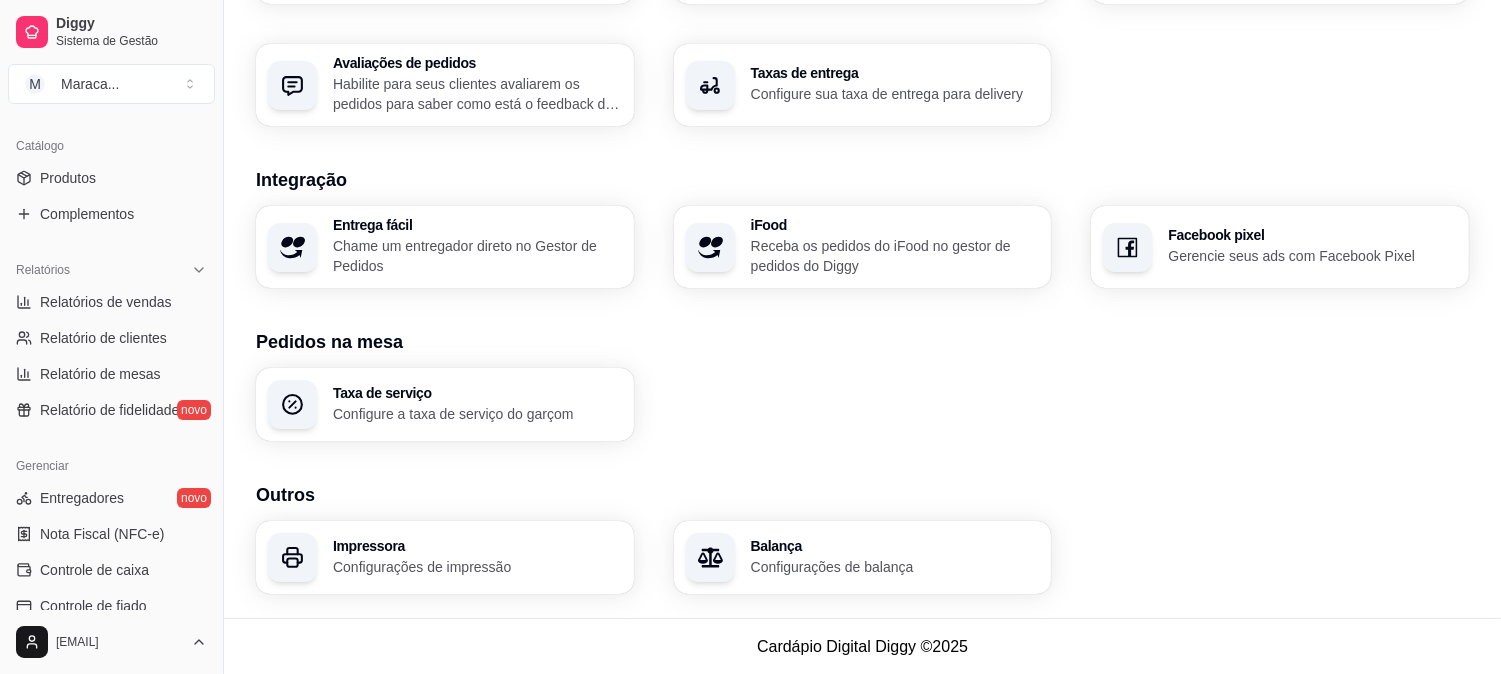 scroll, scrollTop: 471, scrollLeft: 0, axis: vertical 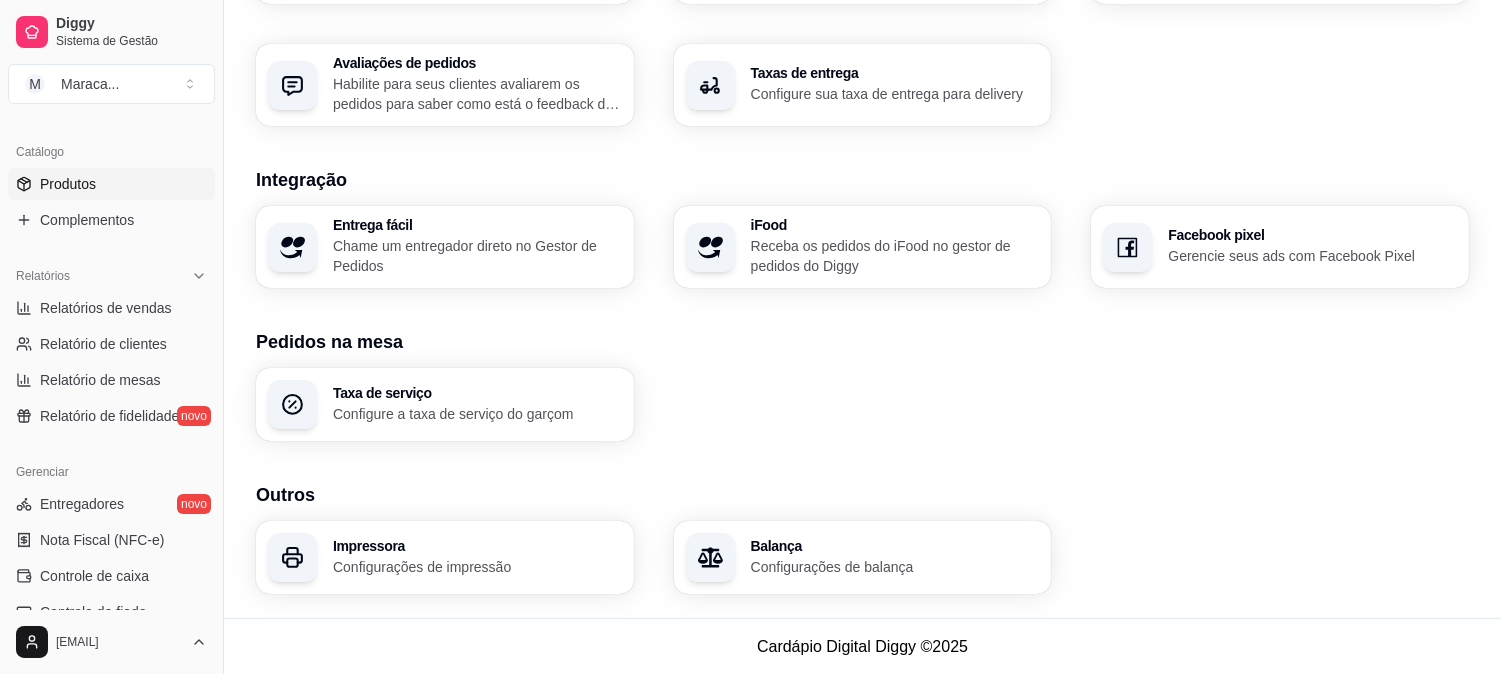 click on "Produtos" at bounding box center (68, 184) 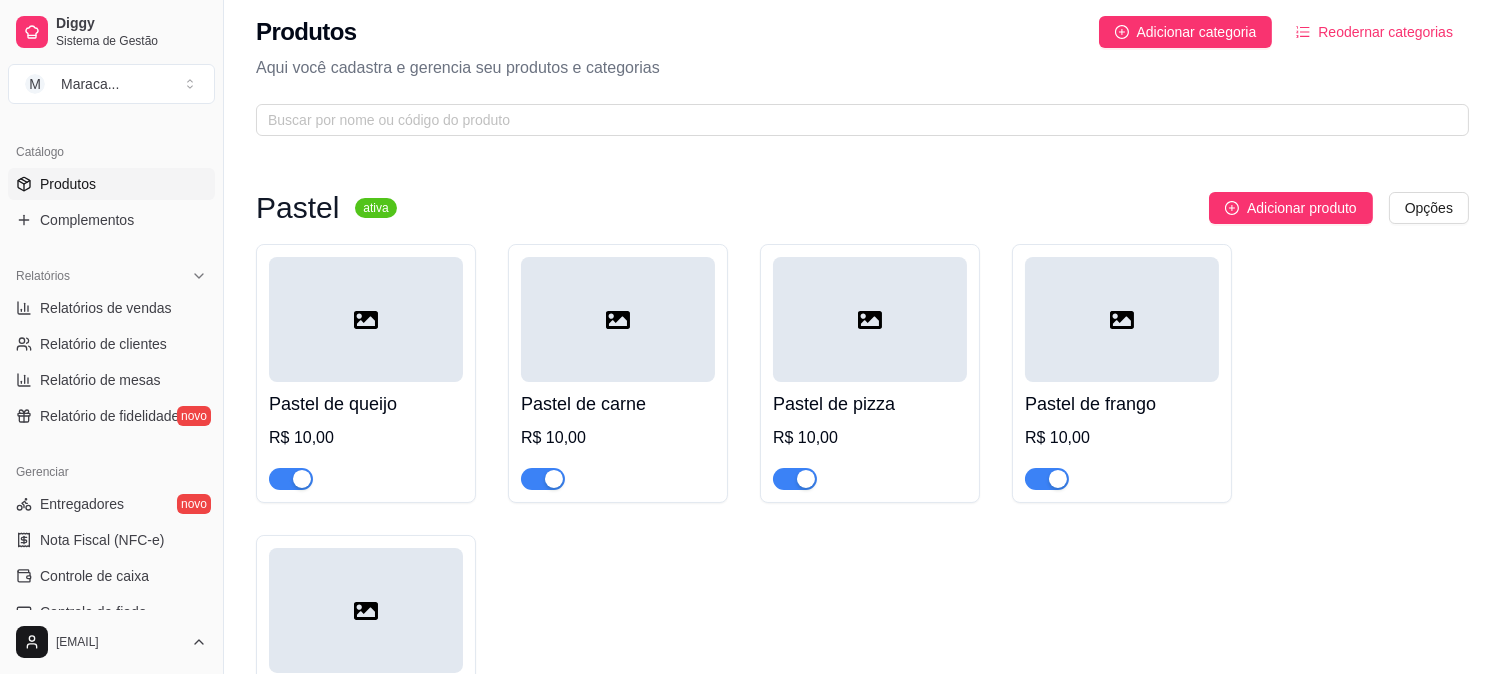 scroll, scrollTop: 0, scrollLeft: 0, axis: both 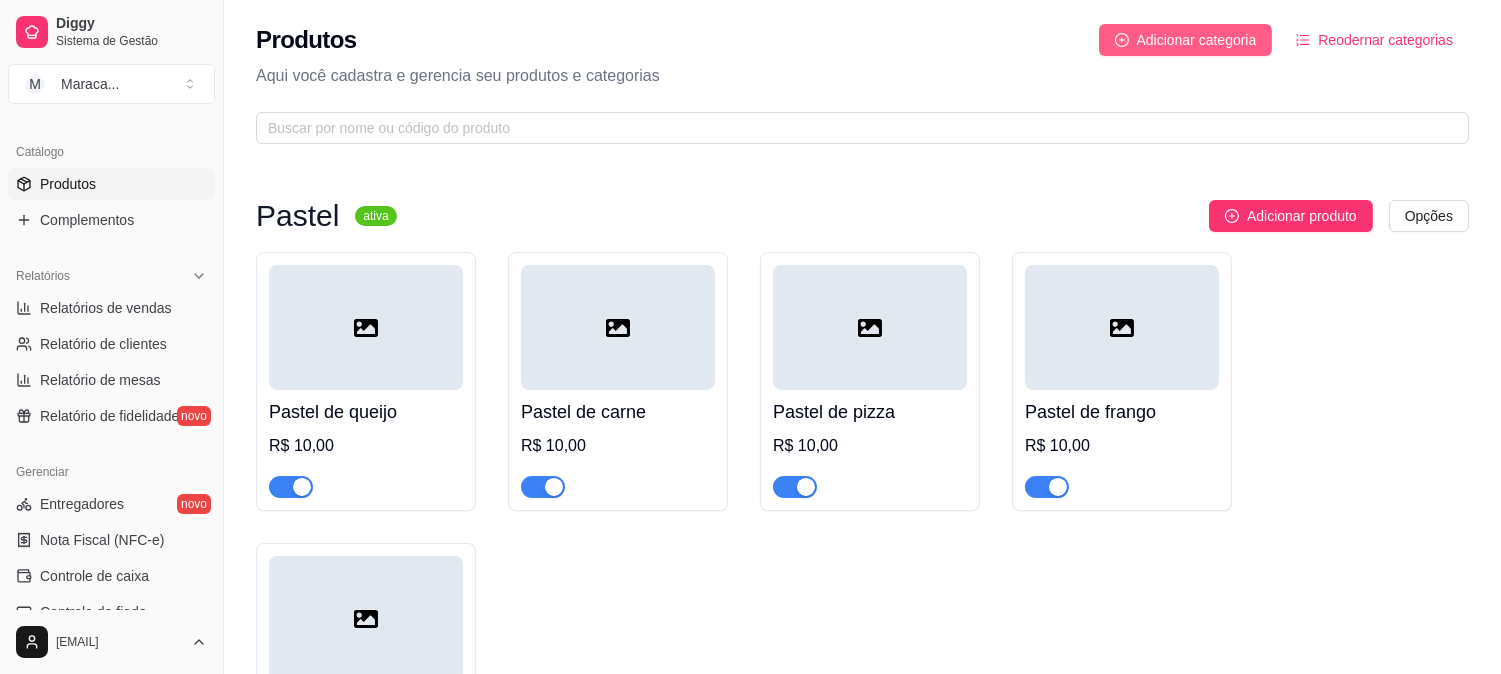 click on "Adicionar categoria" at bounding box center [1197, 40] 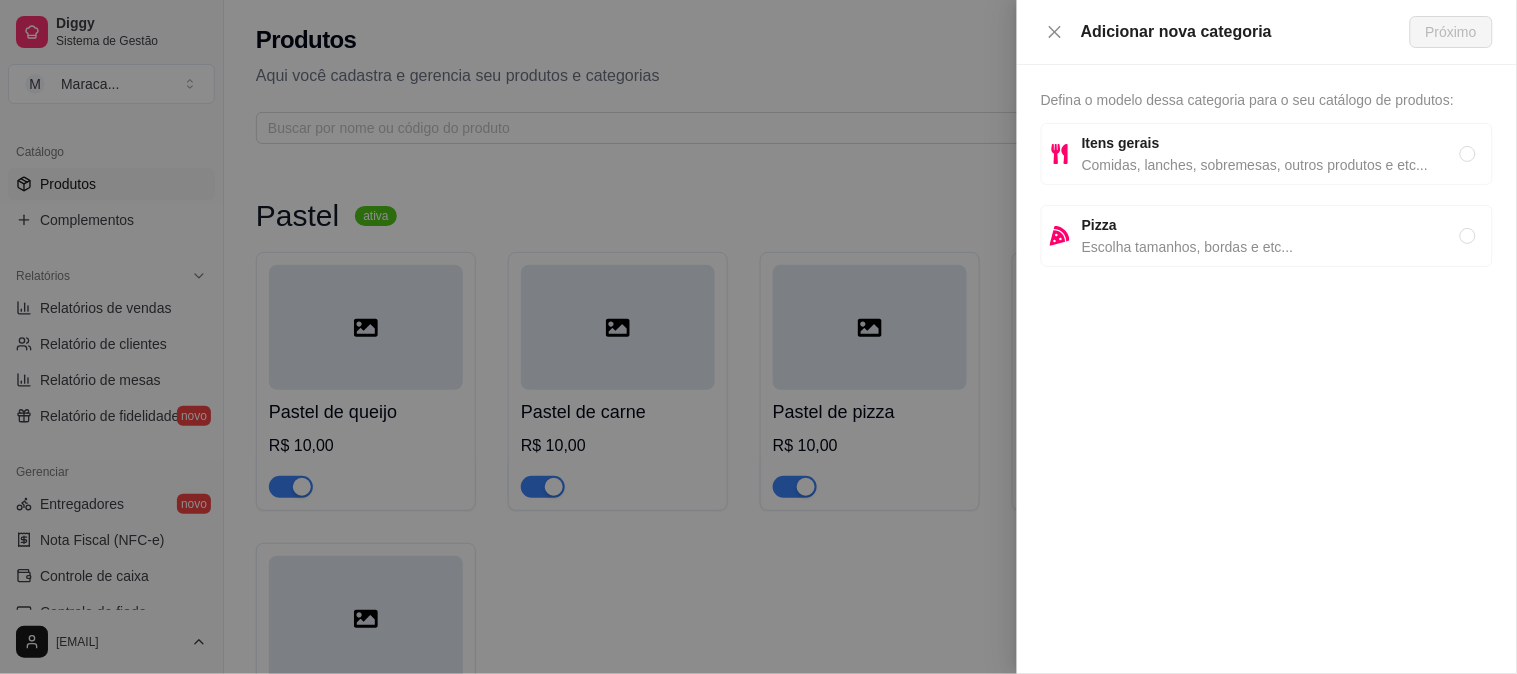 click on "Itens gerais" at bounding box center (1271, 143) 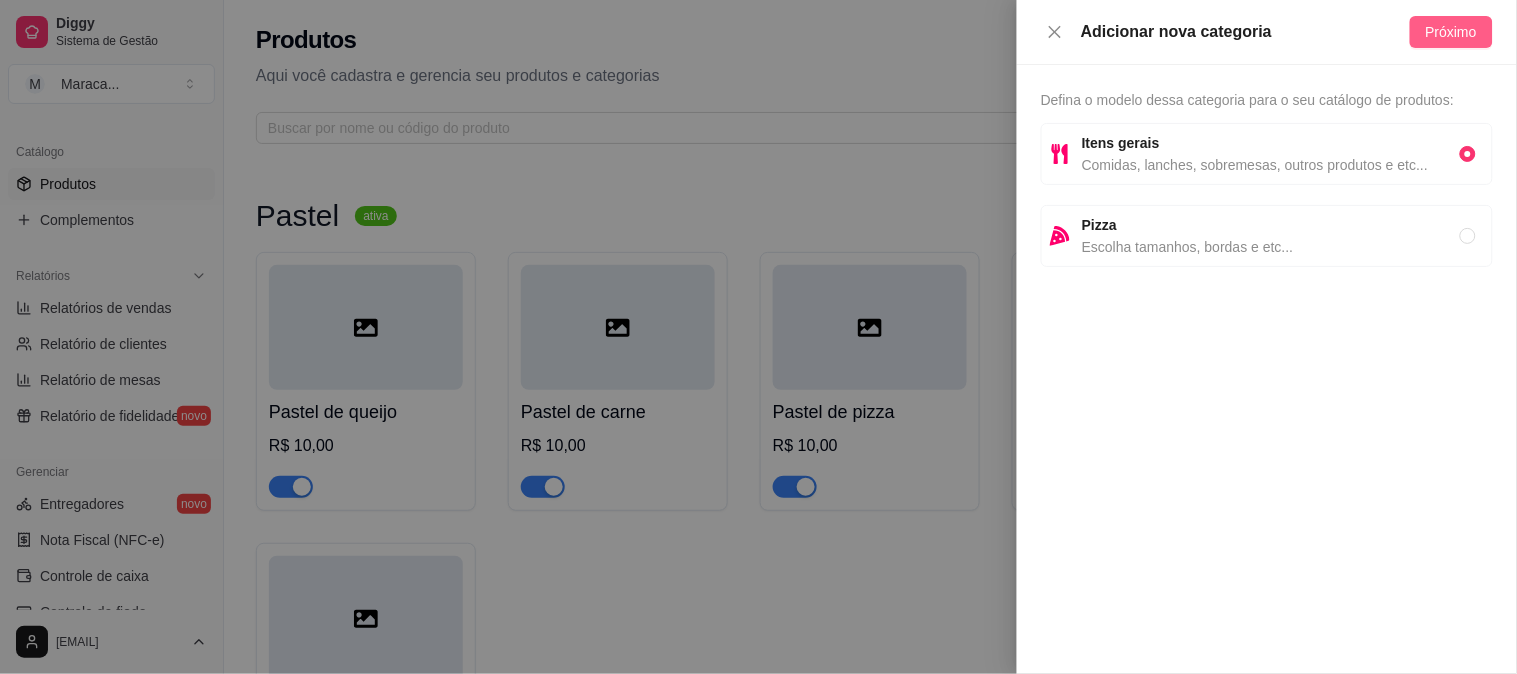 click on "Próximo" at bounding box center [1451, 32] 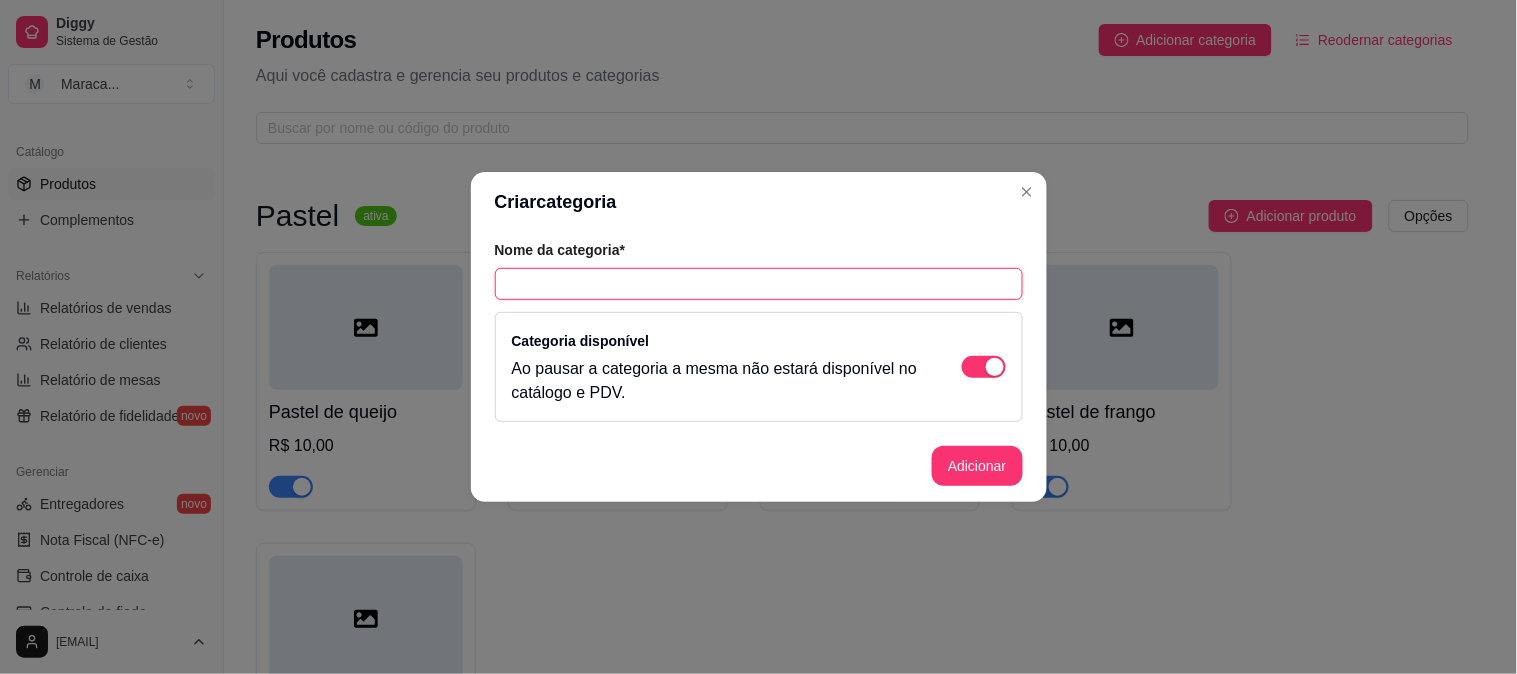 click at bounding box center (759, 284) 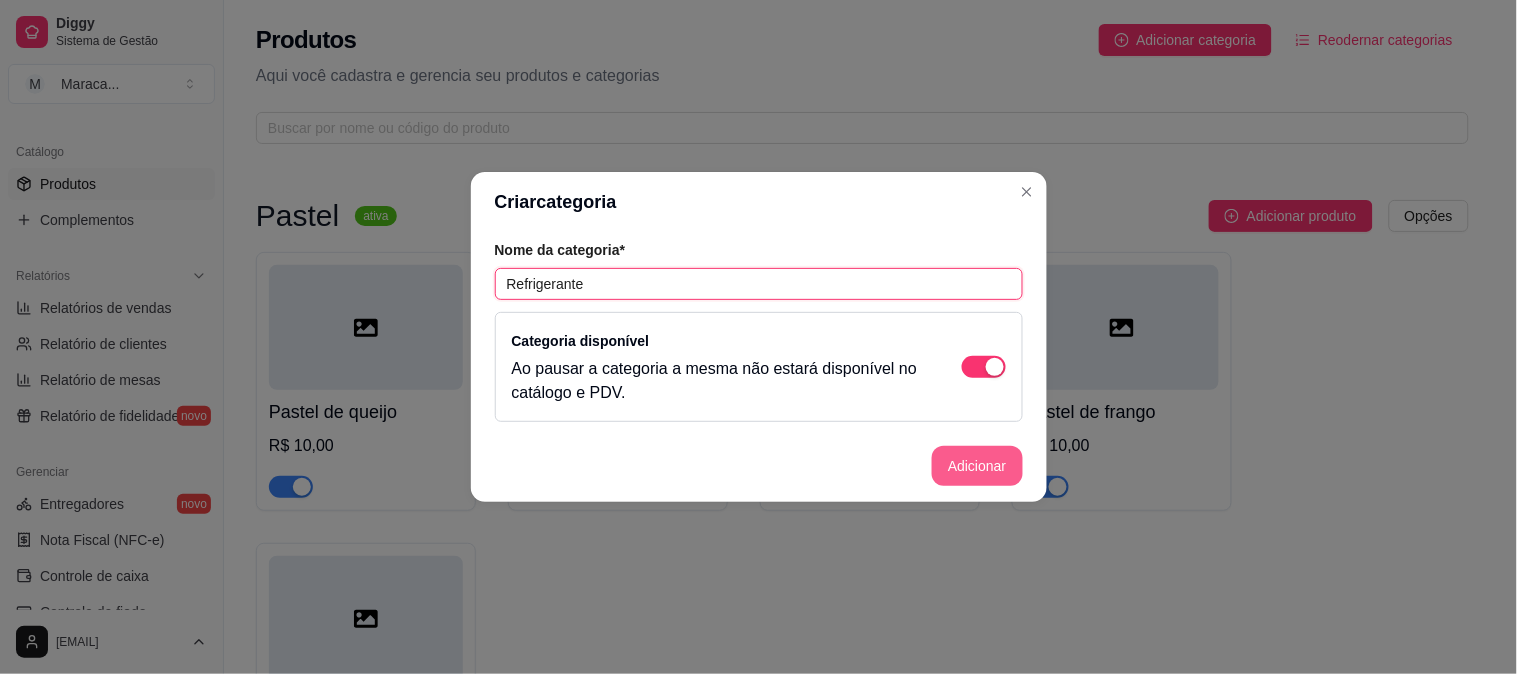 type on "Refrigerante" 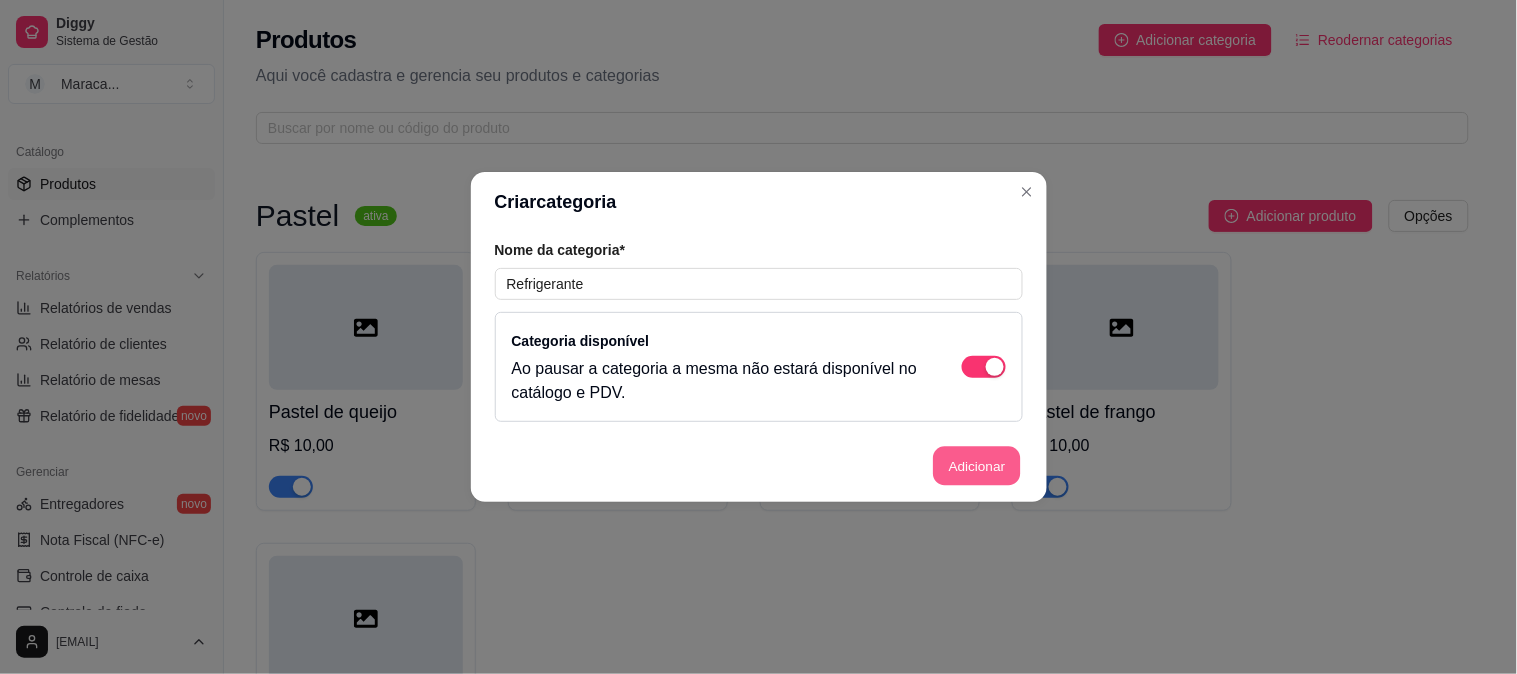 click on "Adicionar" at bounding box center [977, 466] 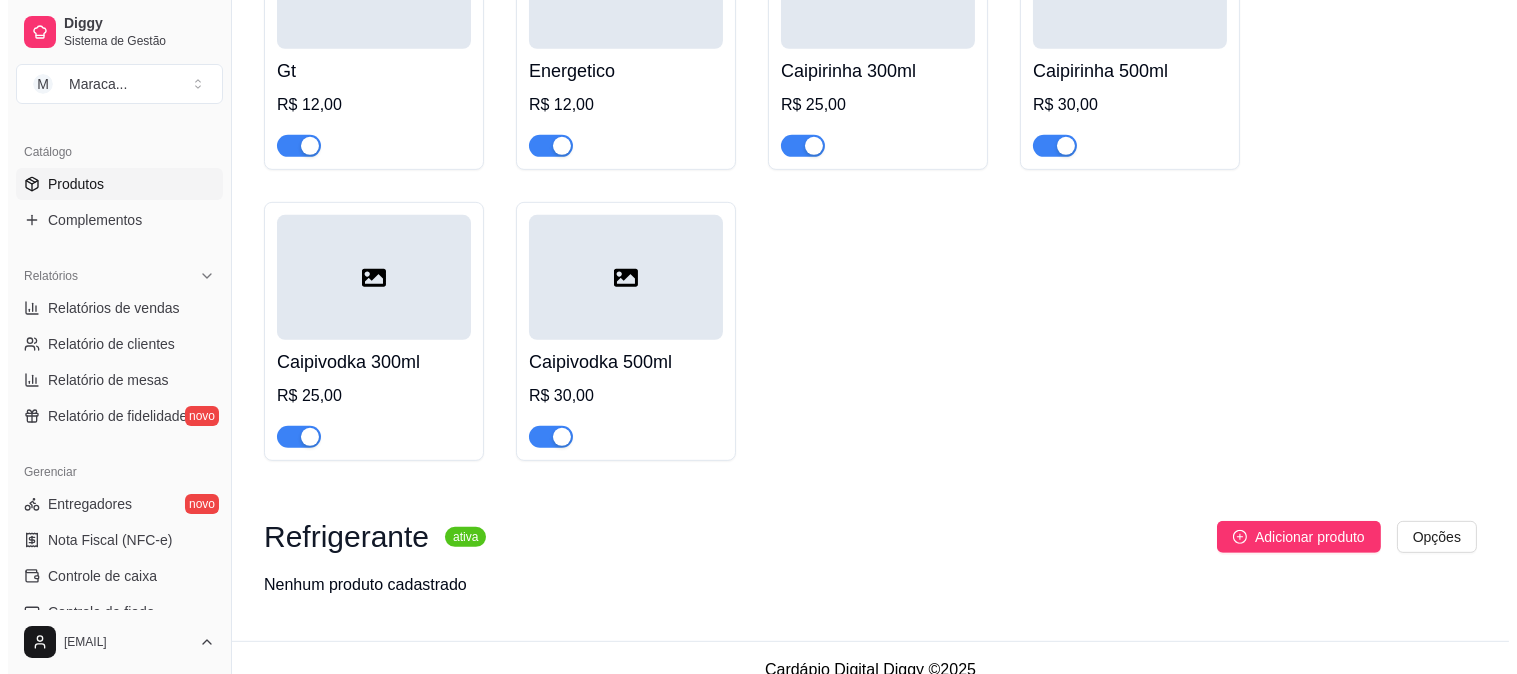 scroll, scrollTop: 1774, scrollLeft: 0, axis: vertical 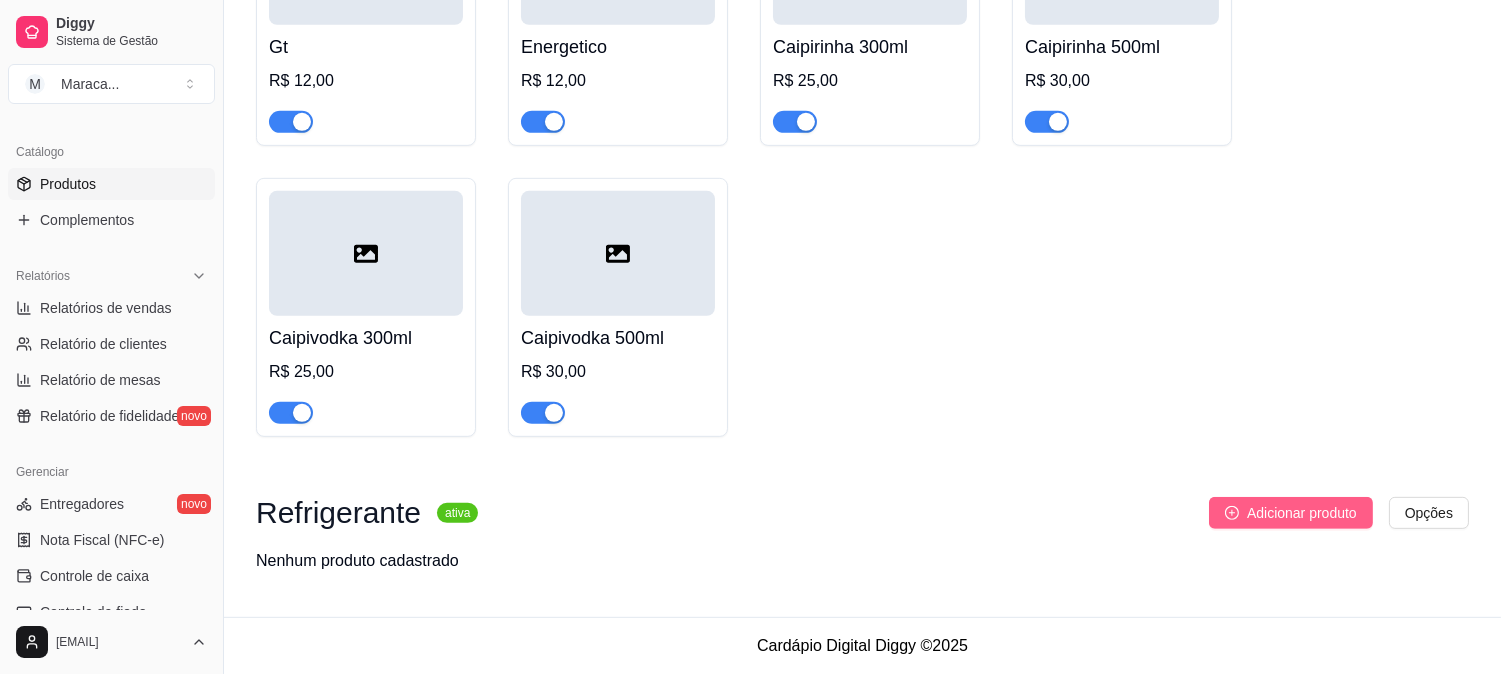 click on "Adicionar produto" at bounding box center (1291, 513) 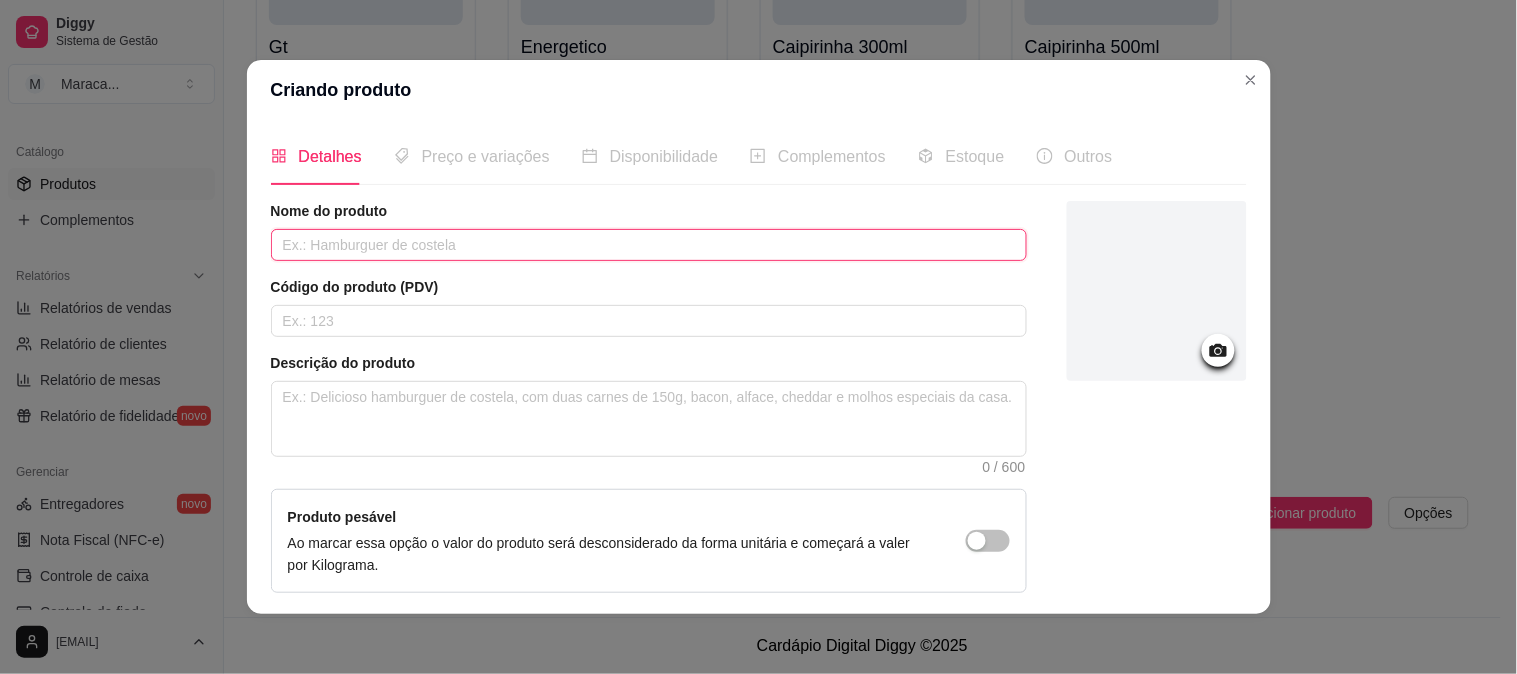click at bounding box center (649, 245) 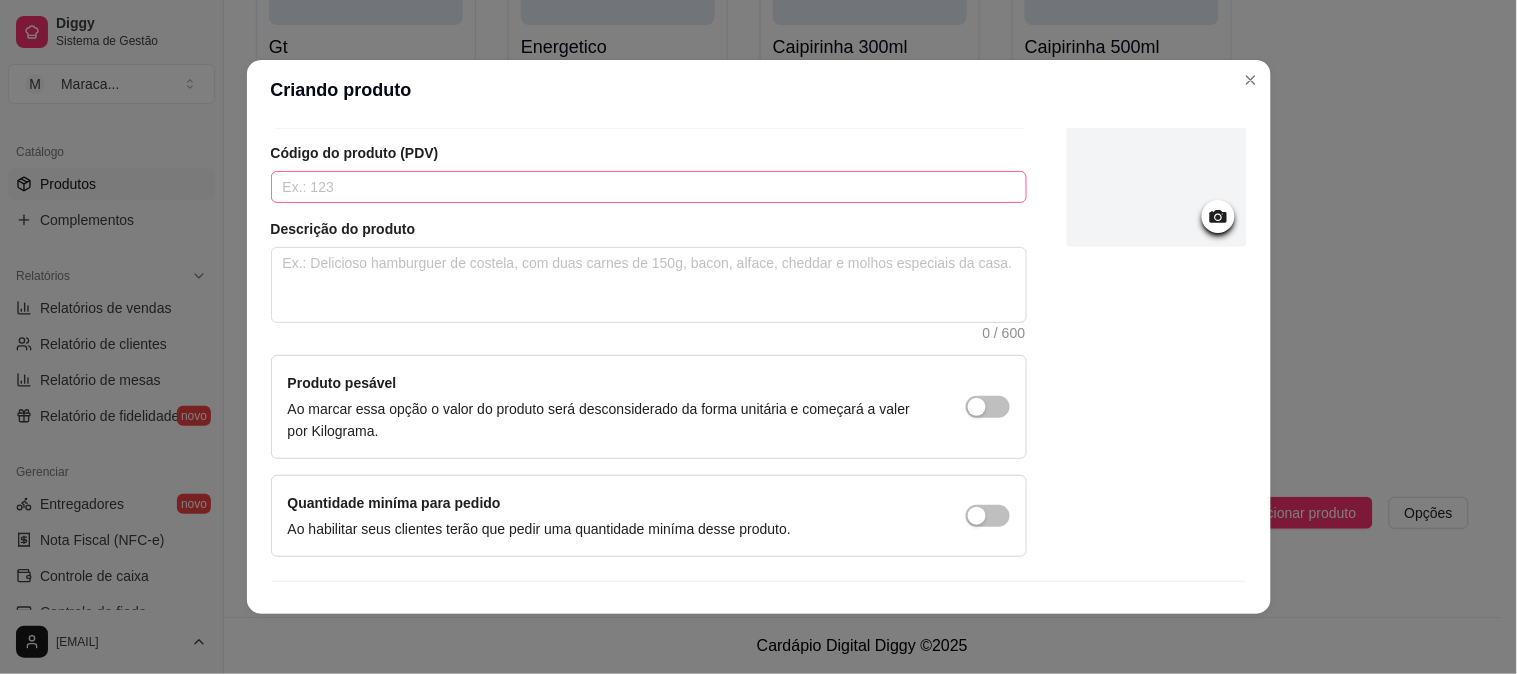 scroll, scrollTop: 174, scrollLeft: 0, axis: vertical 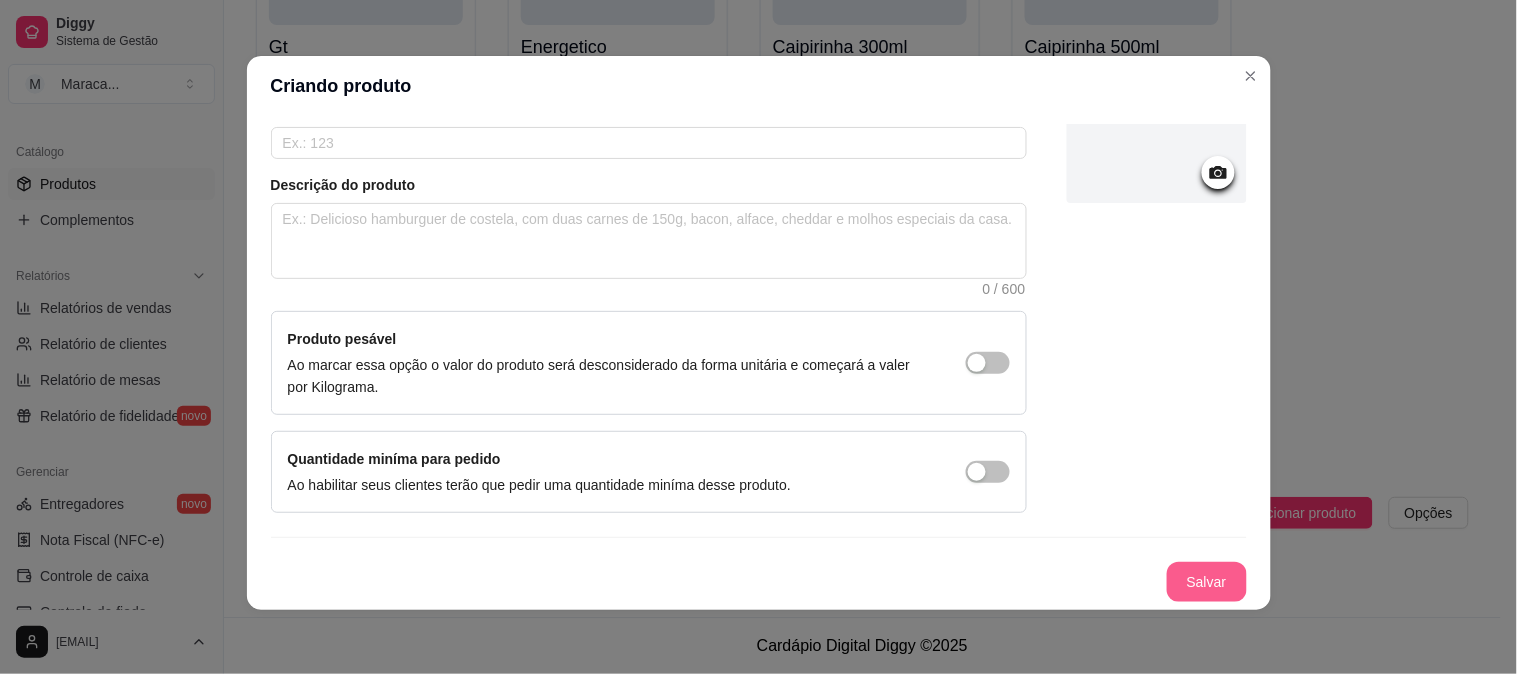 type on "Coca" 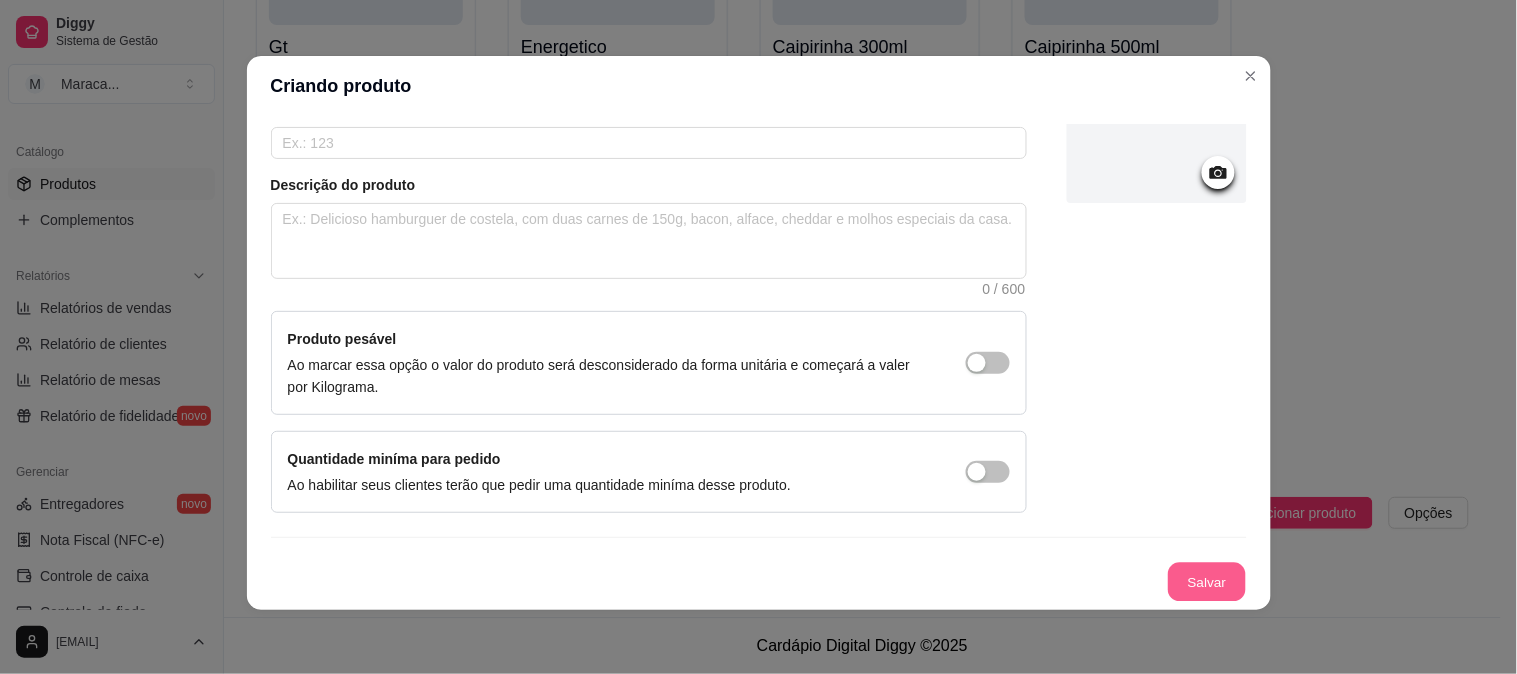 click on "Salvar" at bounding box center (1207, 582) 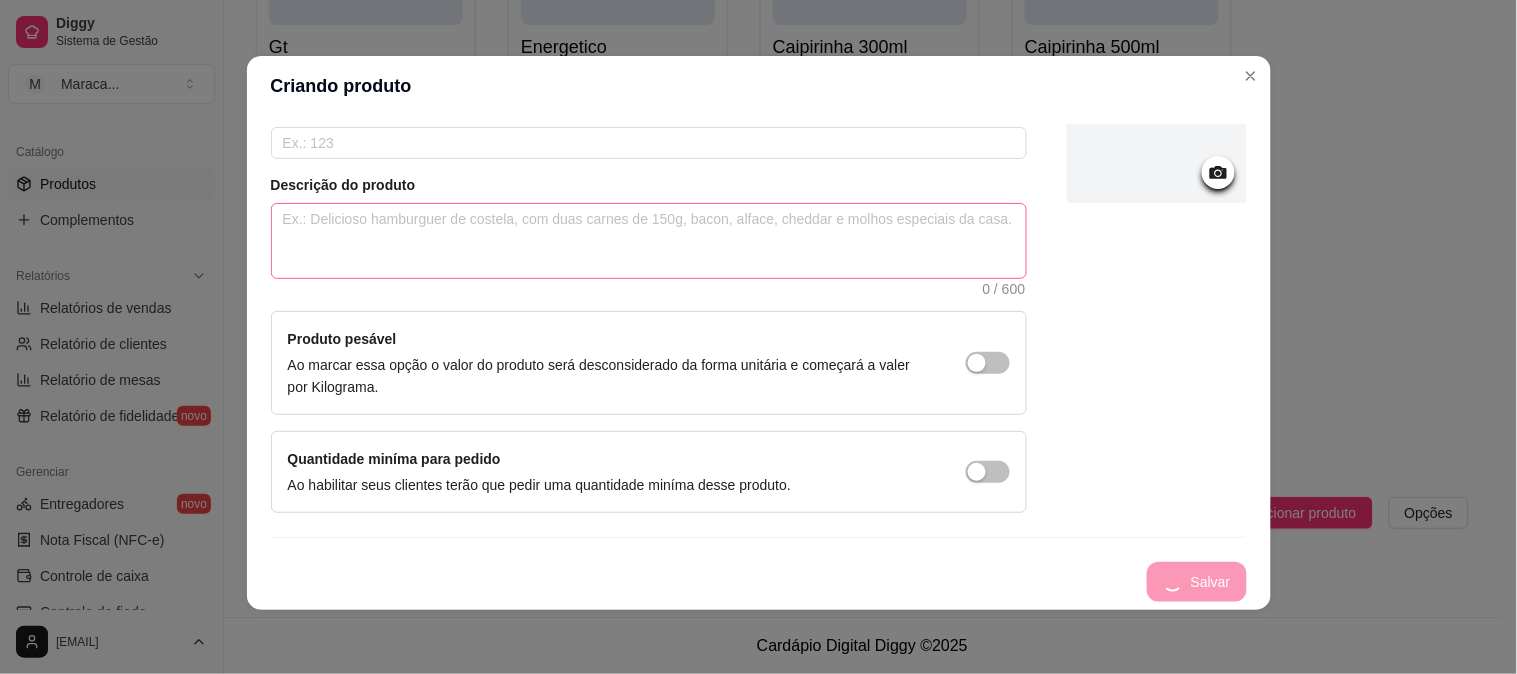 scroll, scrollTop: 158, scrollLeft: 0, axis: vertical 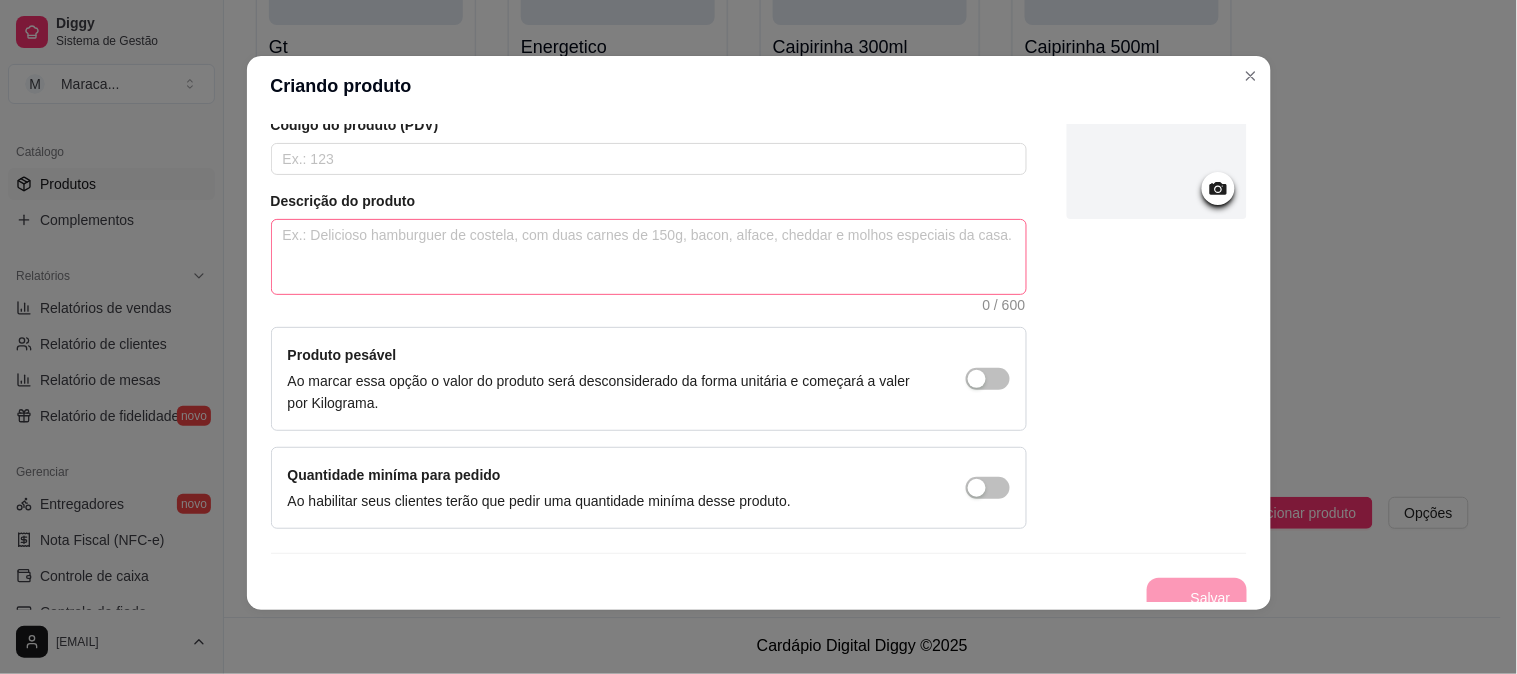 type 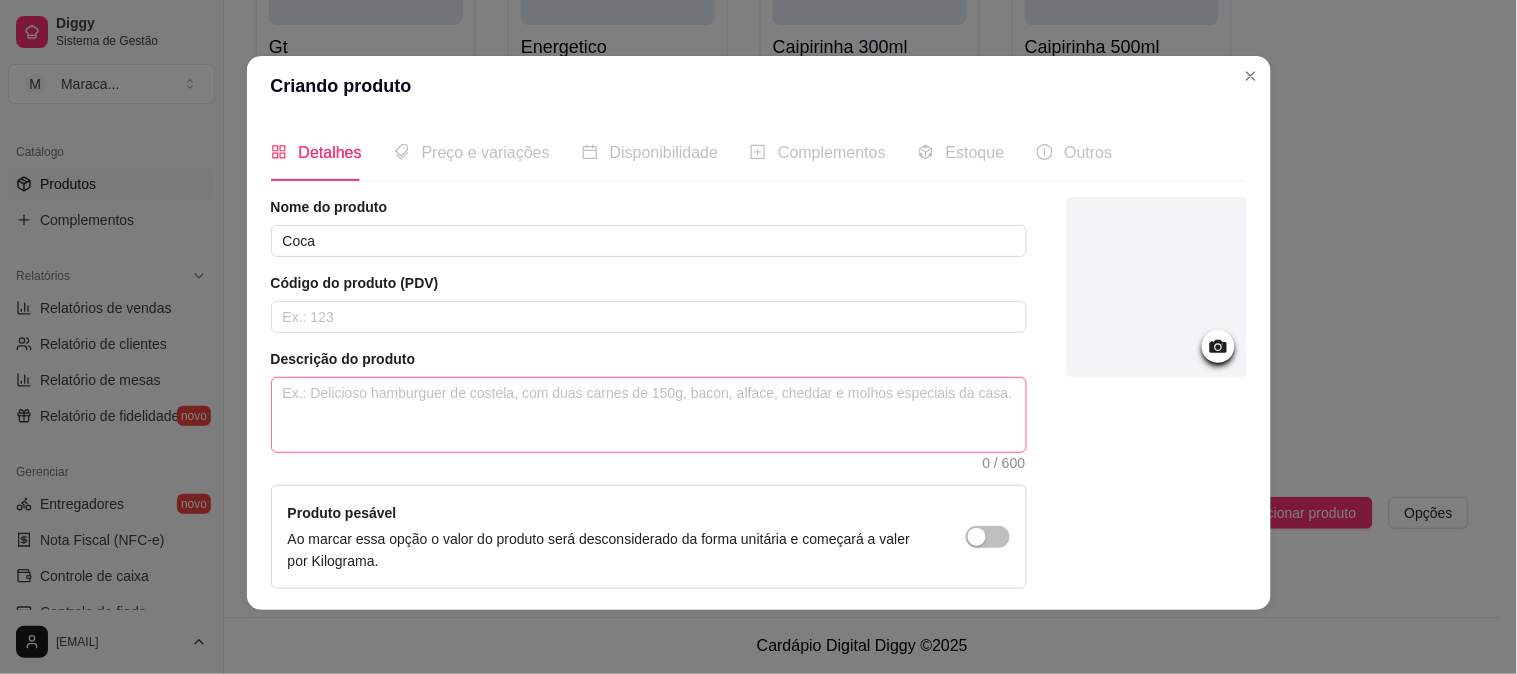 scroll, scrollTop: 0, scrollLeft: 0, axis: both 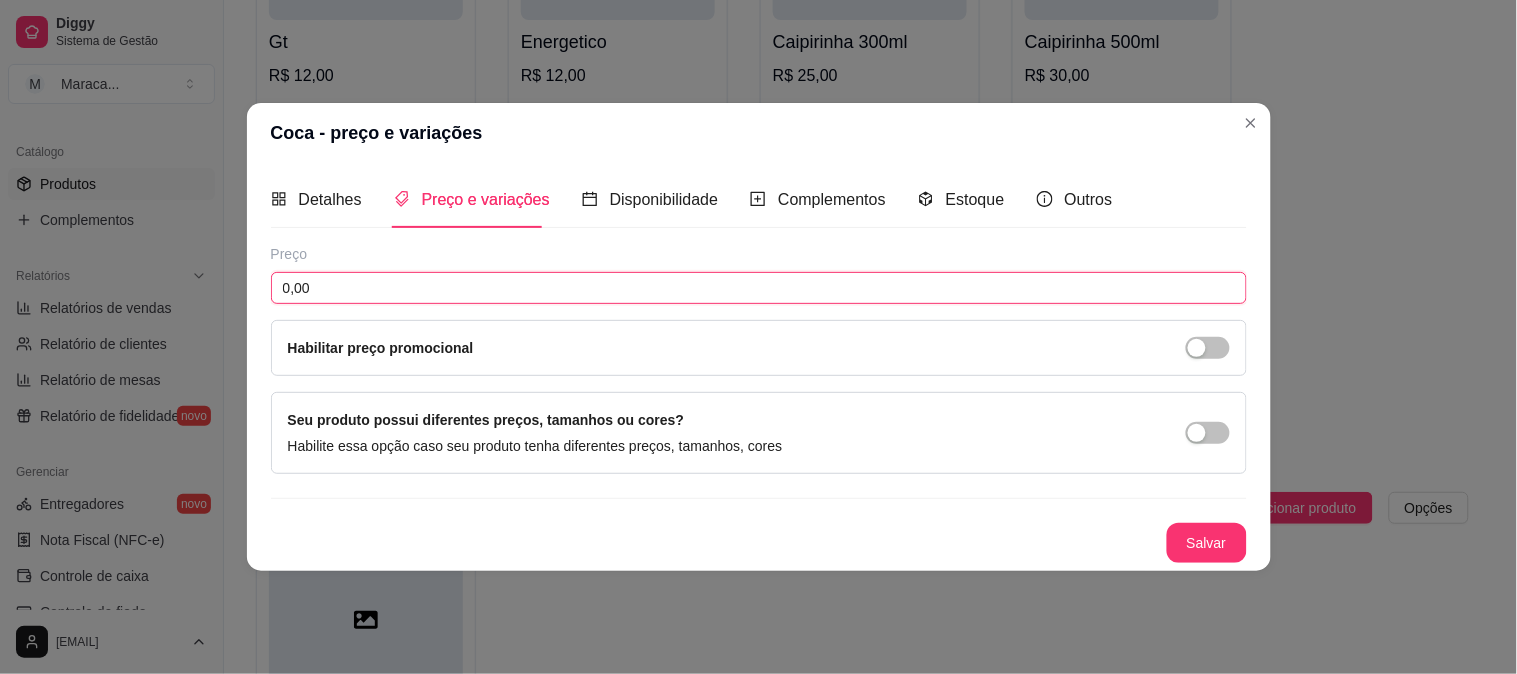 click on "0,00" at bounding box center [759, 288] 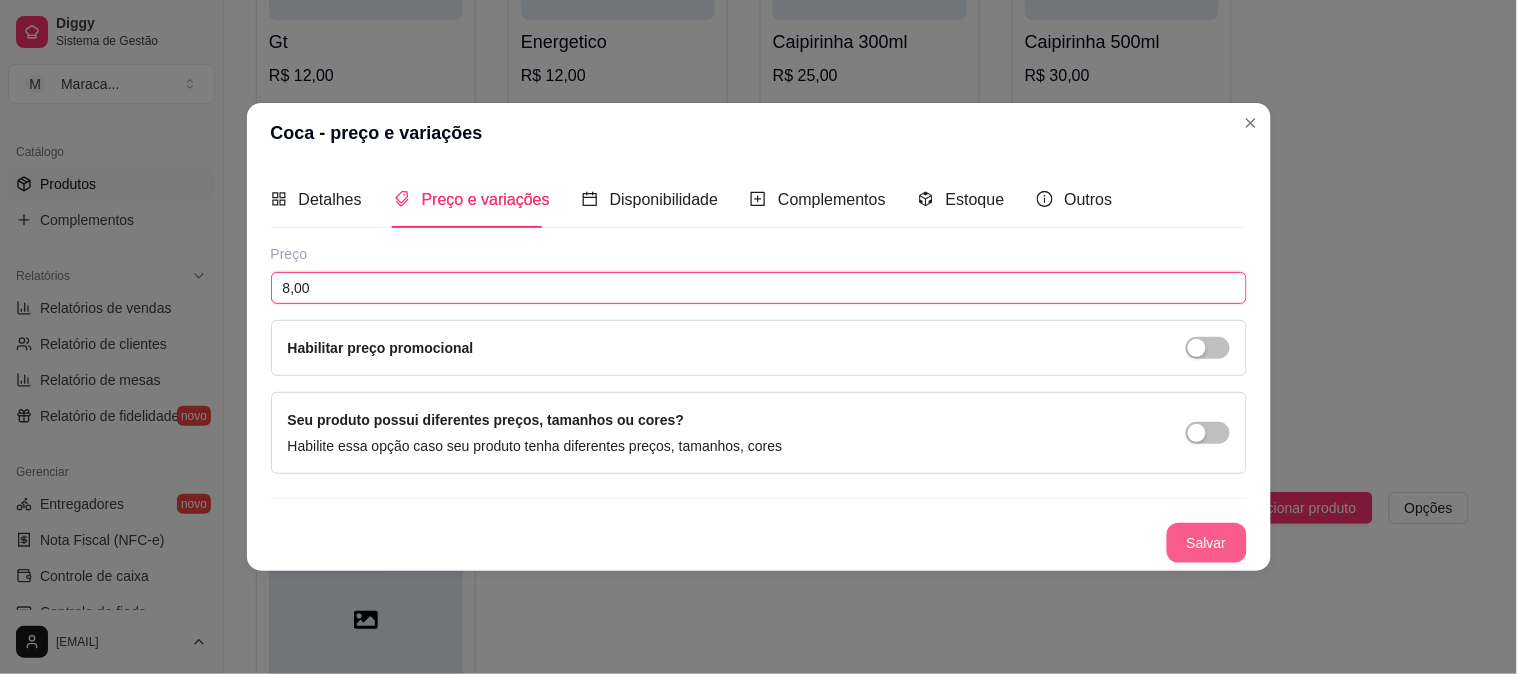 type on "8,00" 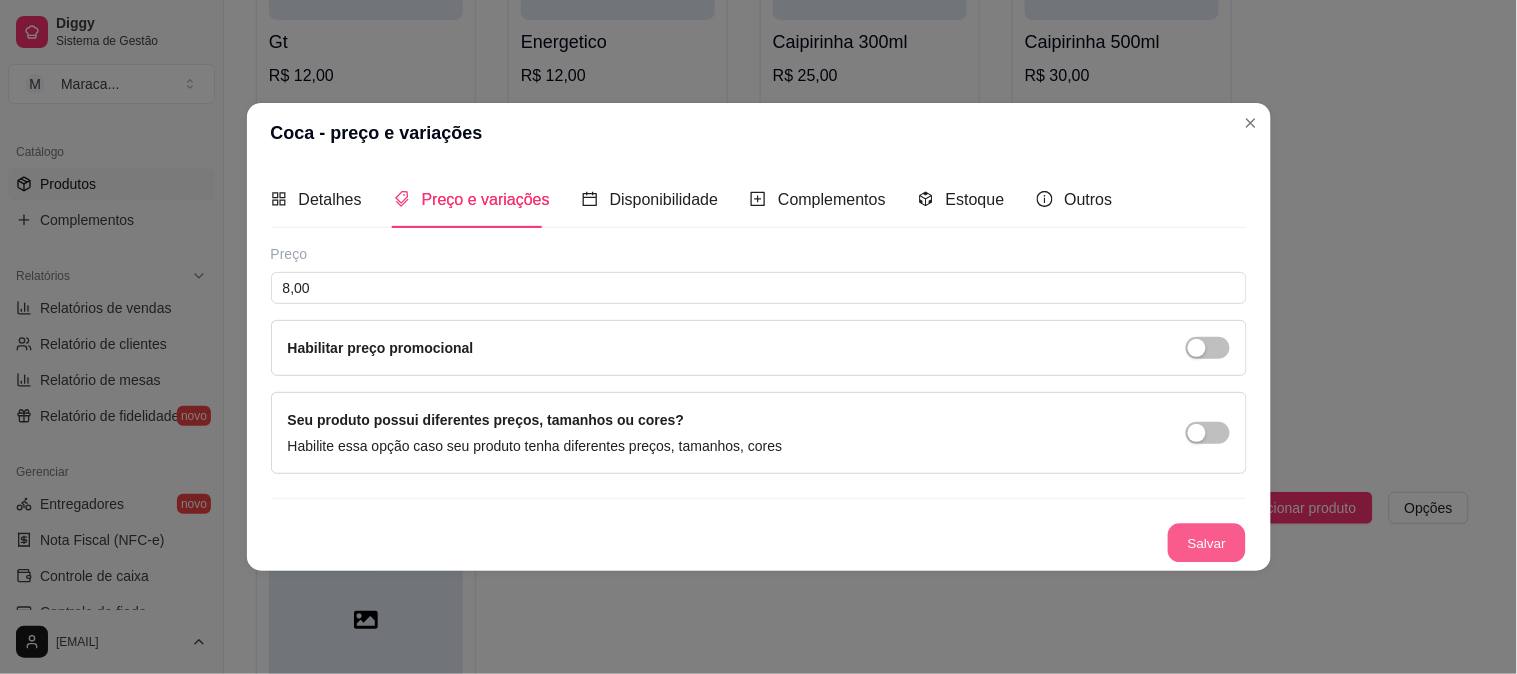 click on "Salvar" at bounding box center (1207, 543) 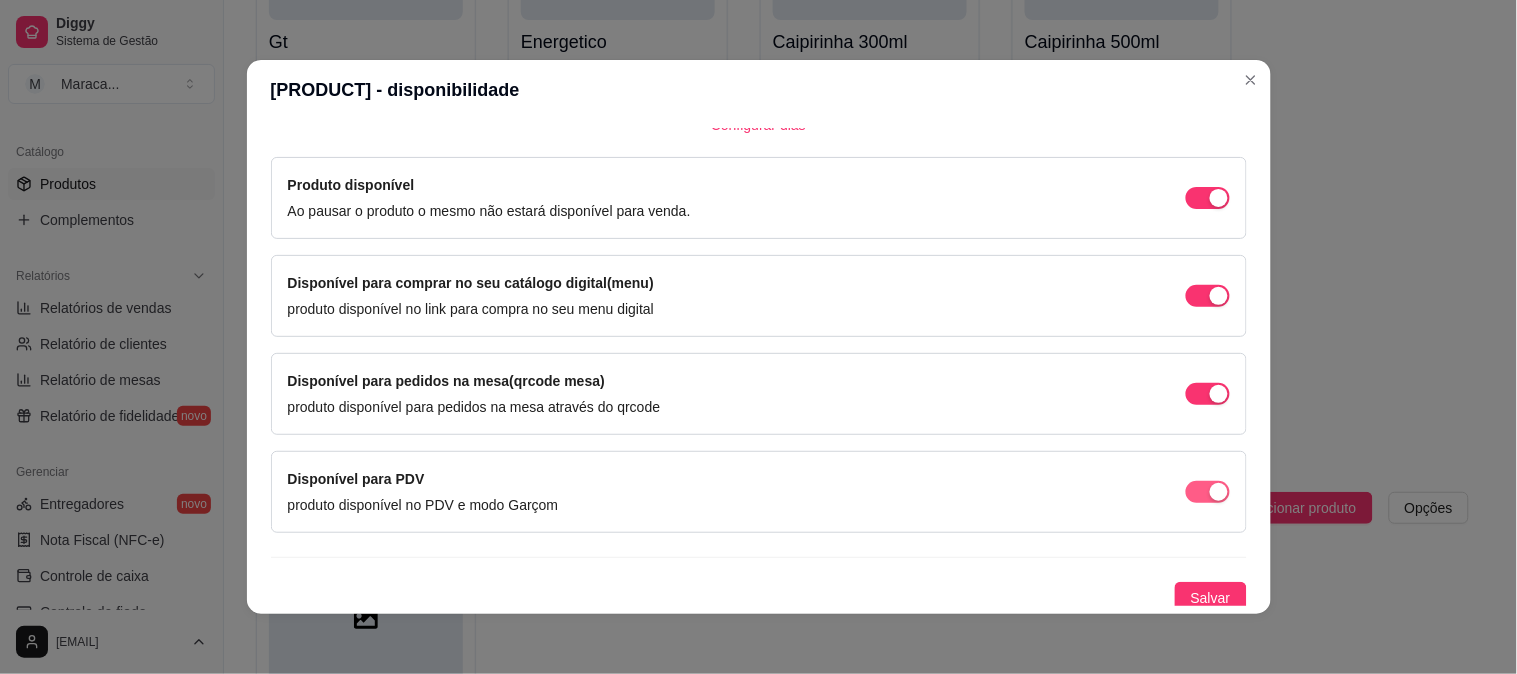 scroll, scrollTop: 172, scrollLeft: 0, axis: vertical 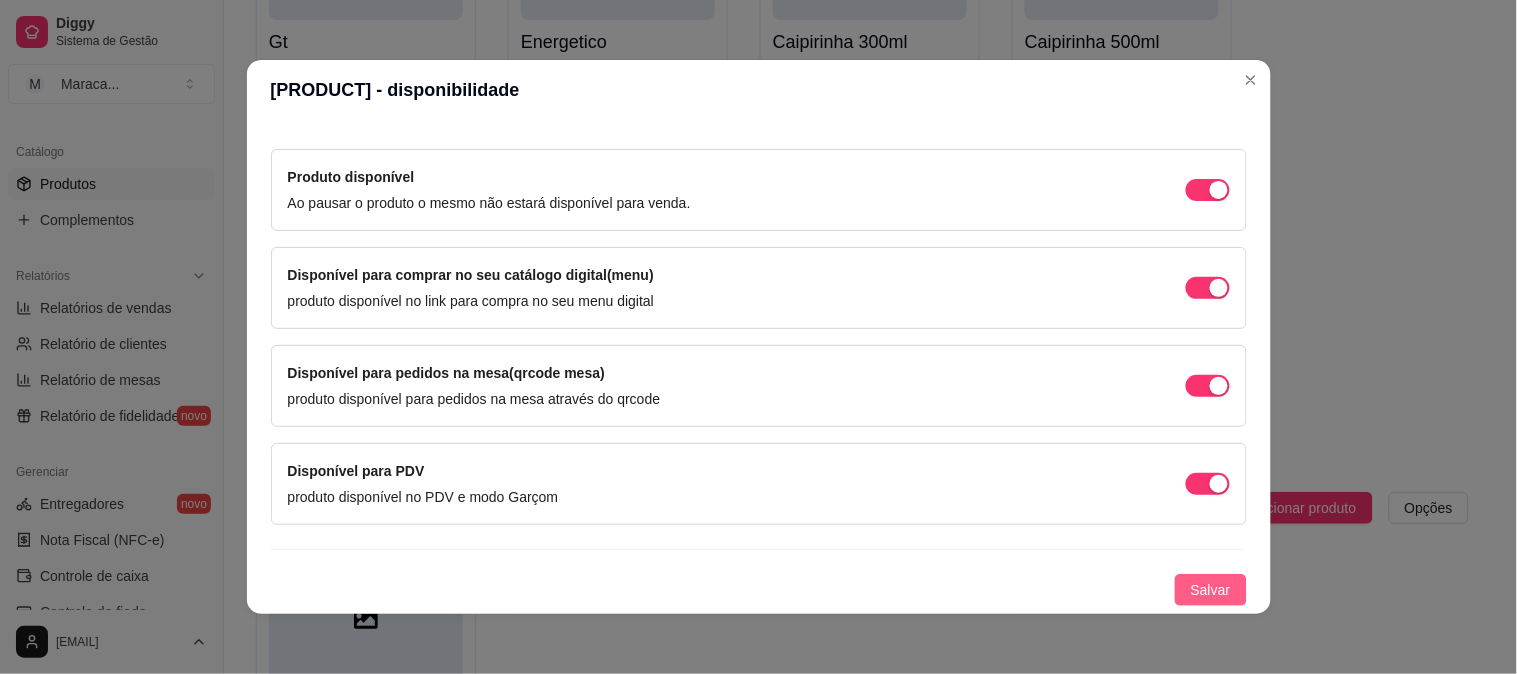 click on "Salvar" at bounding box center (1211, 590) 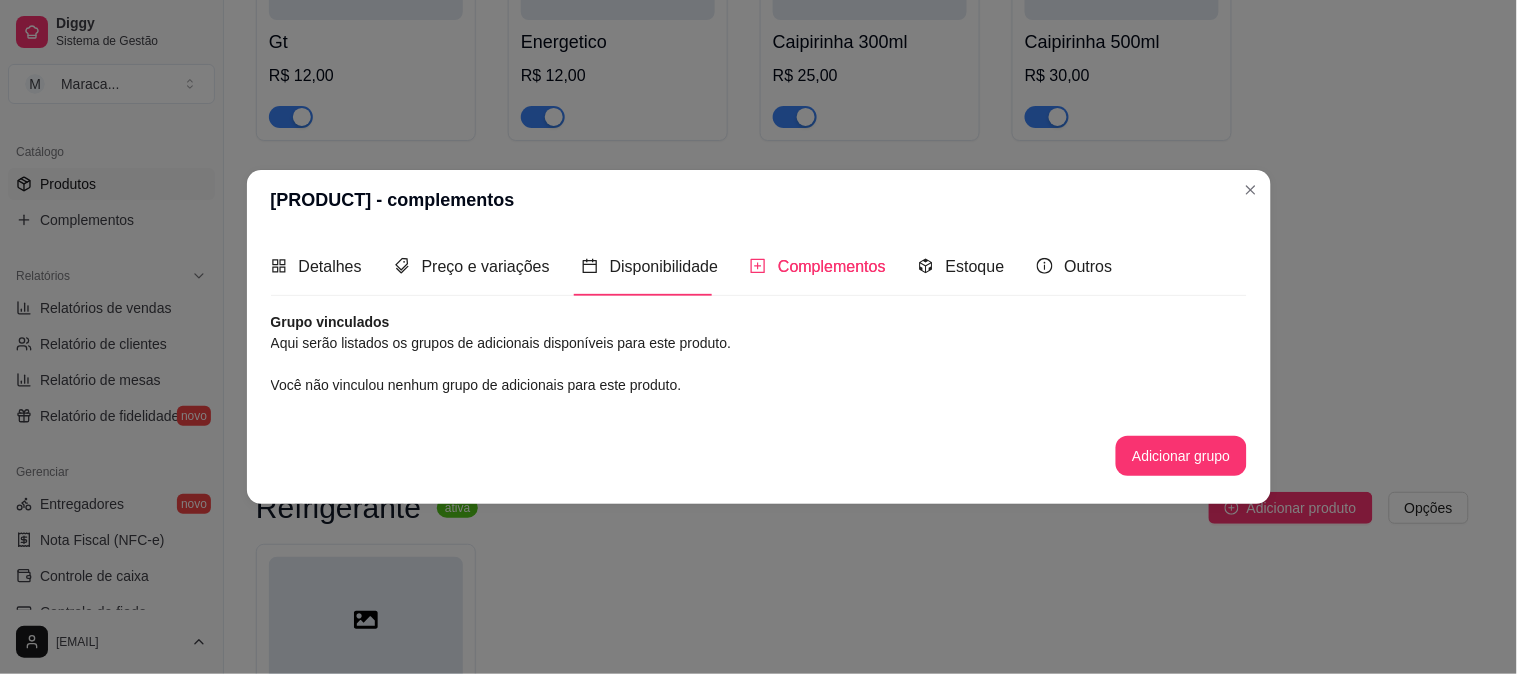scroll, scrollTop: 0, scrollLeft: 0, axis: both 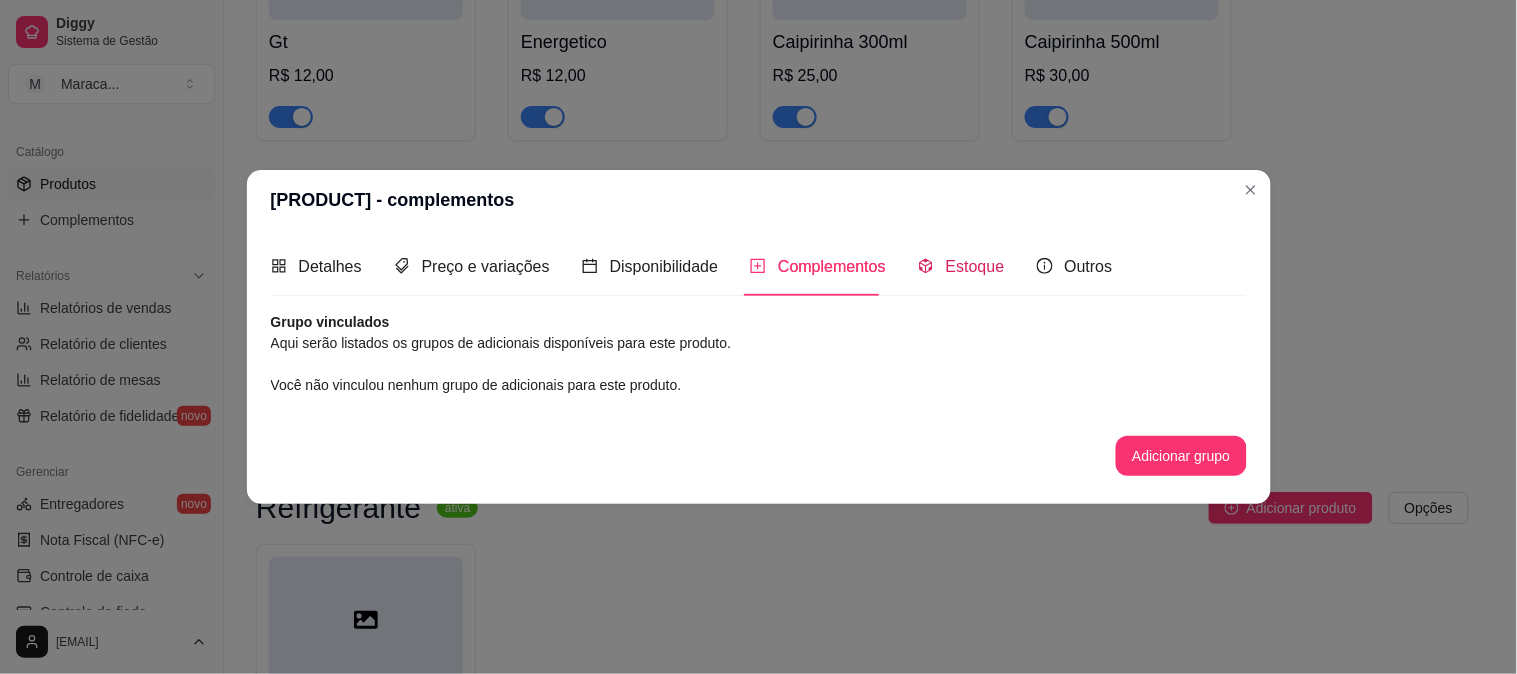 click on "Estoque" at bounding box center [975, 266] 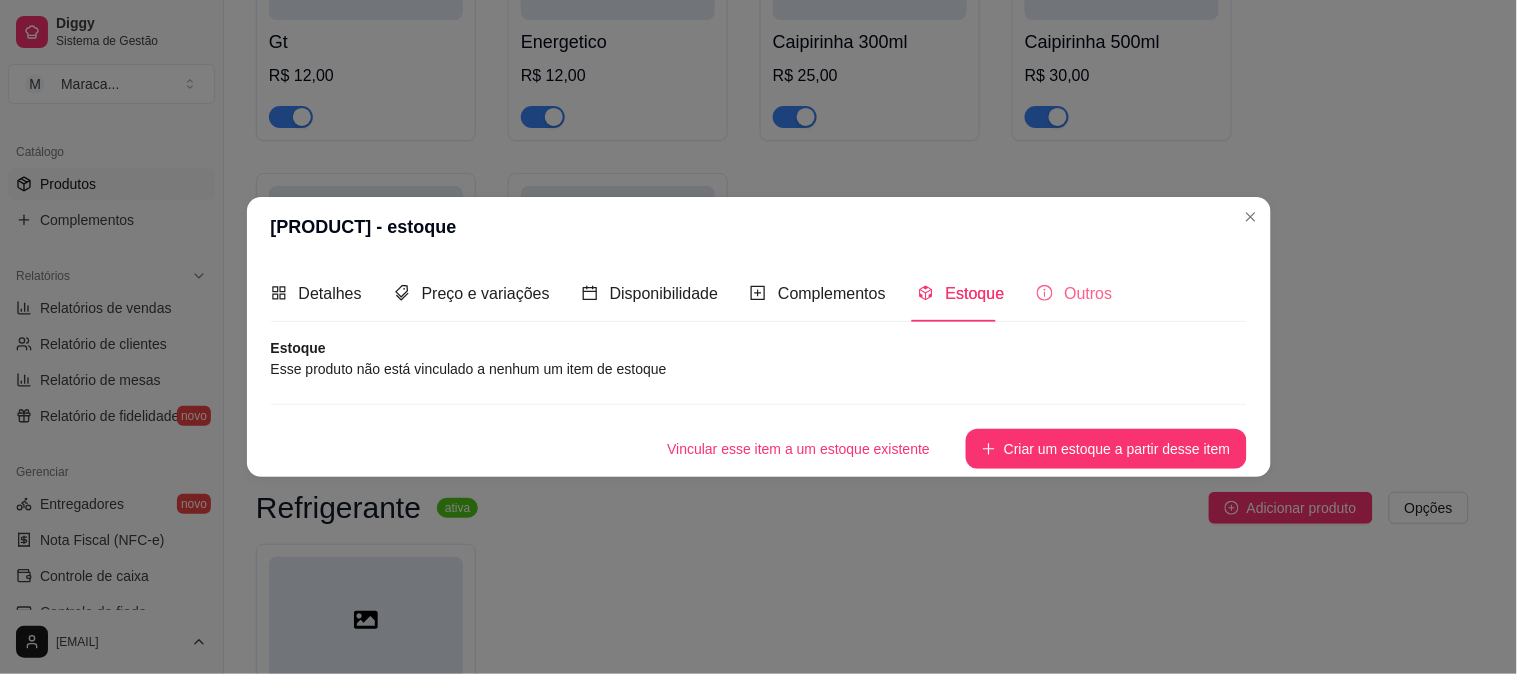 click on "Outros" at bounding box center (1075, 293) 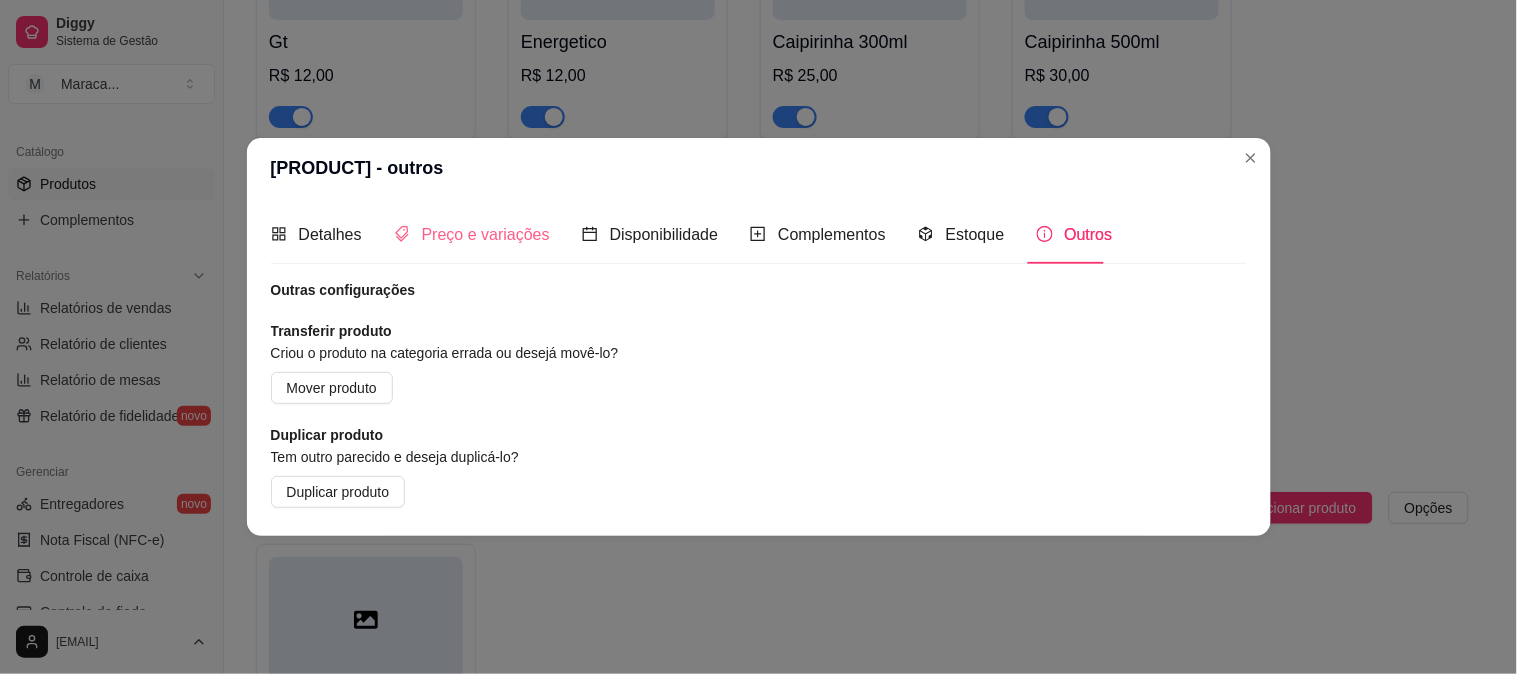 click on "Preço e variações" at bounding box center (472, 234) 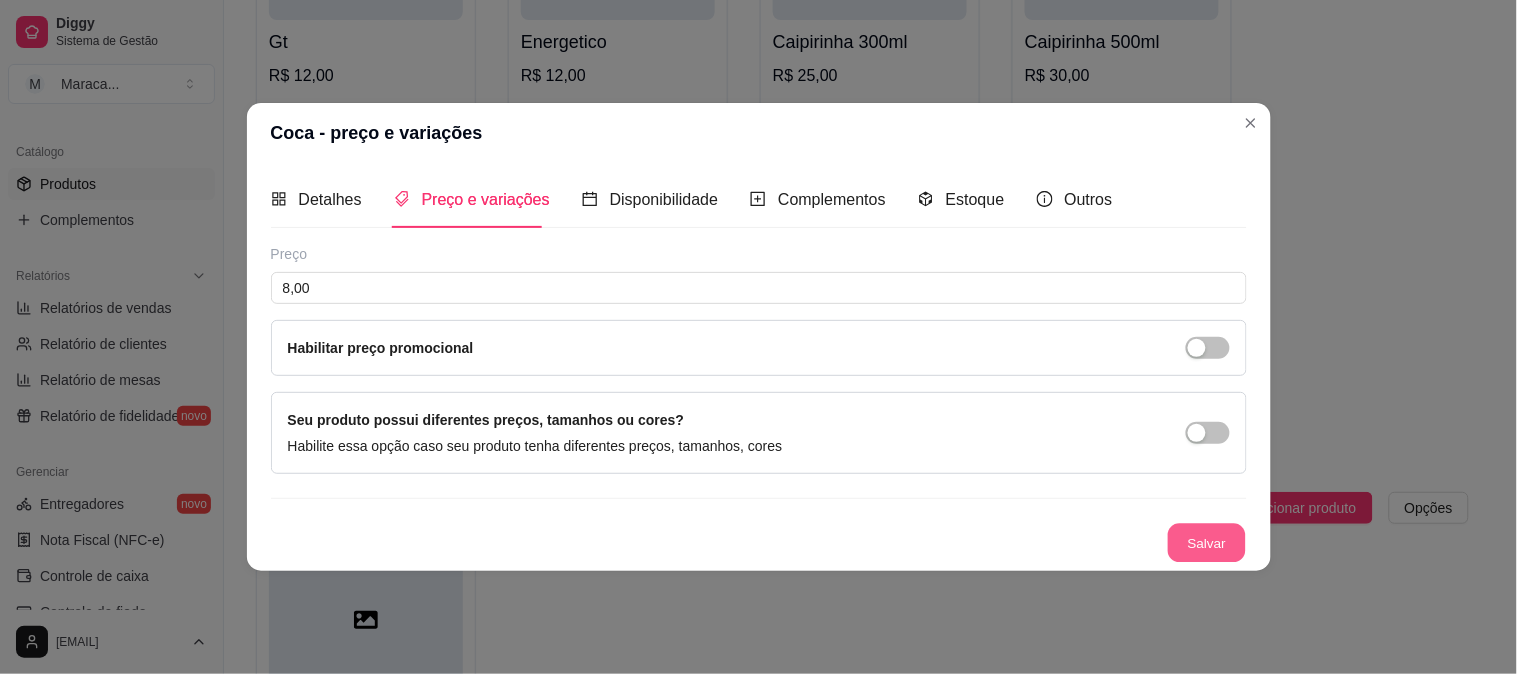 click on "Salvar" at bounding box center [1207, 543] 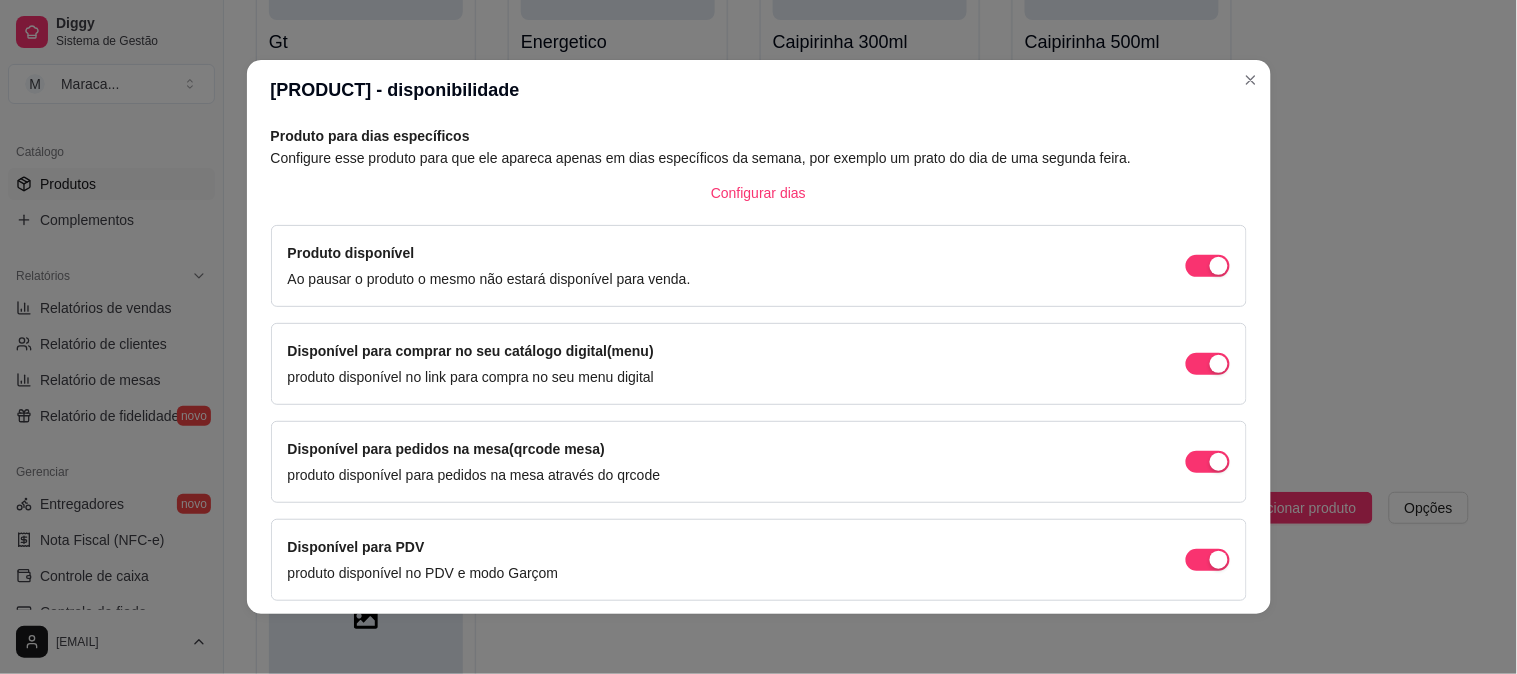scroll, scrollTop: 172, scrollLeft: 0, axis: vertical 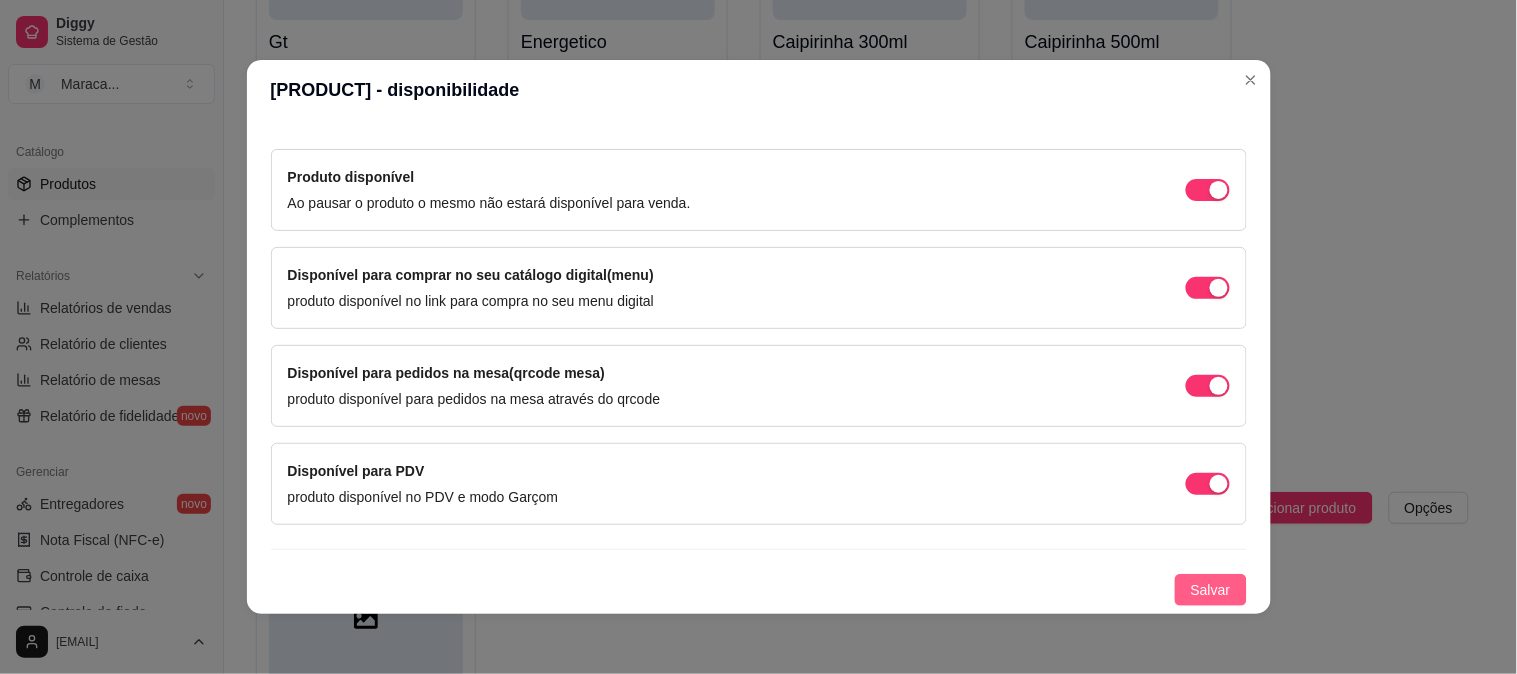 click on "Salvar" at bounding box center [1211, 590] 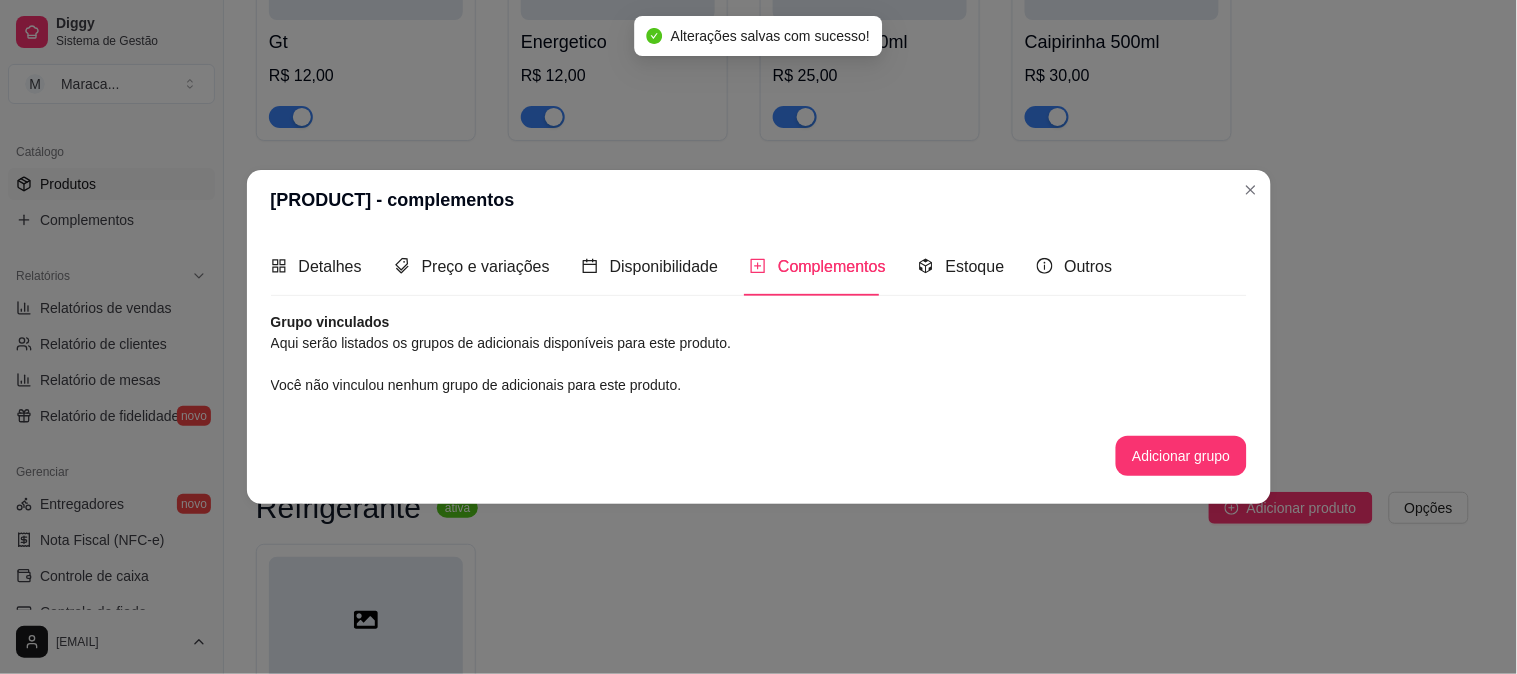 scroll, scrollTop: 0, scrollLeft: 0, axis: both 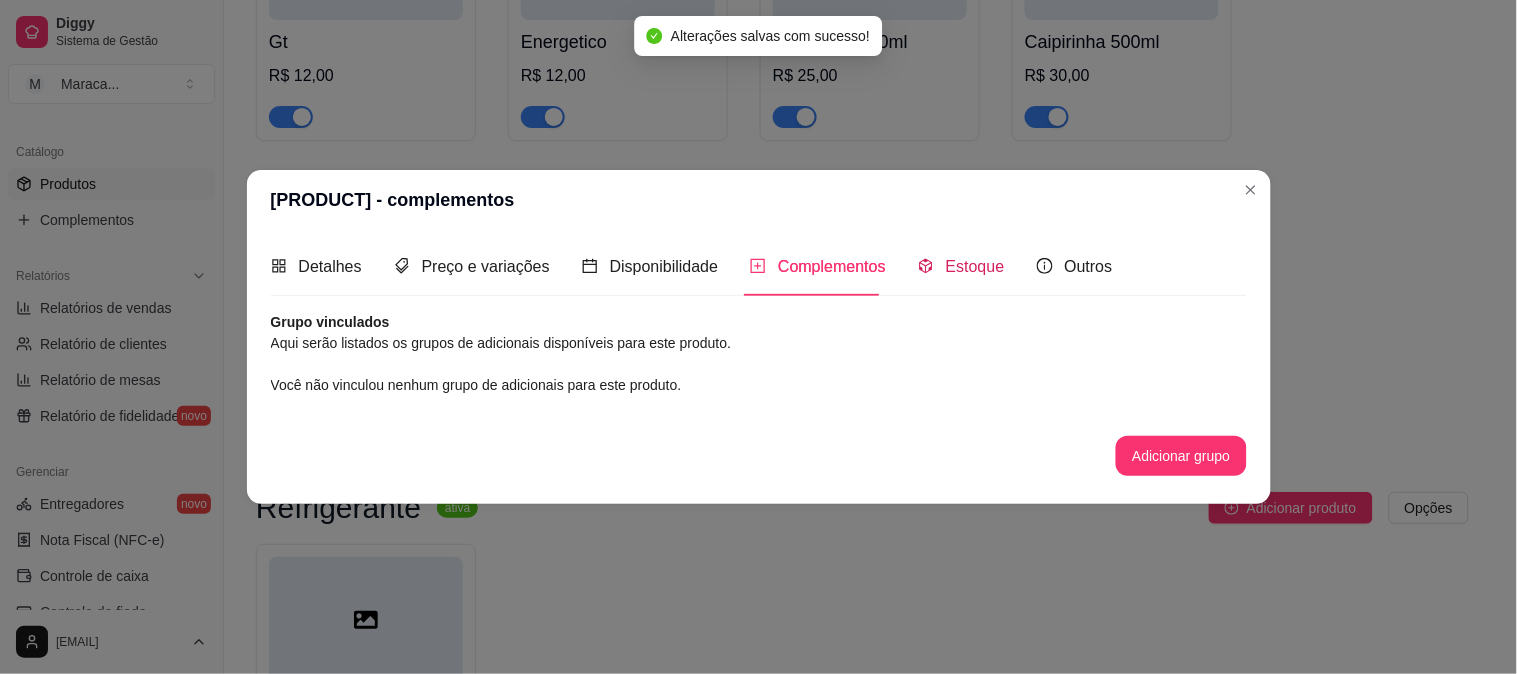 click on "Estoque" at bounding box center (975, 266) 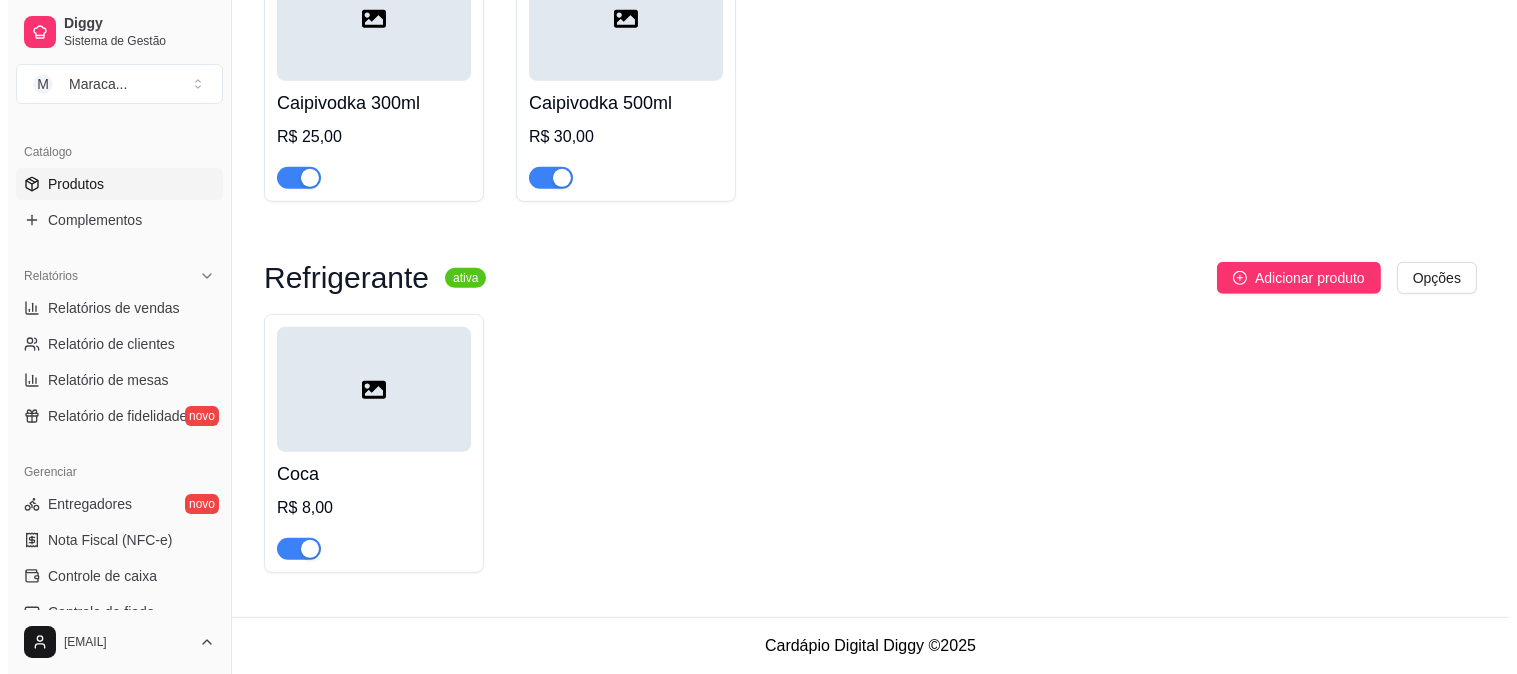 scroll, scrollTop: 2010, scrollLeft: 0, axis: vertical 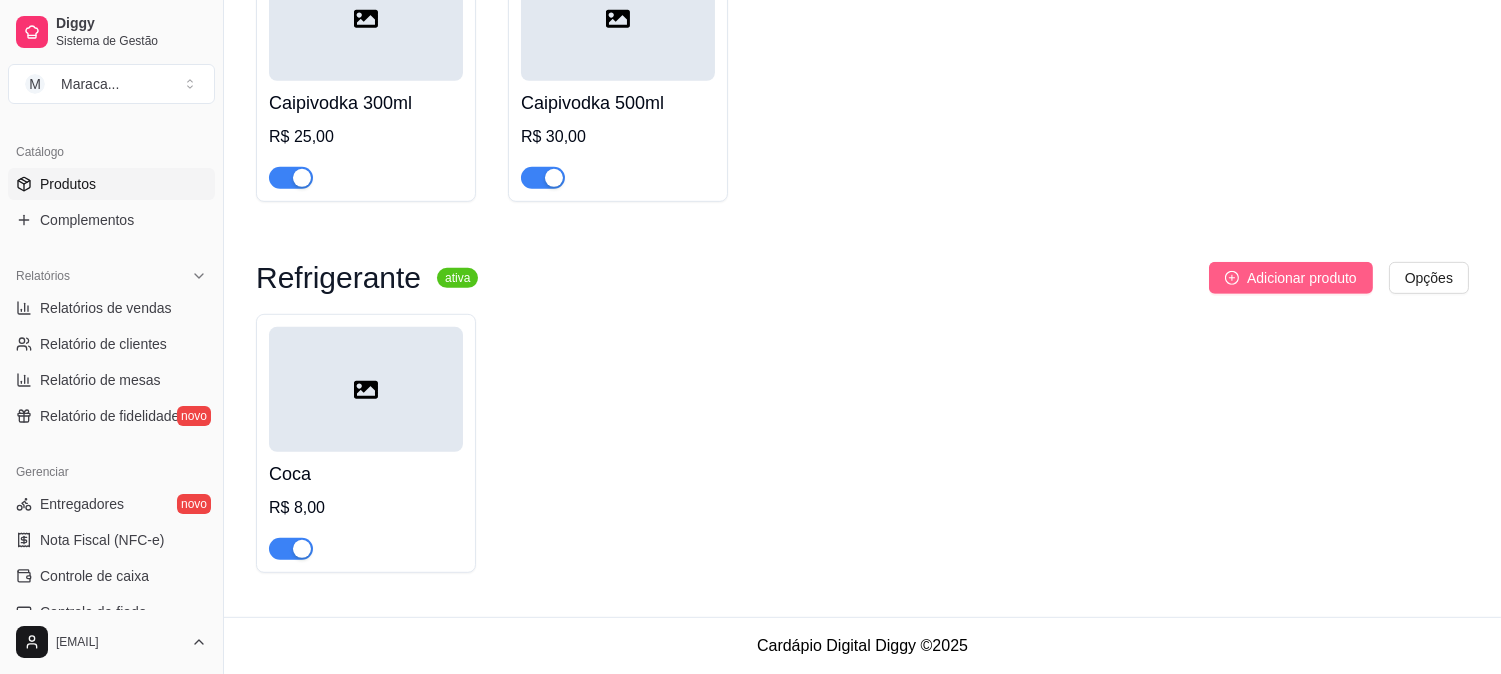 click on "Adicionar produto" at bounding box center (1302, 278) 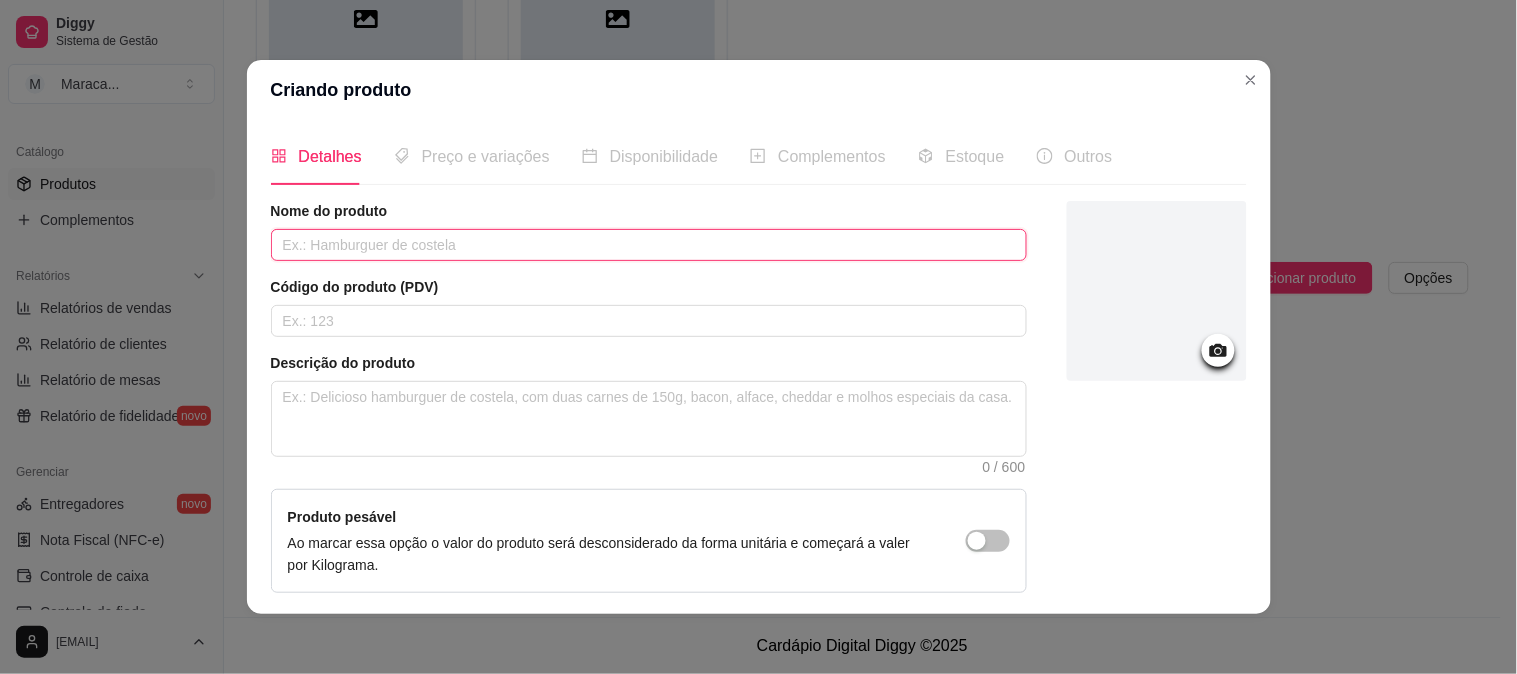click at bounding box center (649, 245) 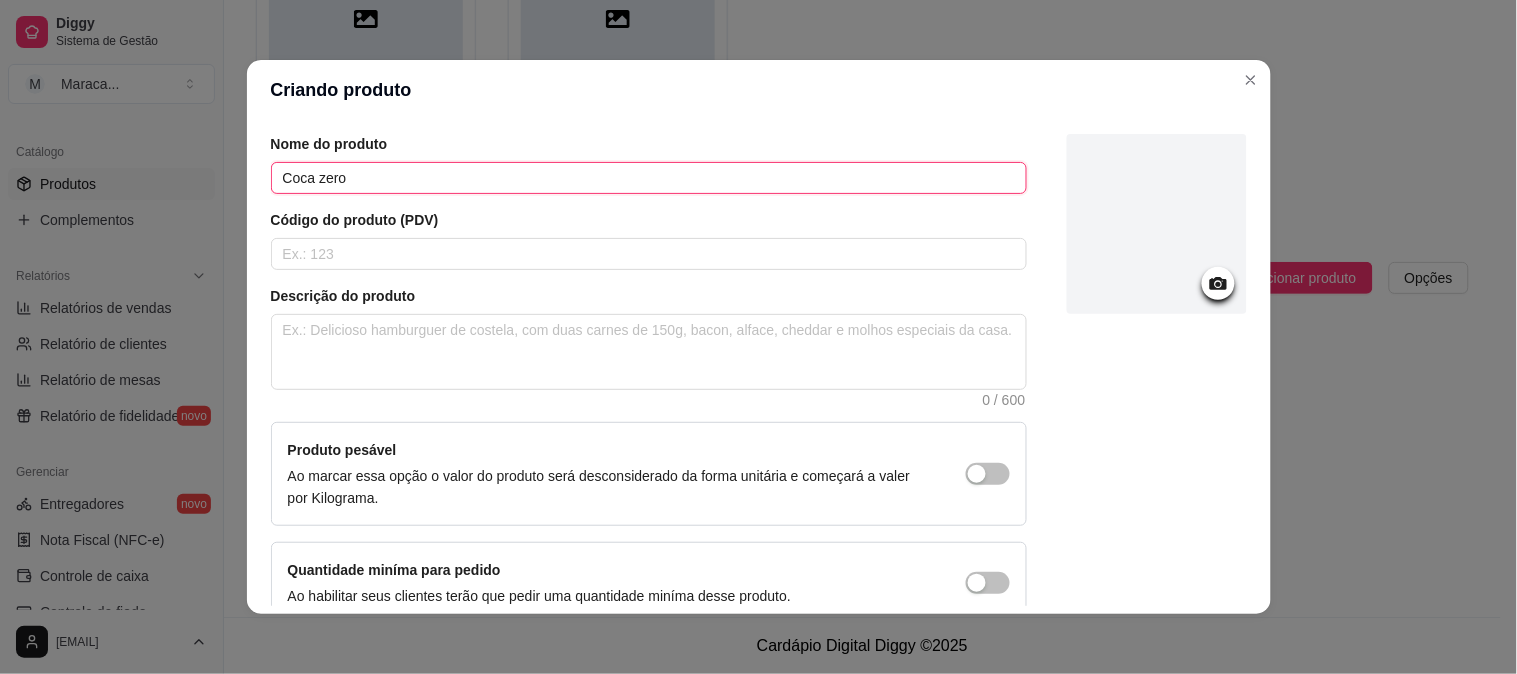 scroll, scrollTop: 174, scrollLeft: 0, axis: vertical 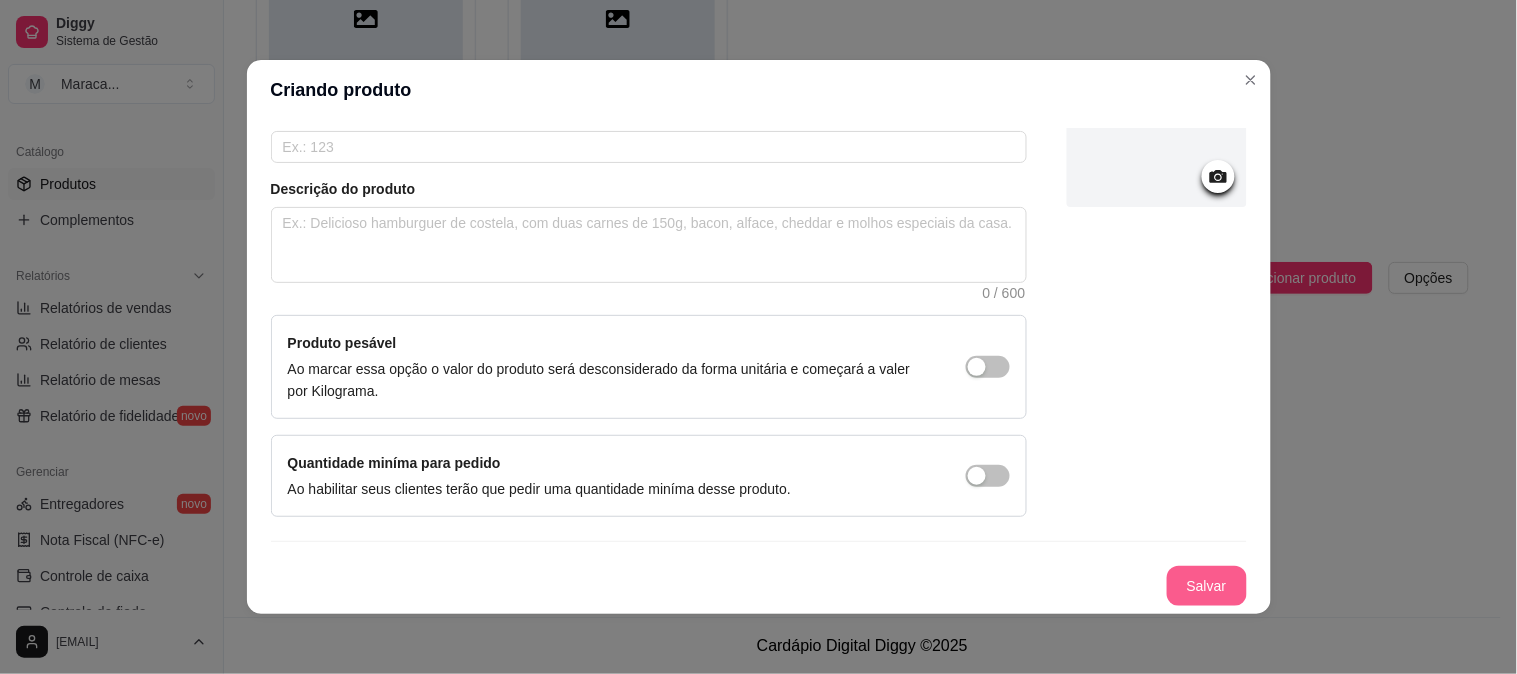 type on "Coca zero" 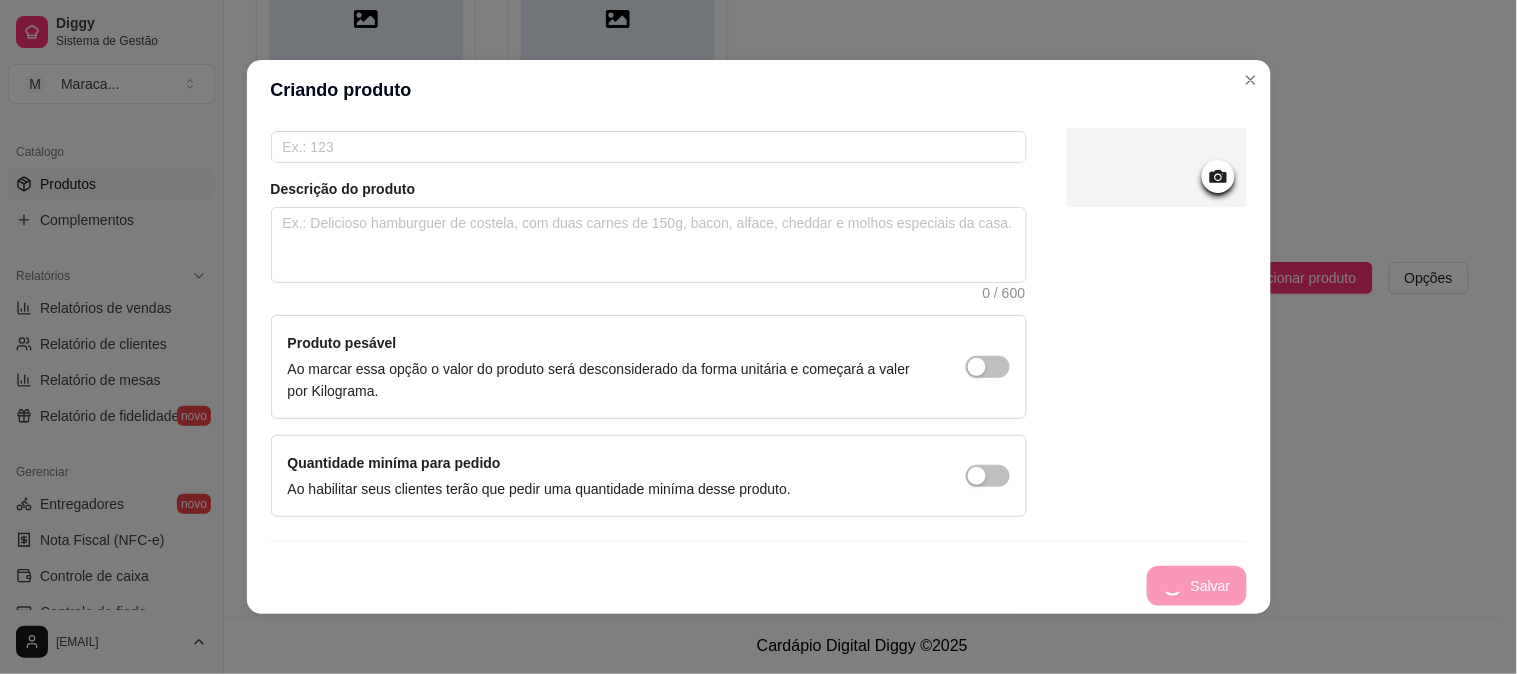 type 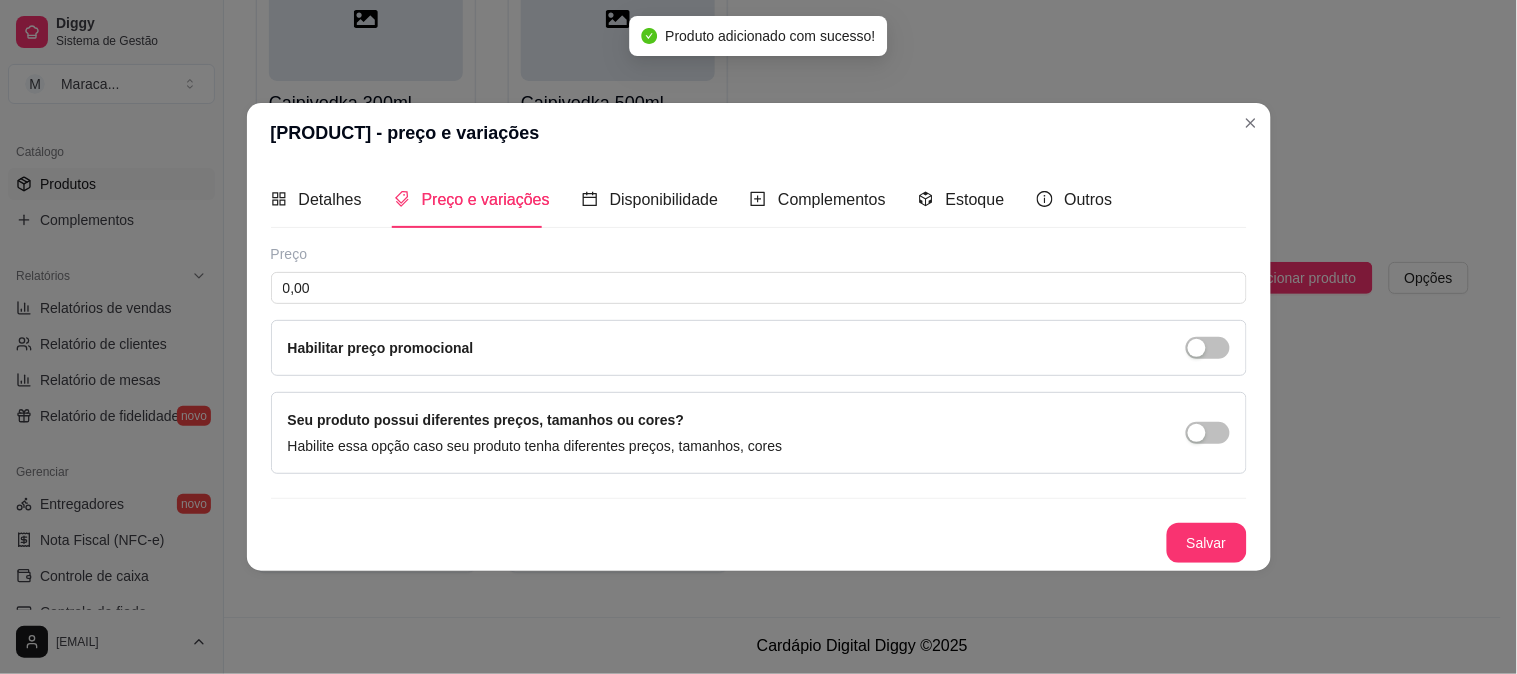 scroll, scrollTop: 0, scrollLeft: 0, axis: both 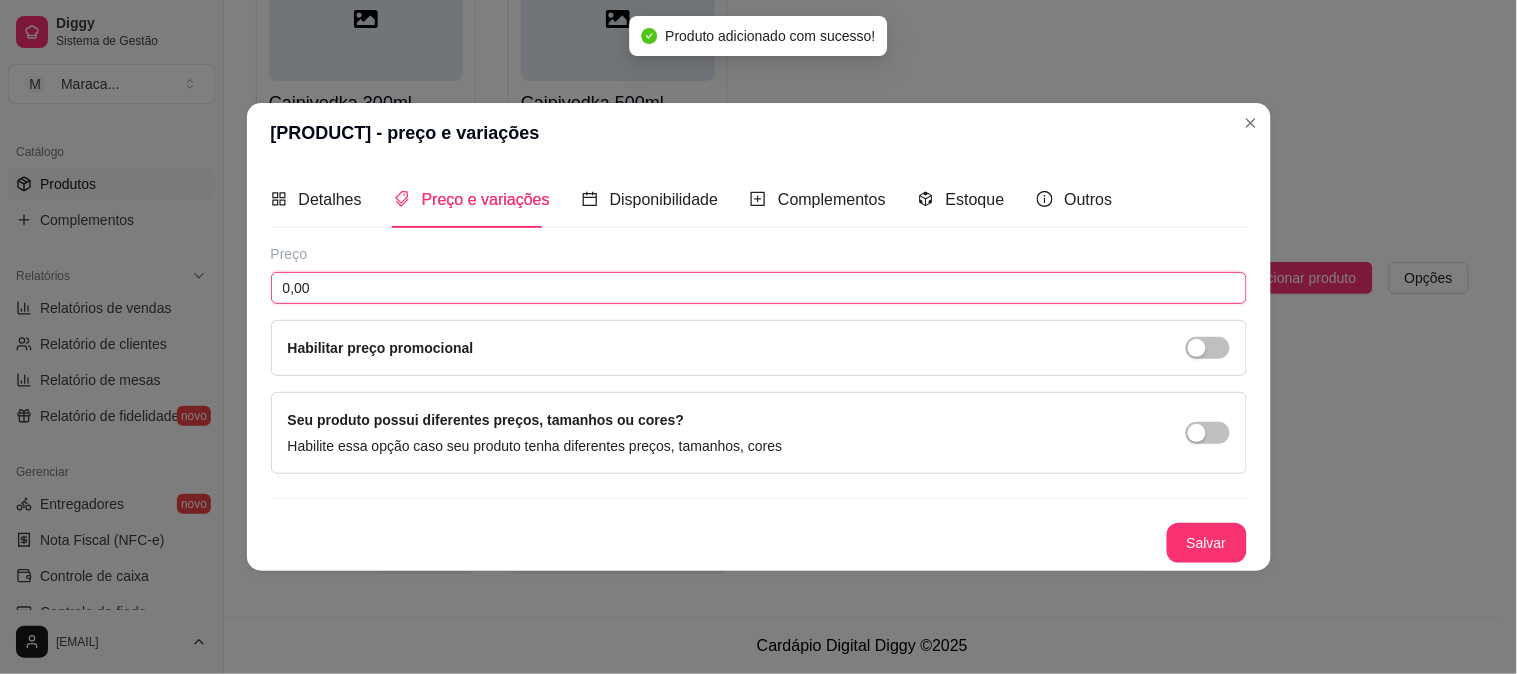 click on "0,00" at bounding box center [759, 288] 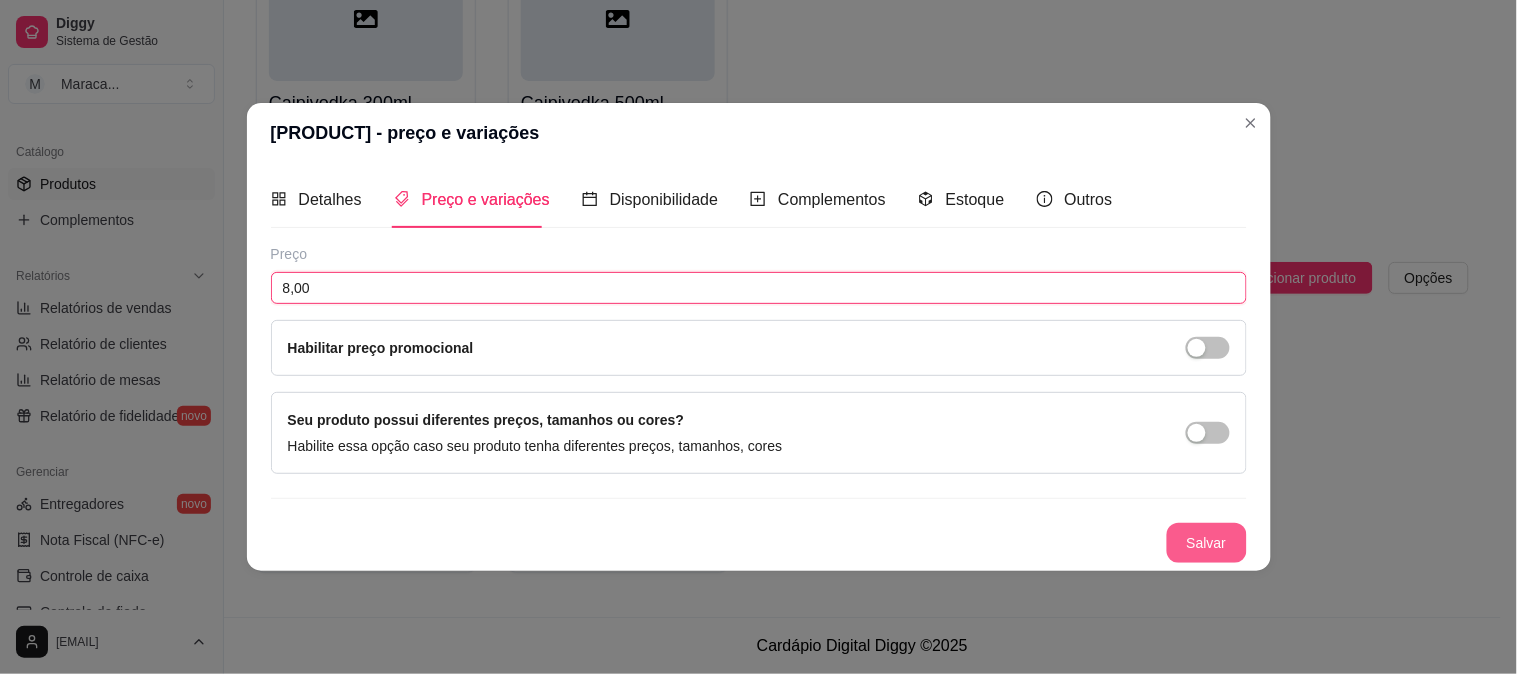 type on "8,00" 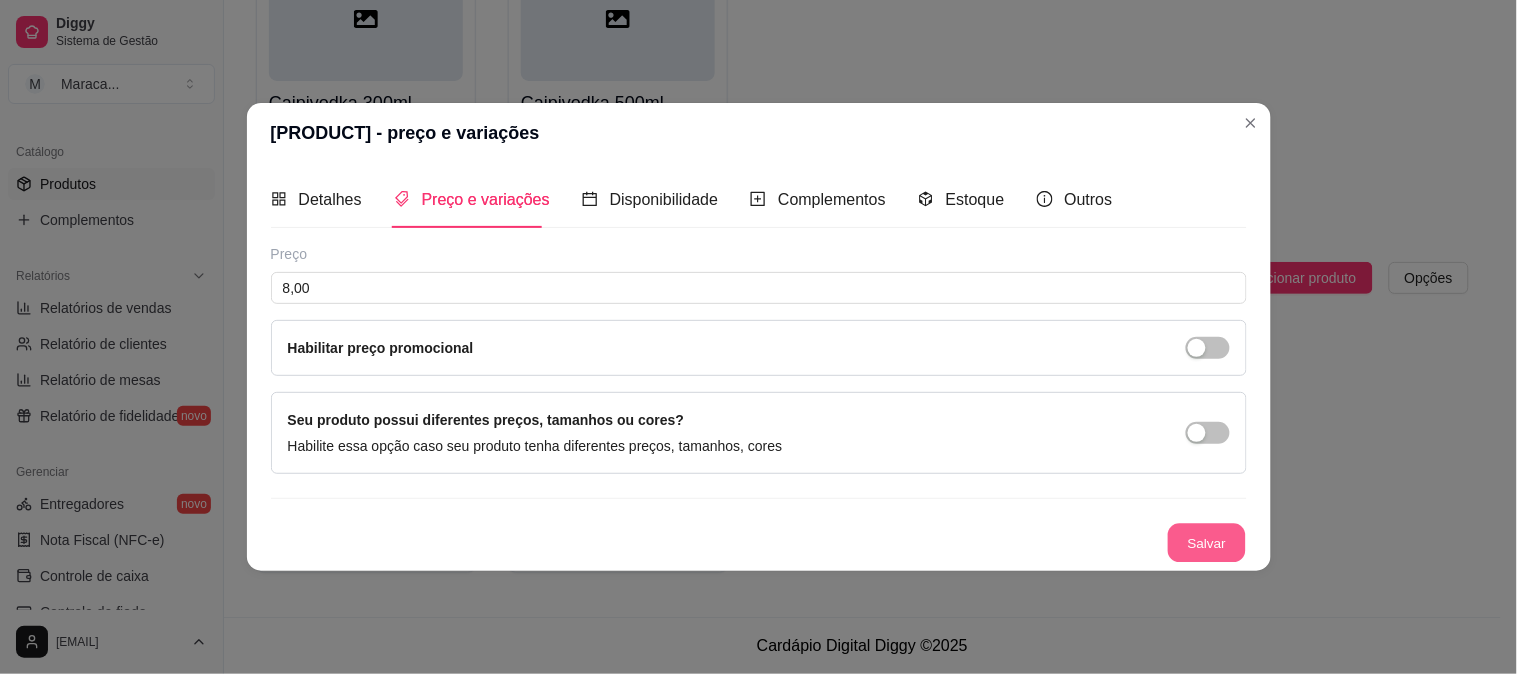 click on "Salvar" at bounding box center (1207, 543) 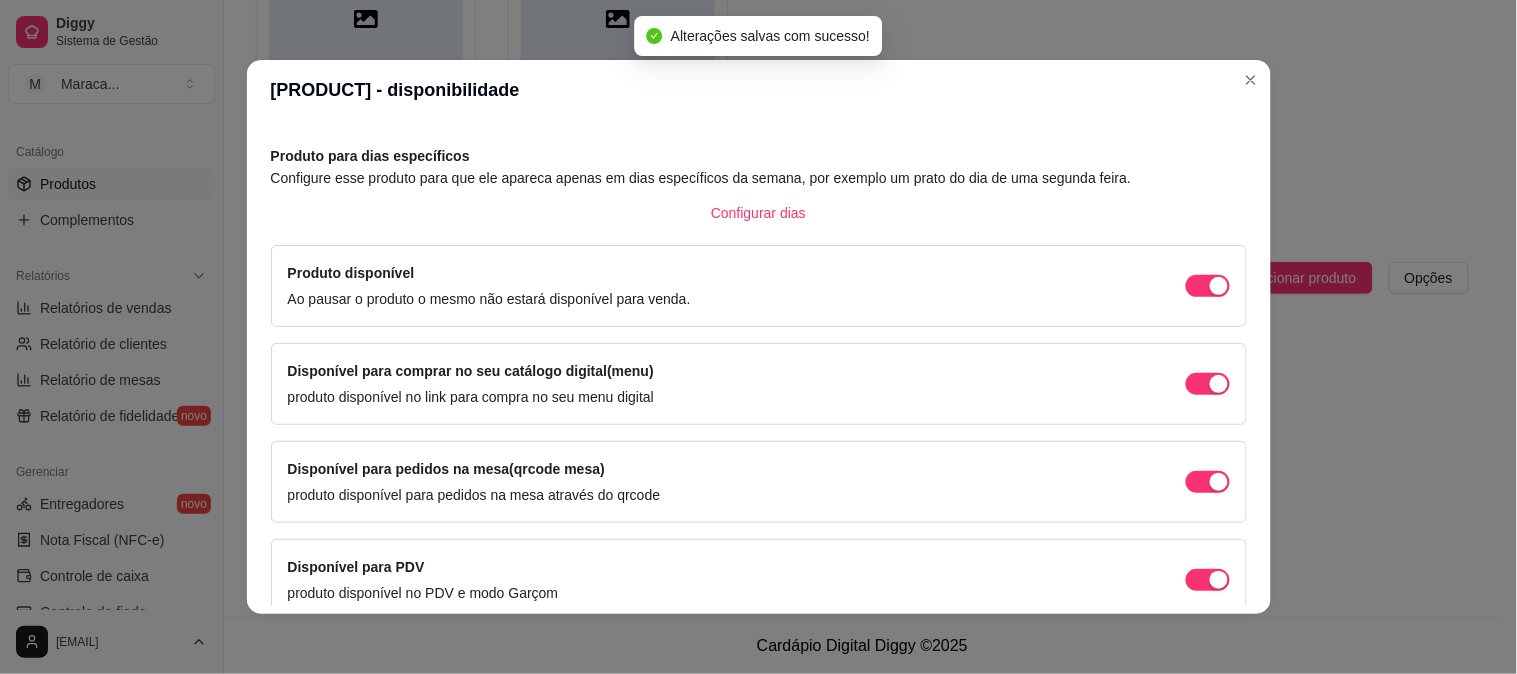 scroll, scrollTop: 172, scrollLeft: 0, axis: vertical 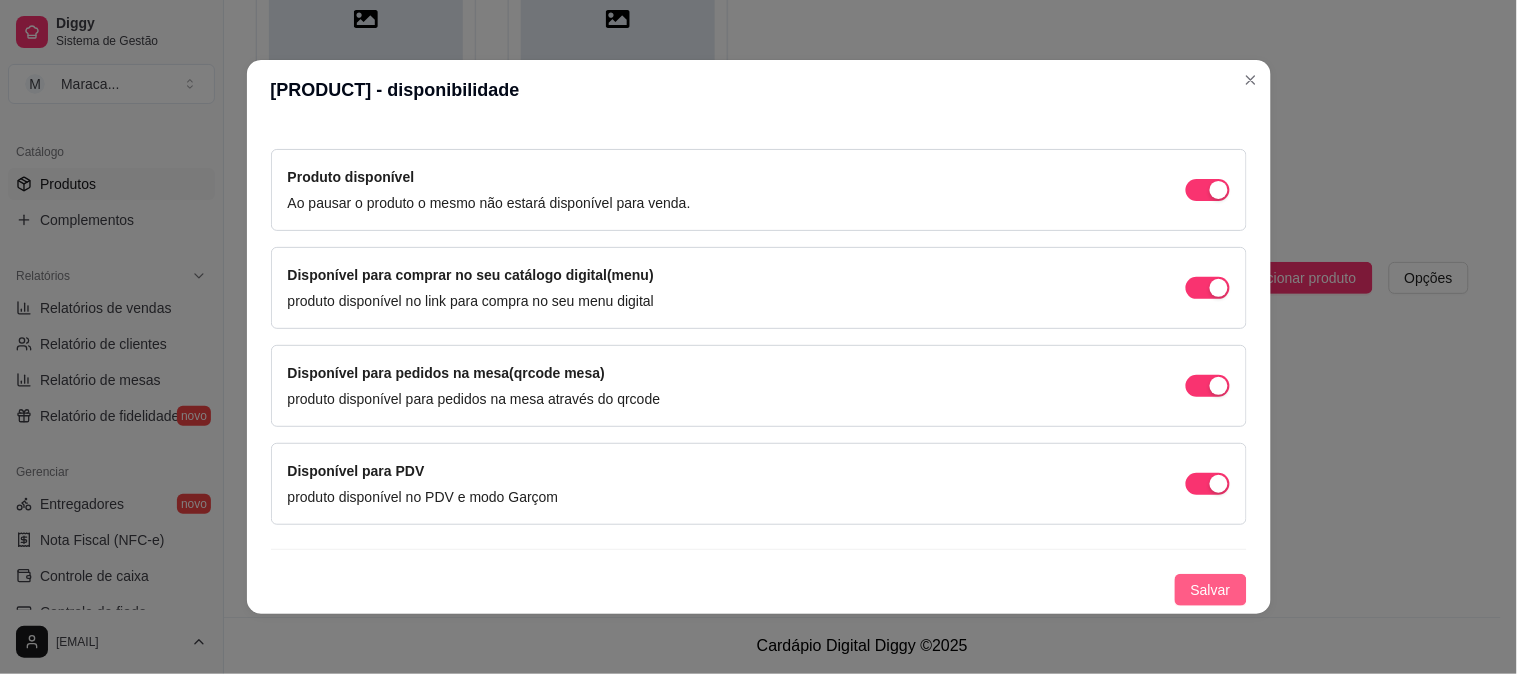 click on "Salvar" at bounding box center (1211, 590) 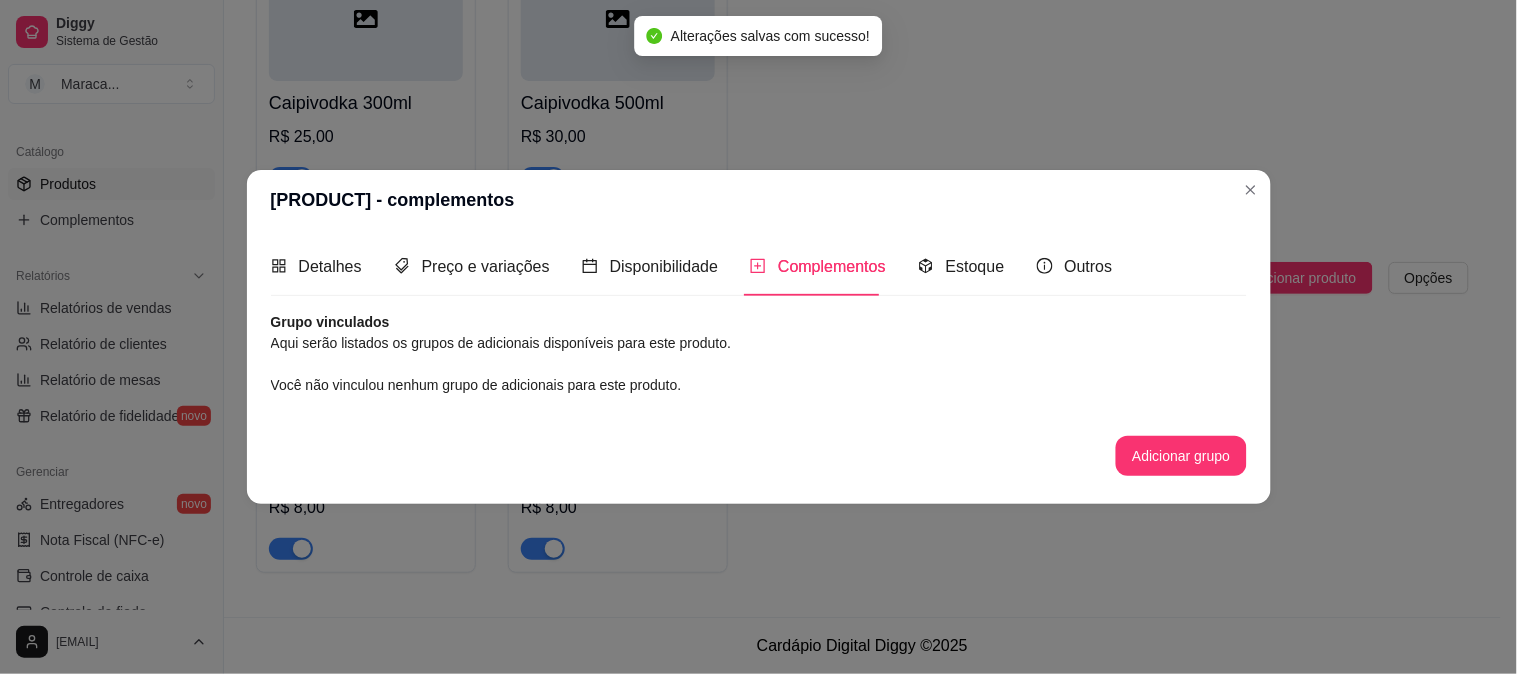 scroll, scrollTop: 0, scrollLeft: 0, axis: both 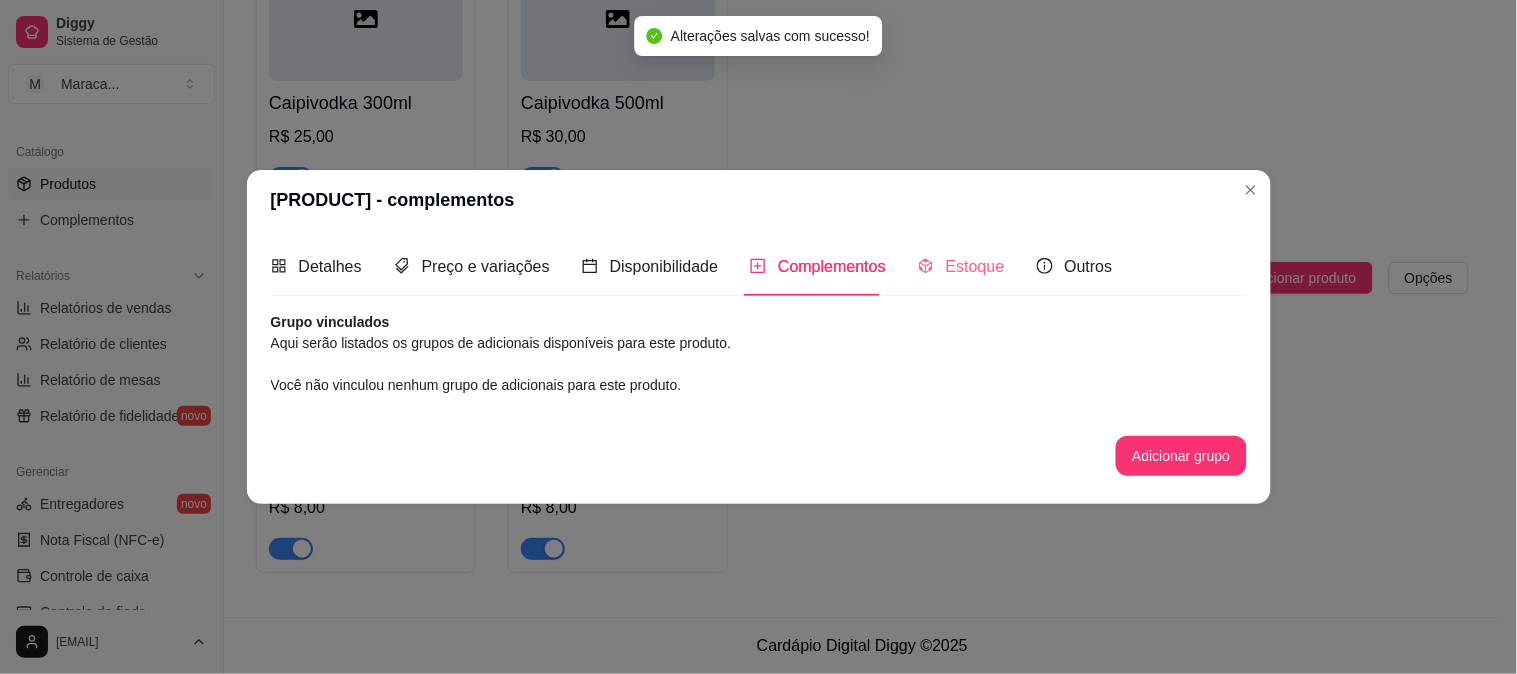 click on "Estoque" at bounding box center (961, 266) 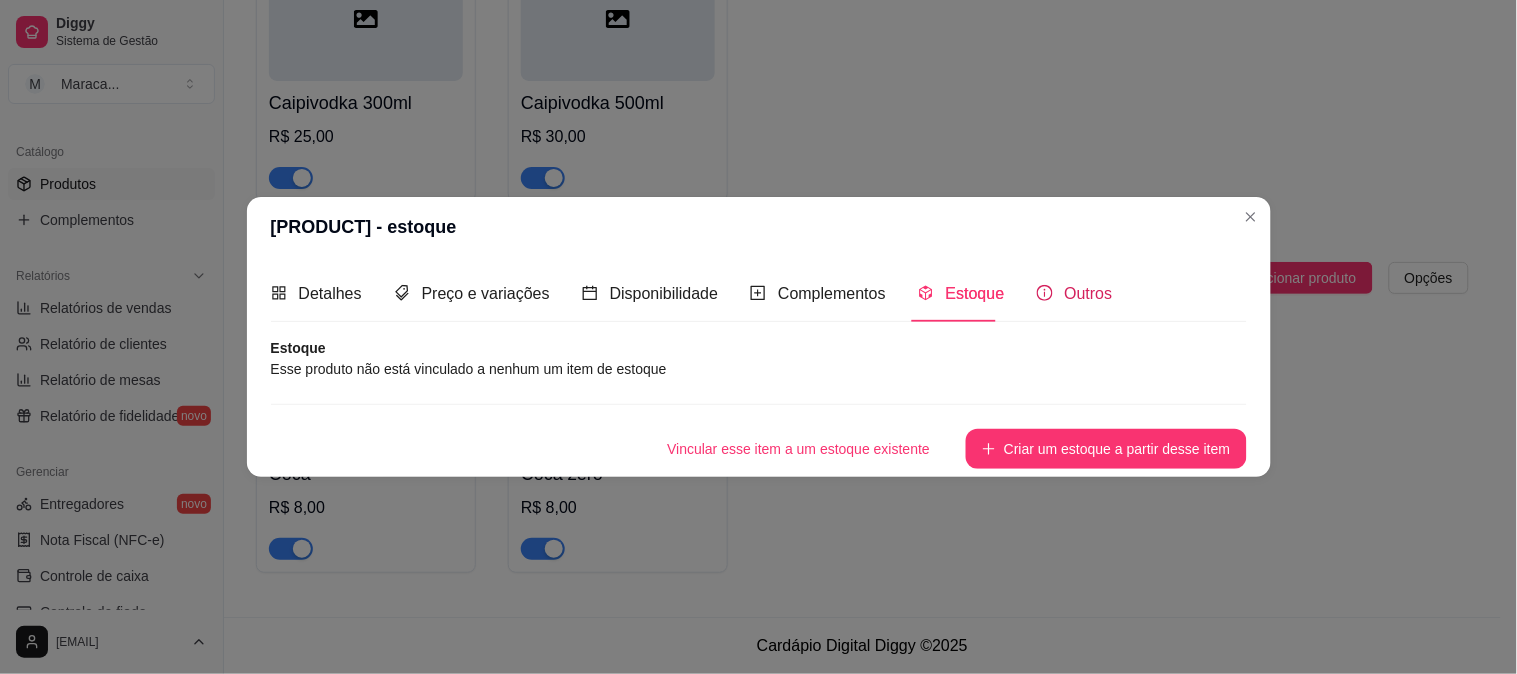 click on "Outros" at bounding box center (1089, 293) 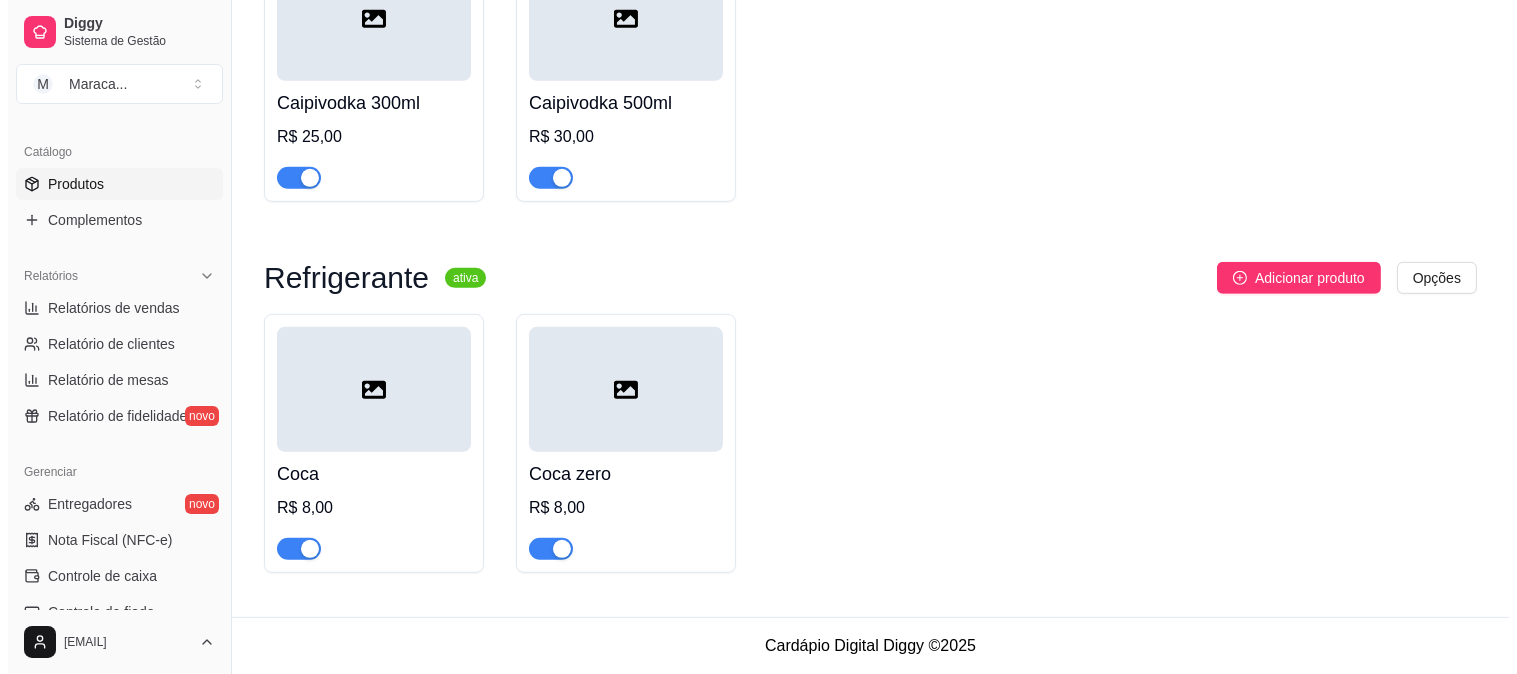 scroll, scrollTop: 2010, scrollLeft: 0, axis: vertical 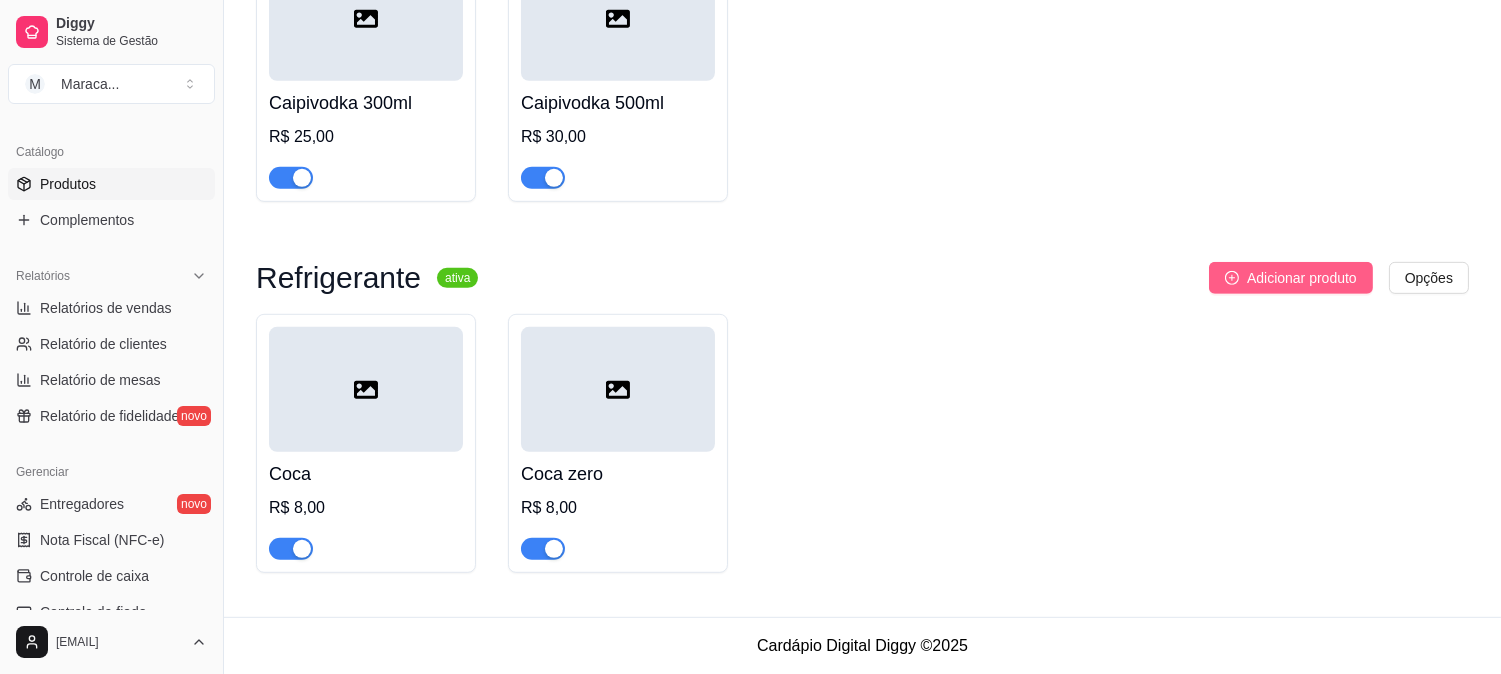 click on "Adicionar produto" at bounding box center [1302, 278] 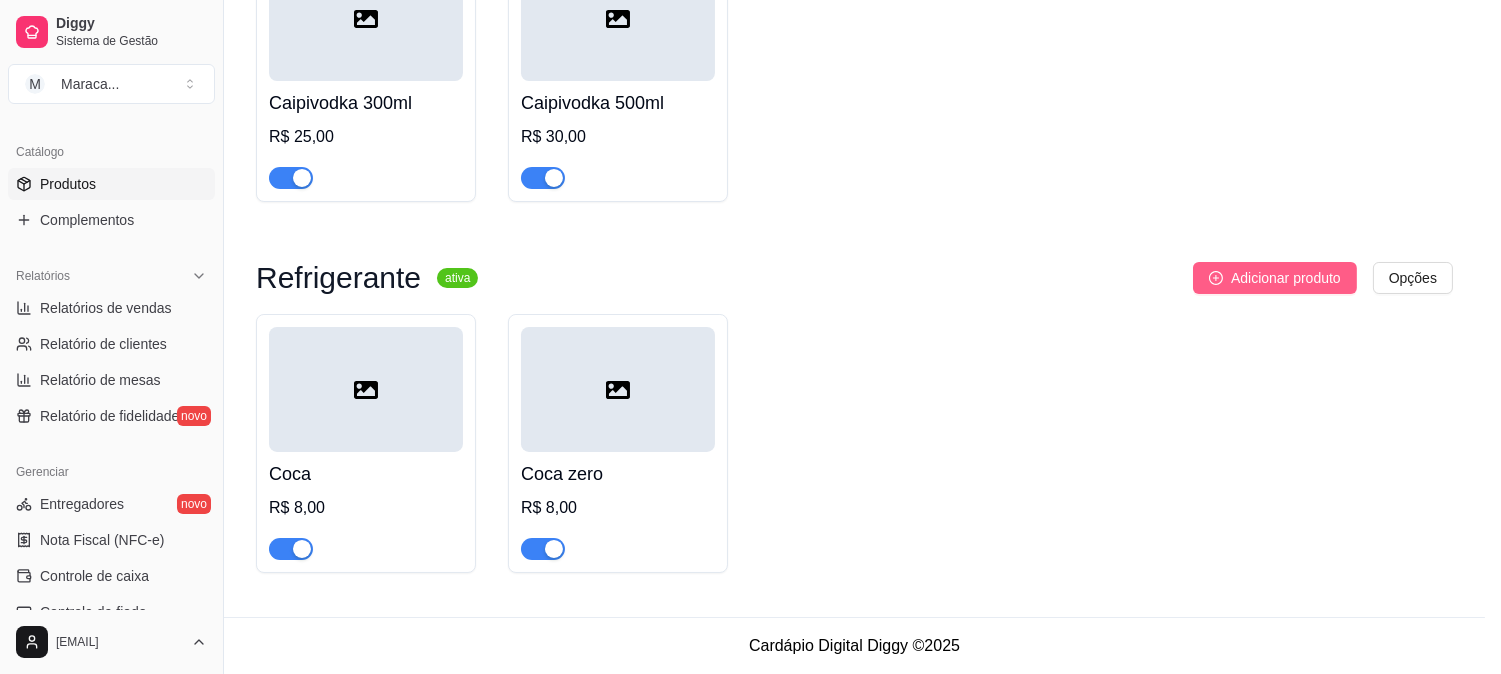 type 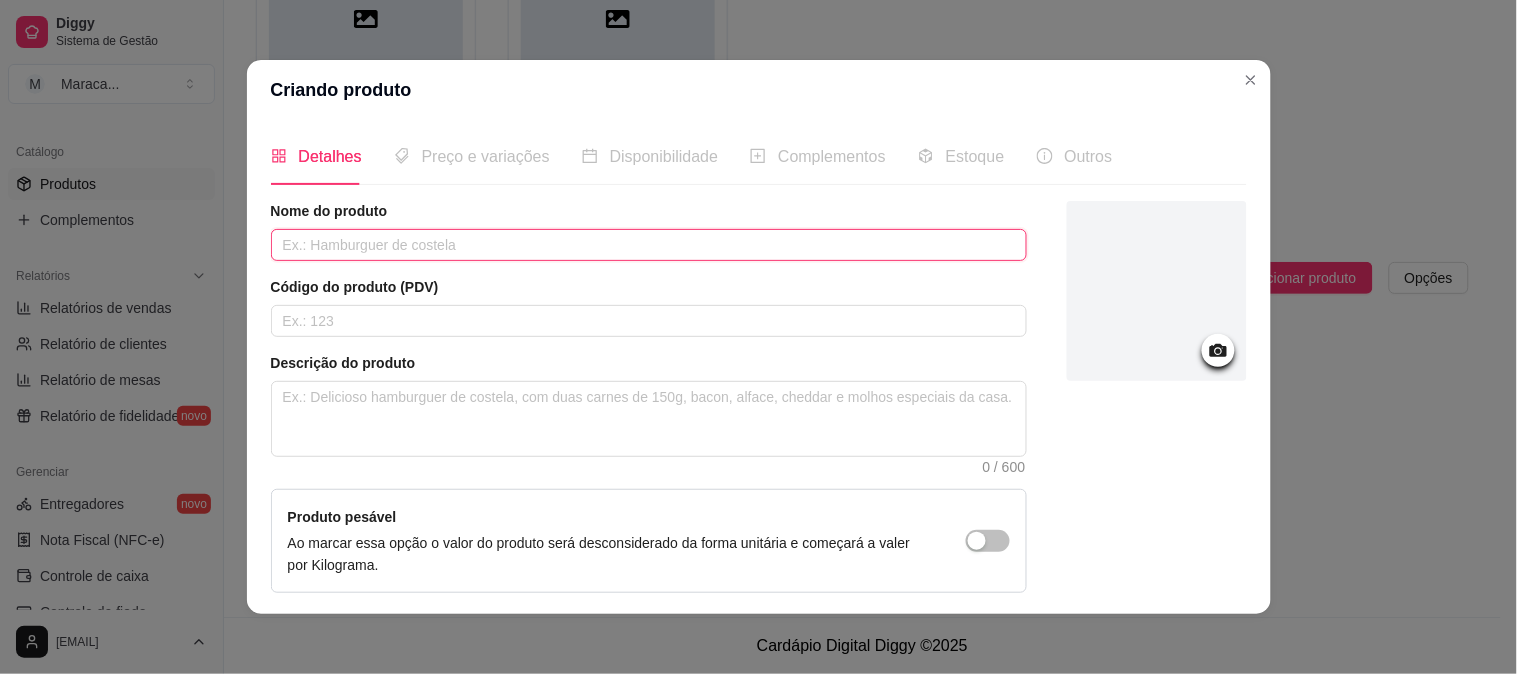click at bounding box center (649, 245) 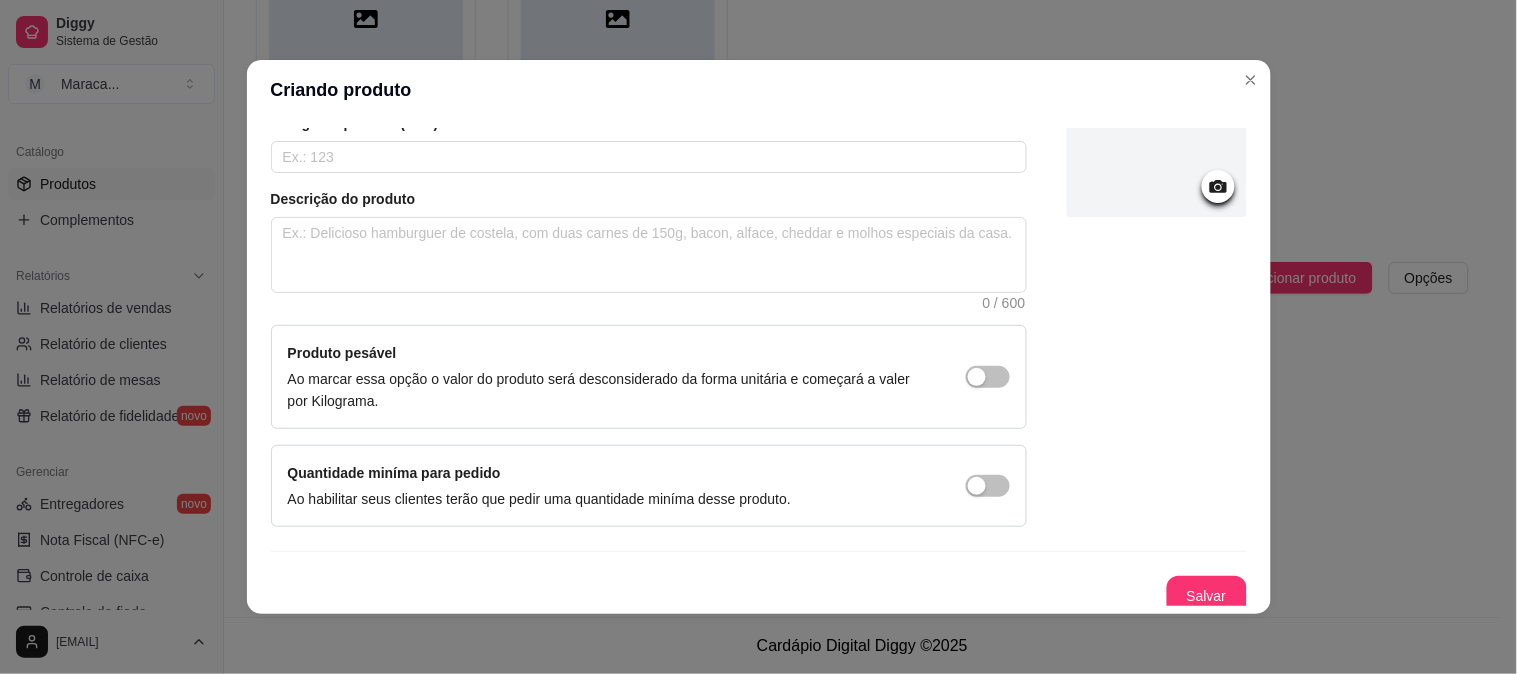 scroll, scrollTop: 174, scrollLeft: 0, axis: vertical 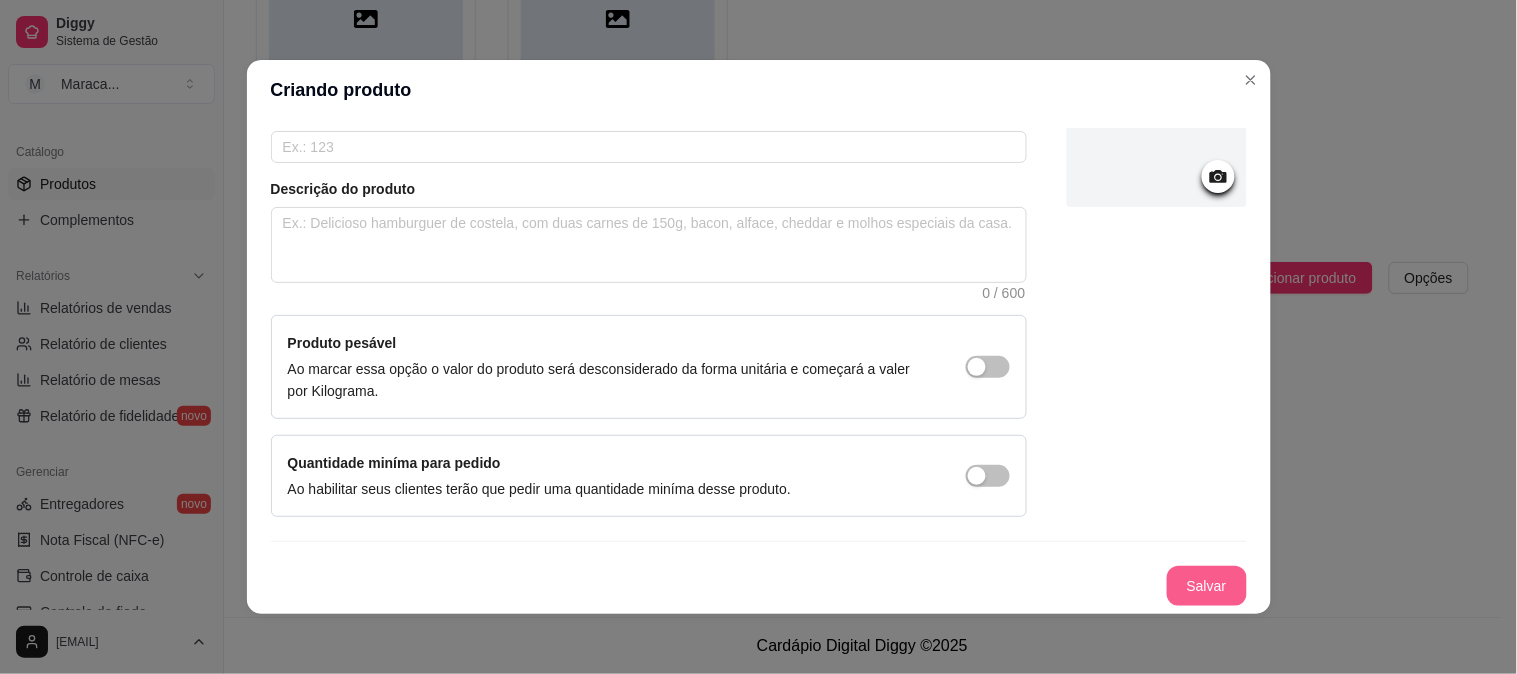 type on "Guaraná" 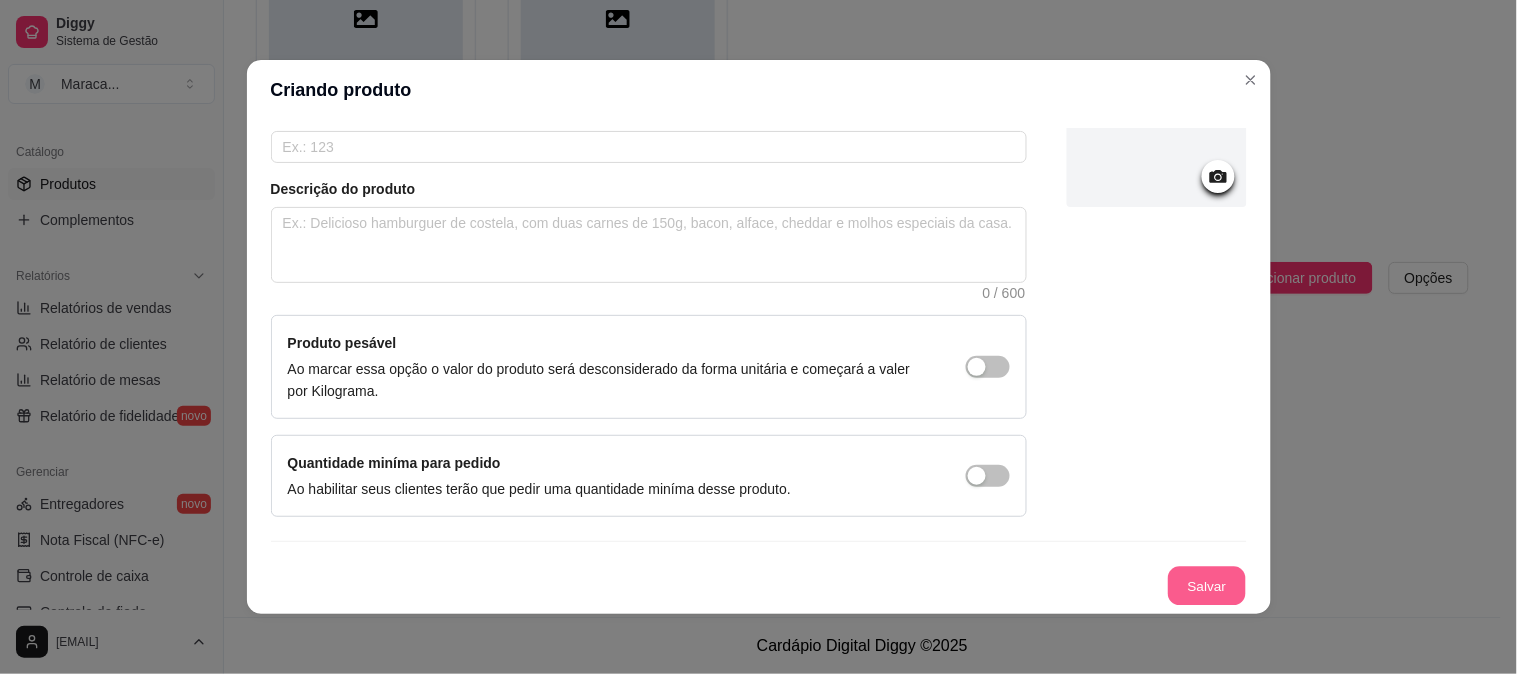 click on "Salvar" at bounding box center (1207, 586) 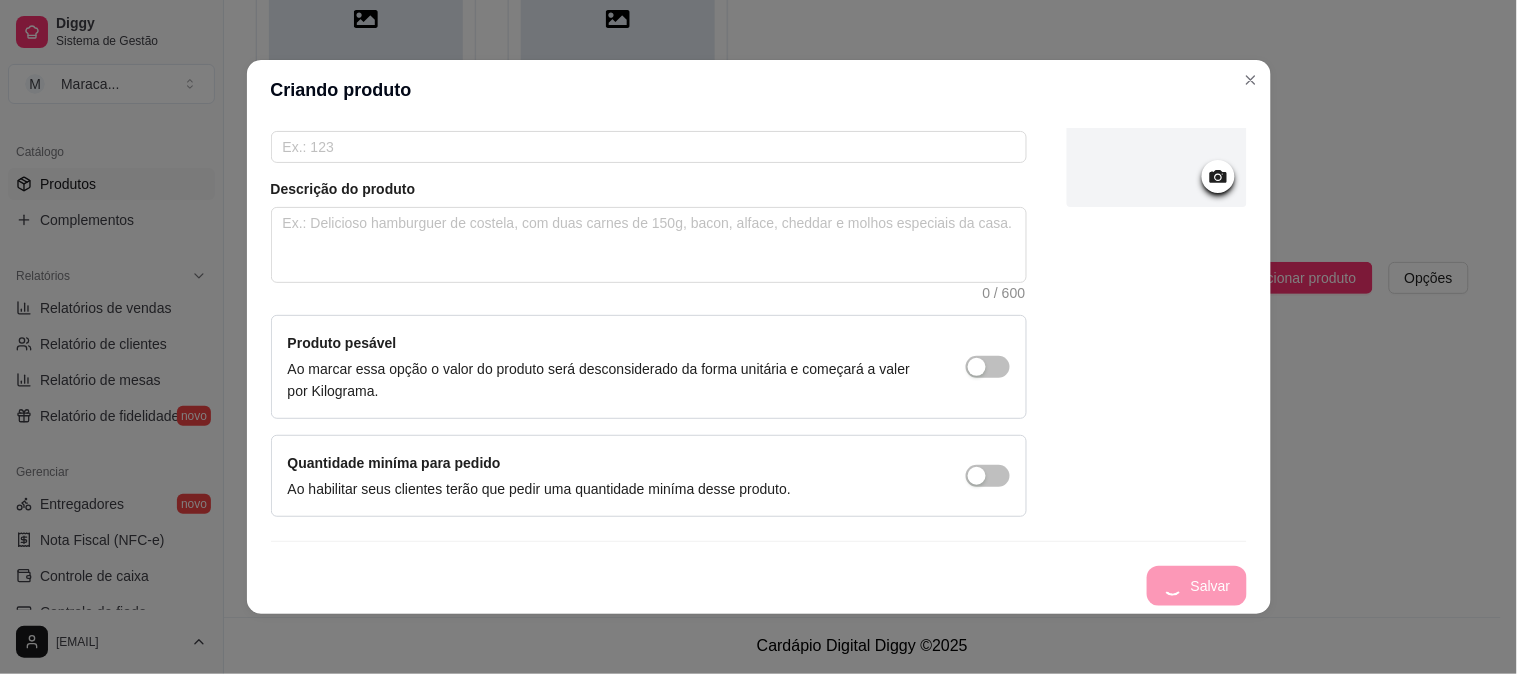 type 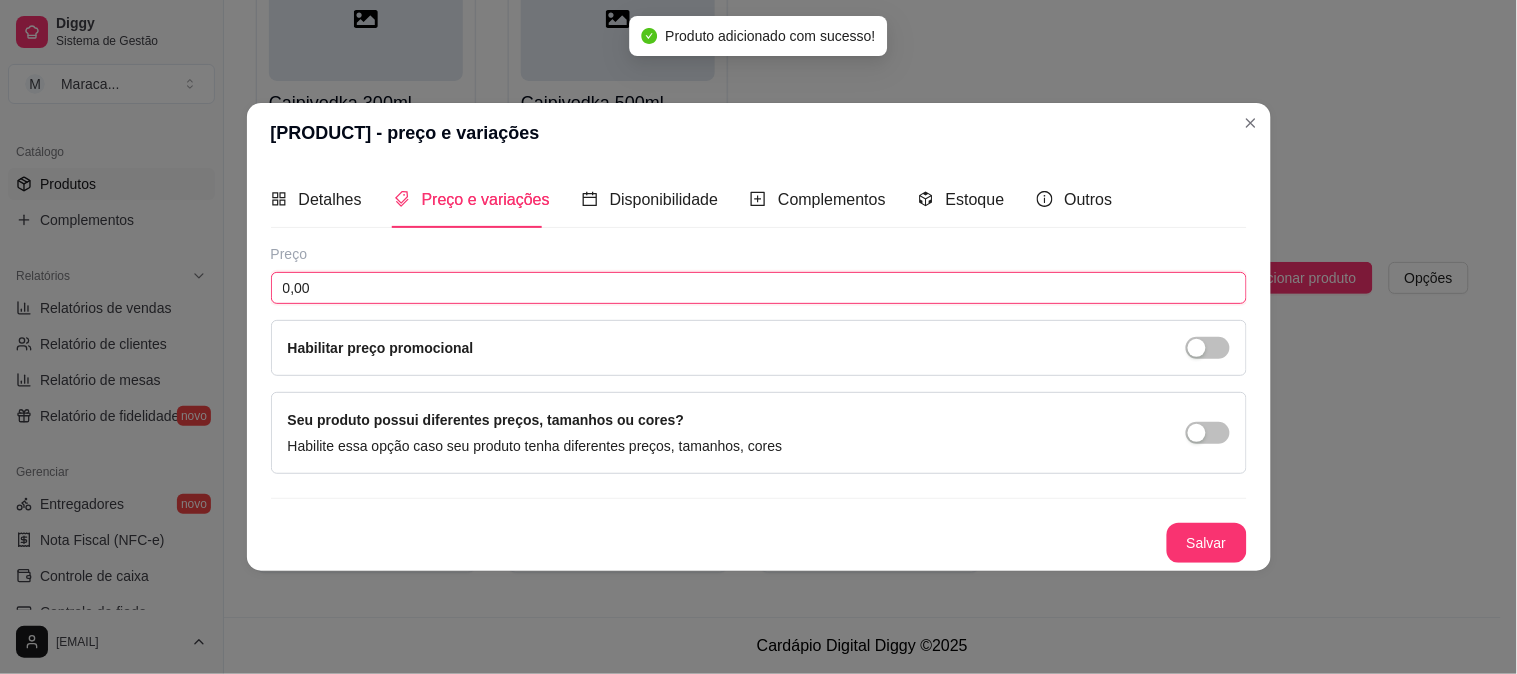 click on "0,00" at bounding box center (759, 288) 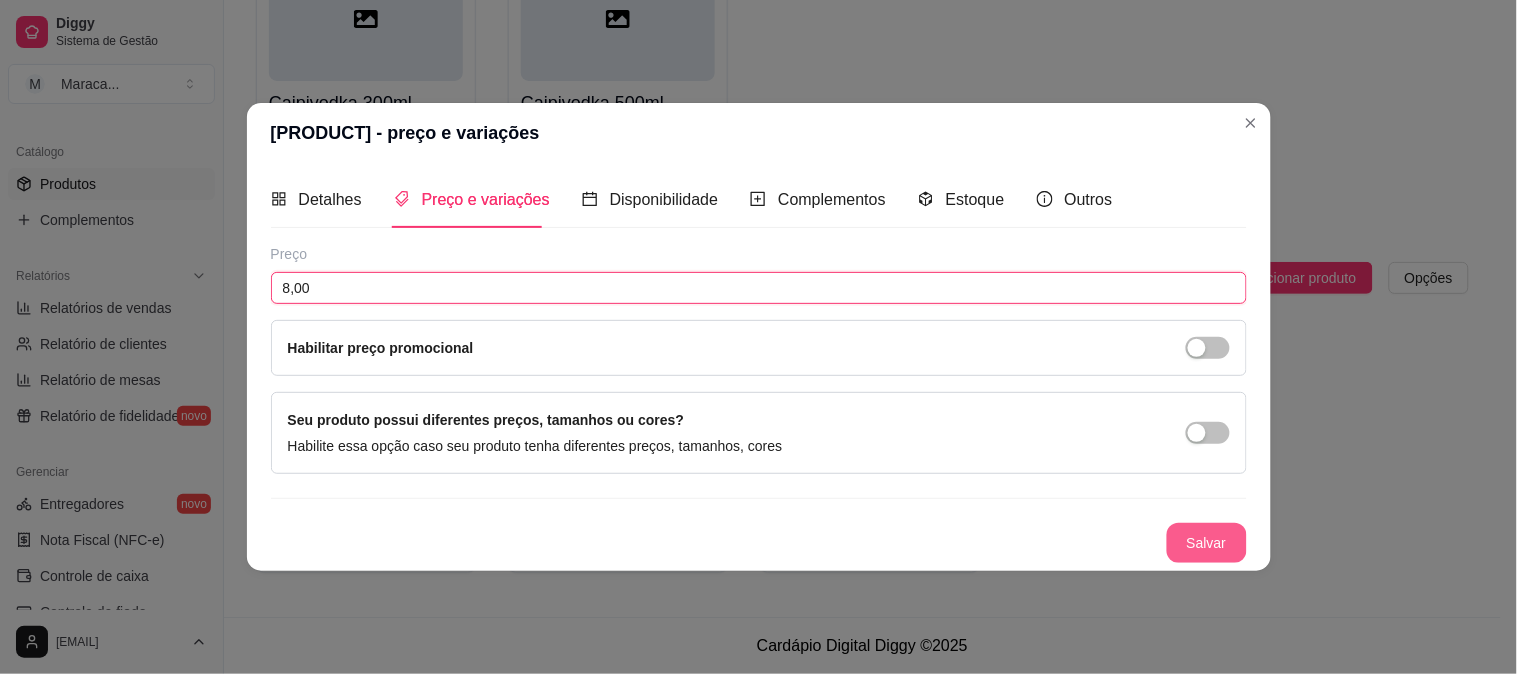 type on "8,00" 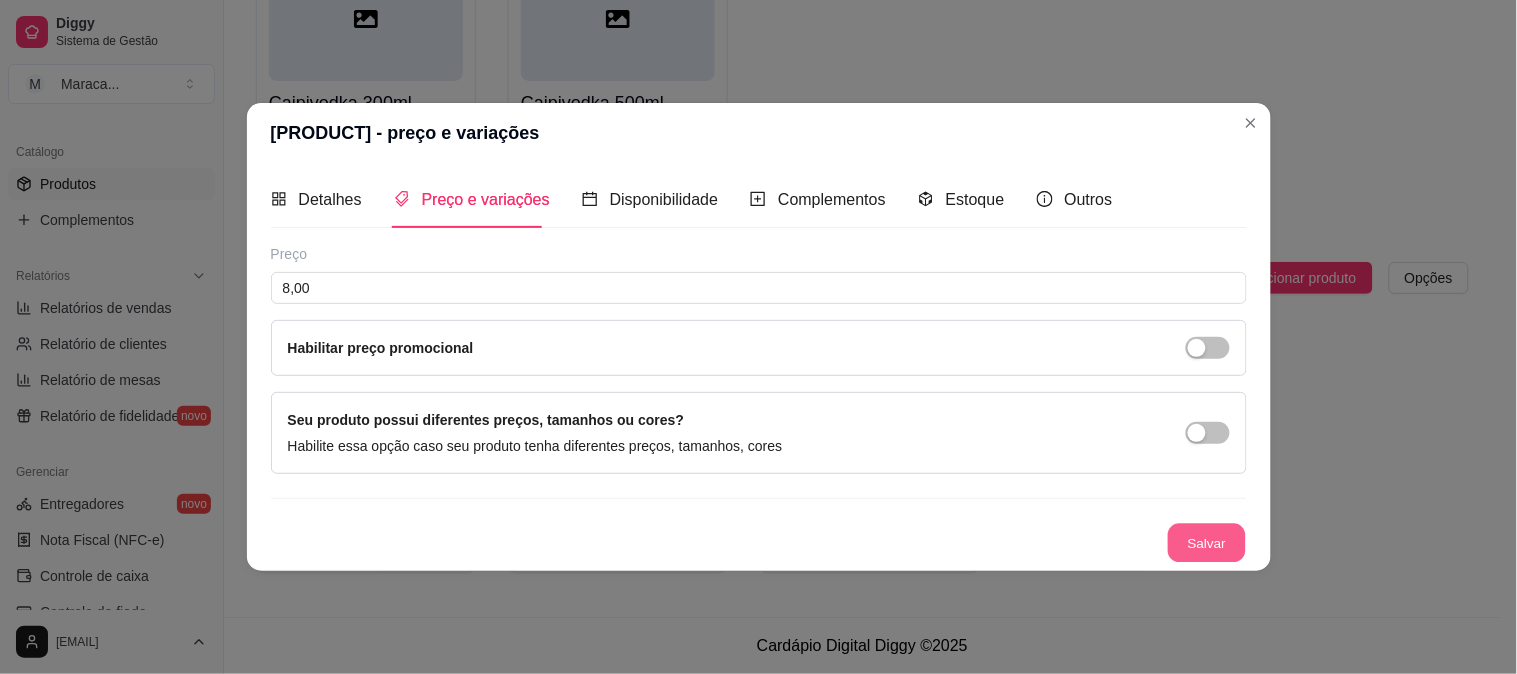 click on "Salvar" at bounding box center [1207, 543] 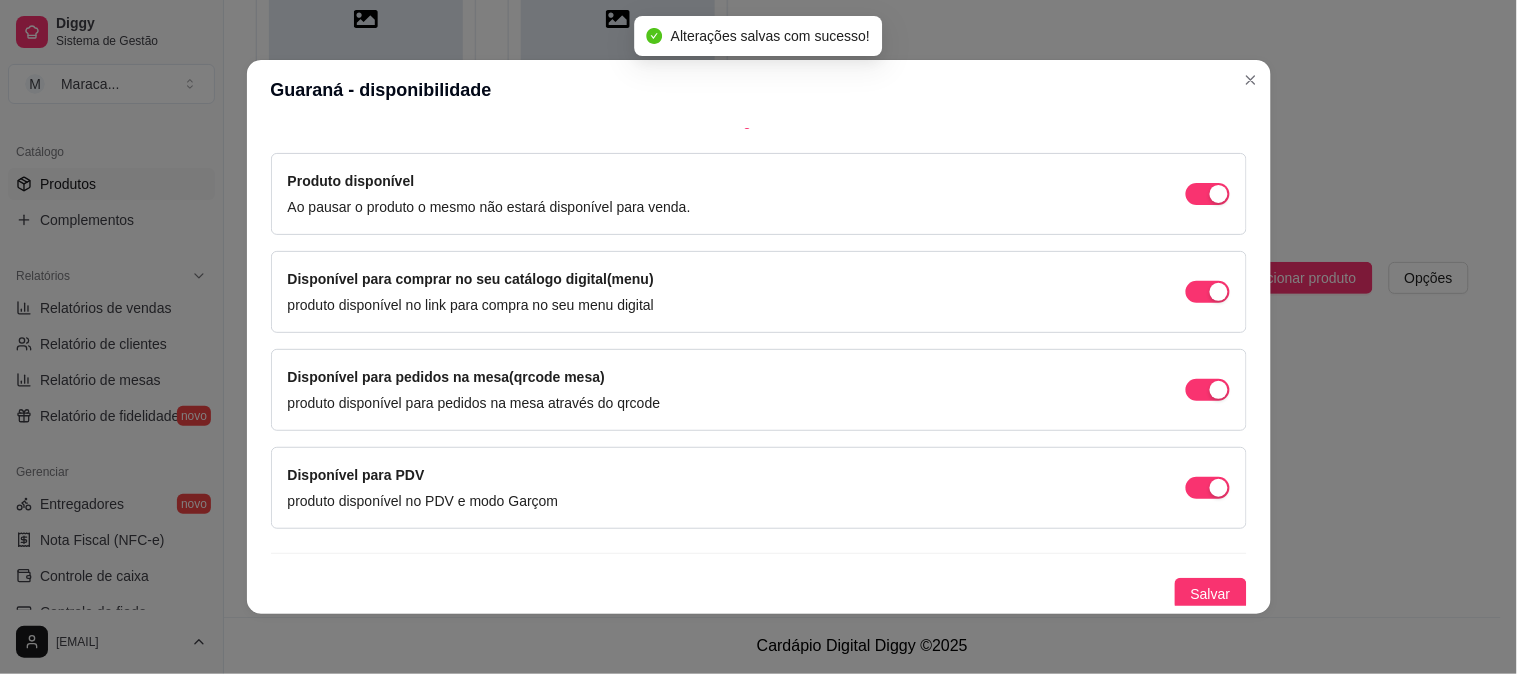 scroll, scrollTop: 172, scrollLeft: 0, axis: vertical 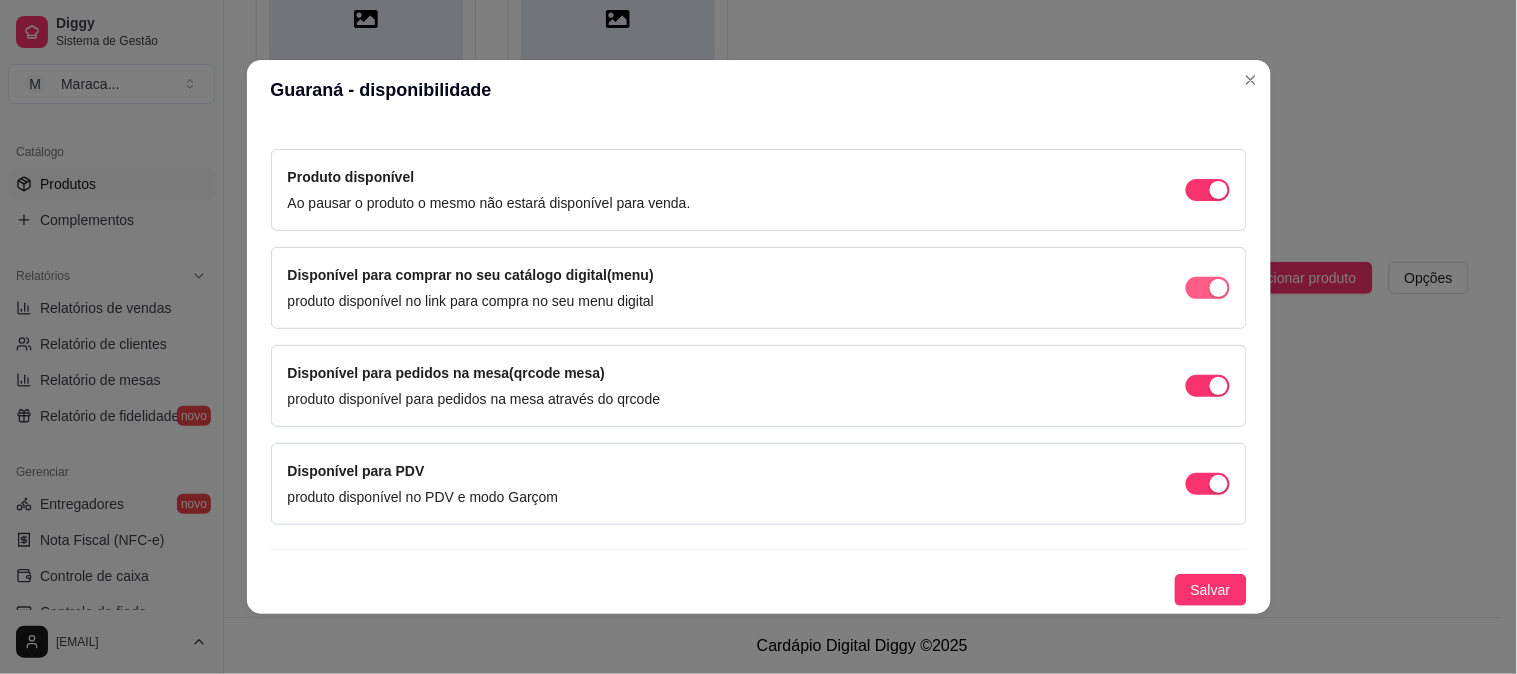 click at bounding box center [1208, 190] 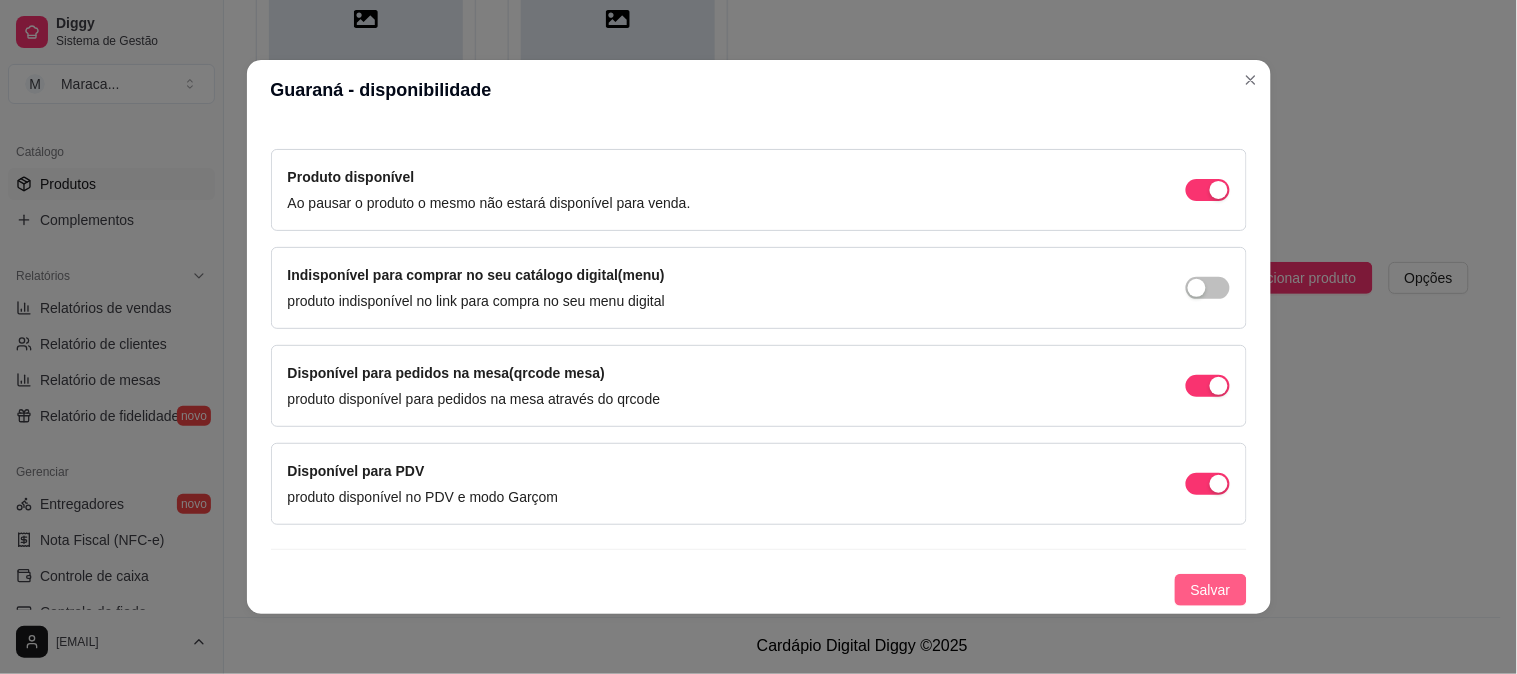 click on "Salvar" at bounding box center [1211, 590] 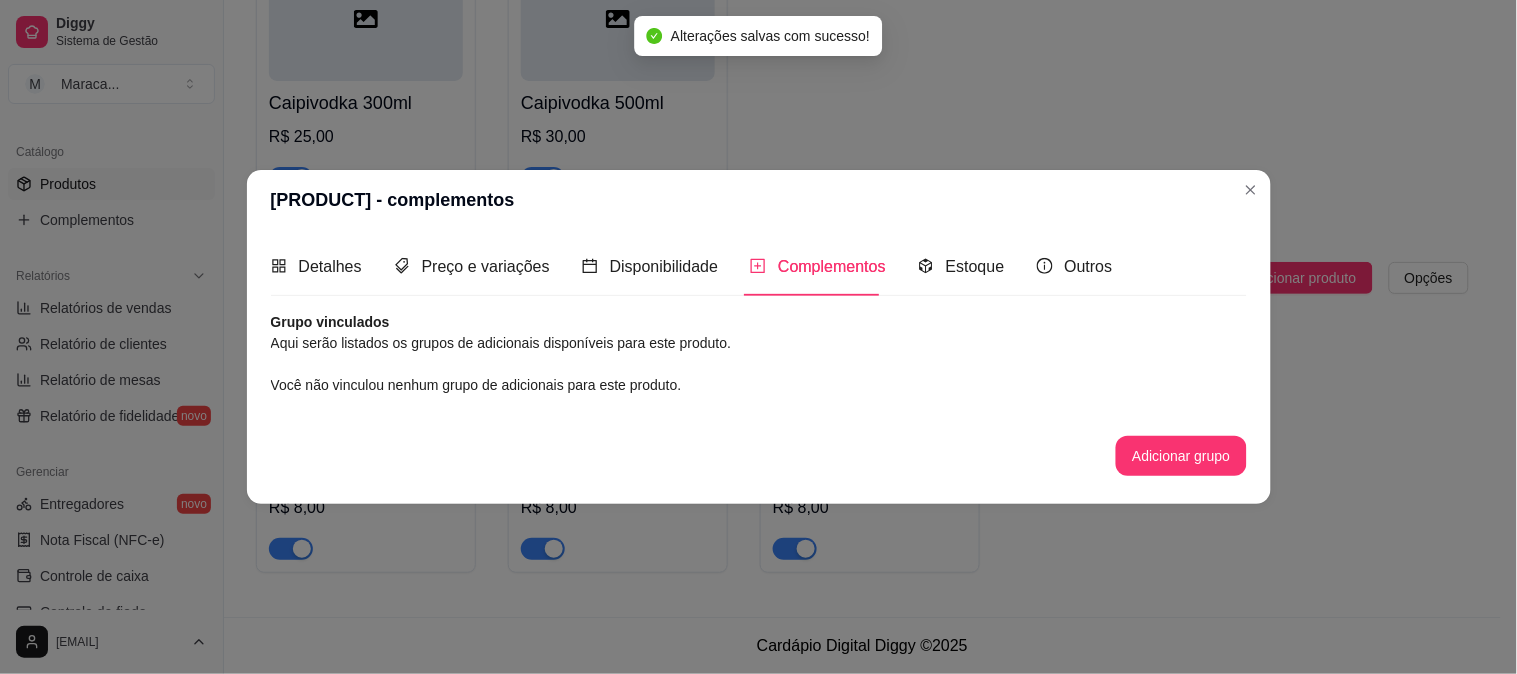 scroll, scrollTop: 0, scrollLeft: 0, axis: both 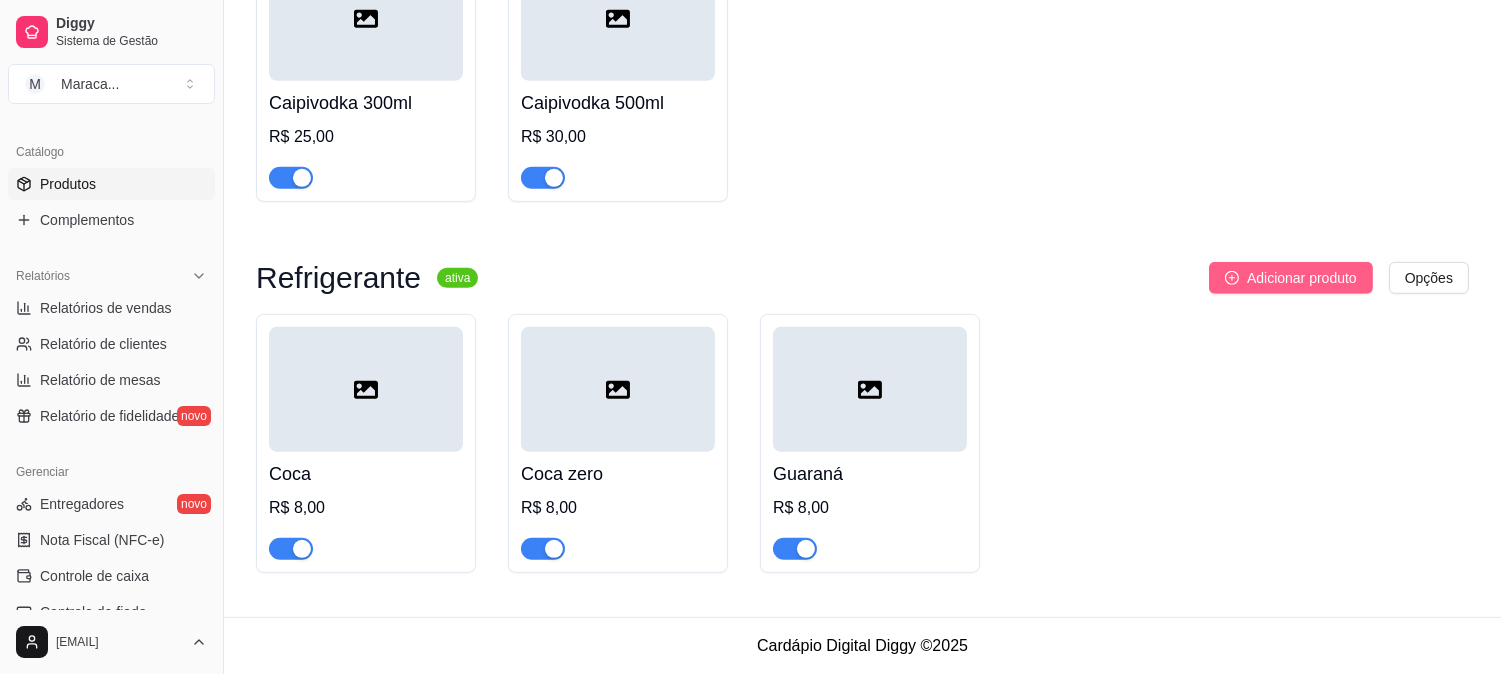 click on "Adicionar produto" at bounding box center [1302, 278] 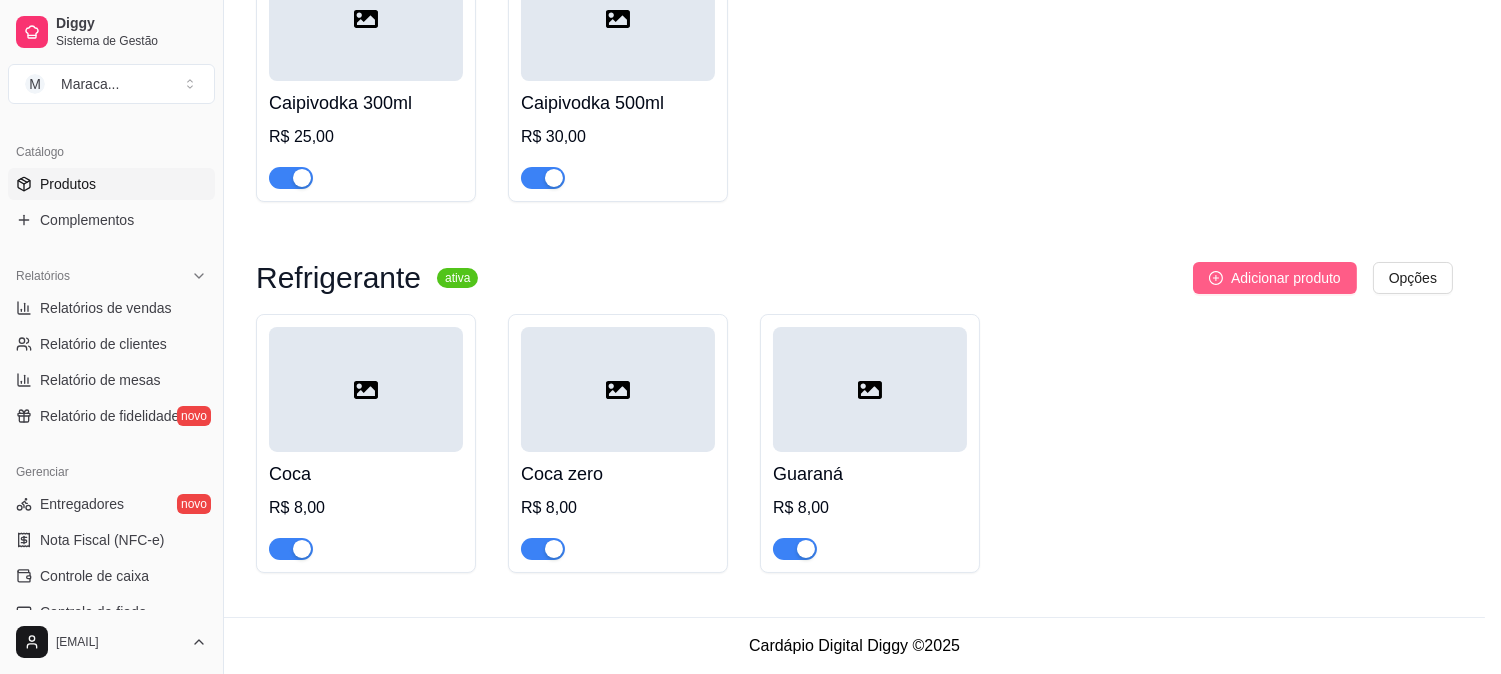 type 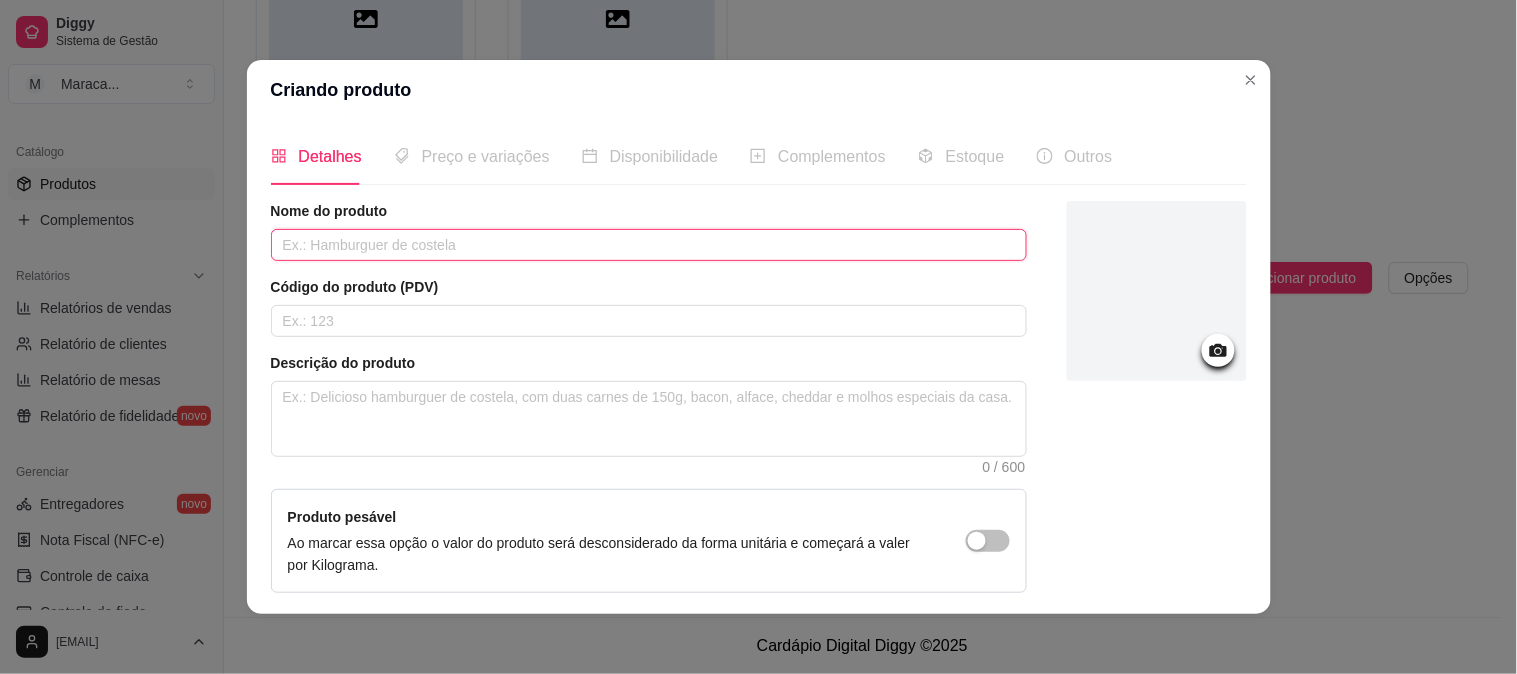 click at bounding box center (649, 245) 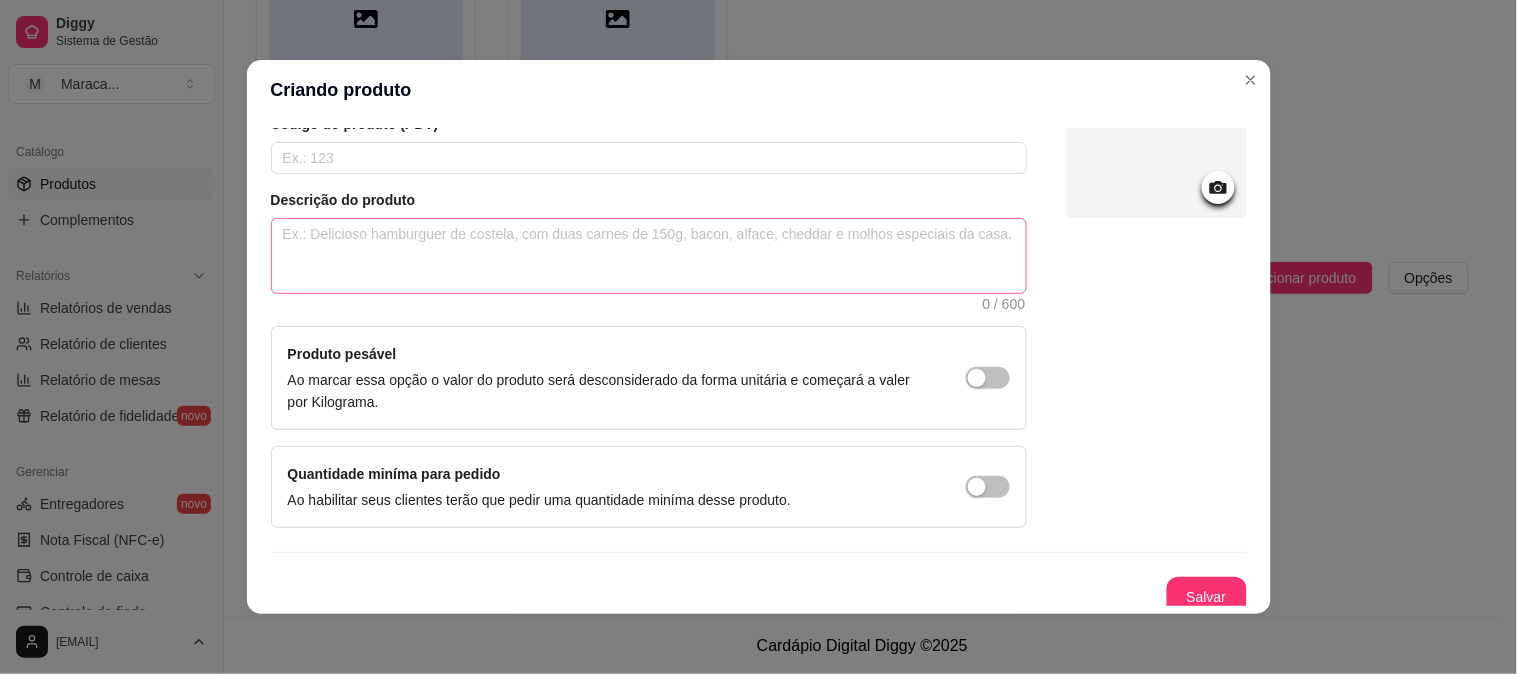 scroll, scrollTop: 174, scrollLeft: 0, axis: vertical 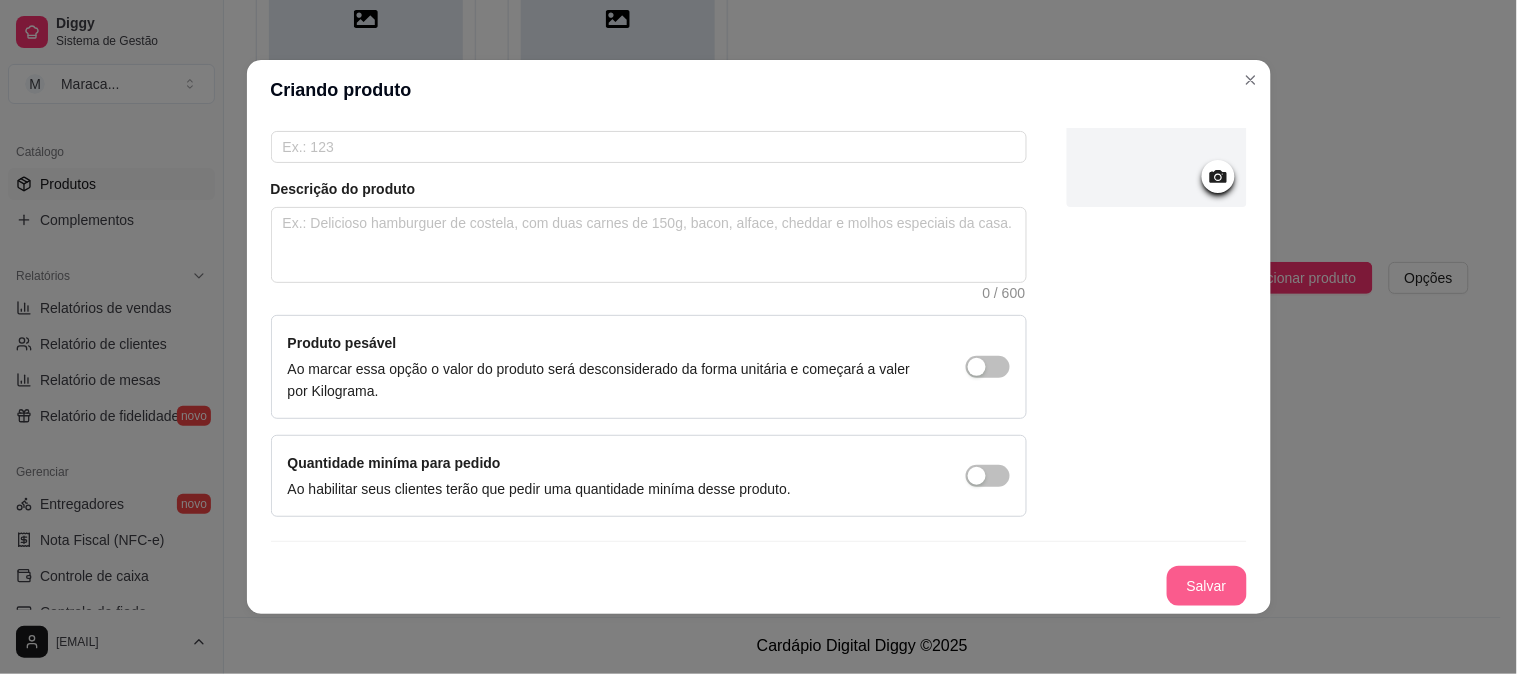 type on "Guaraná zero" 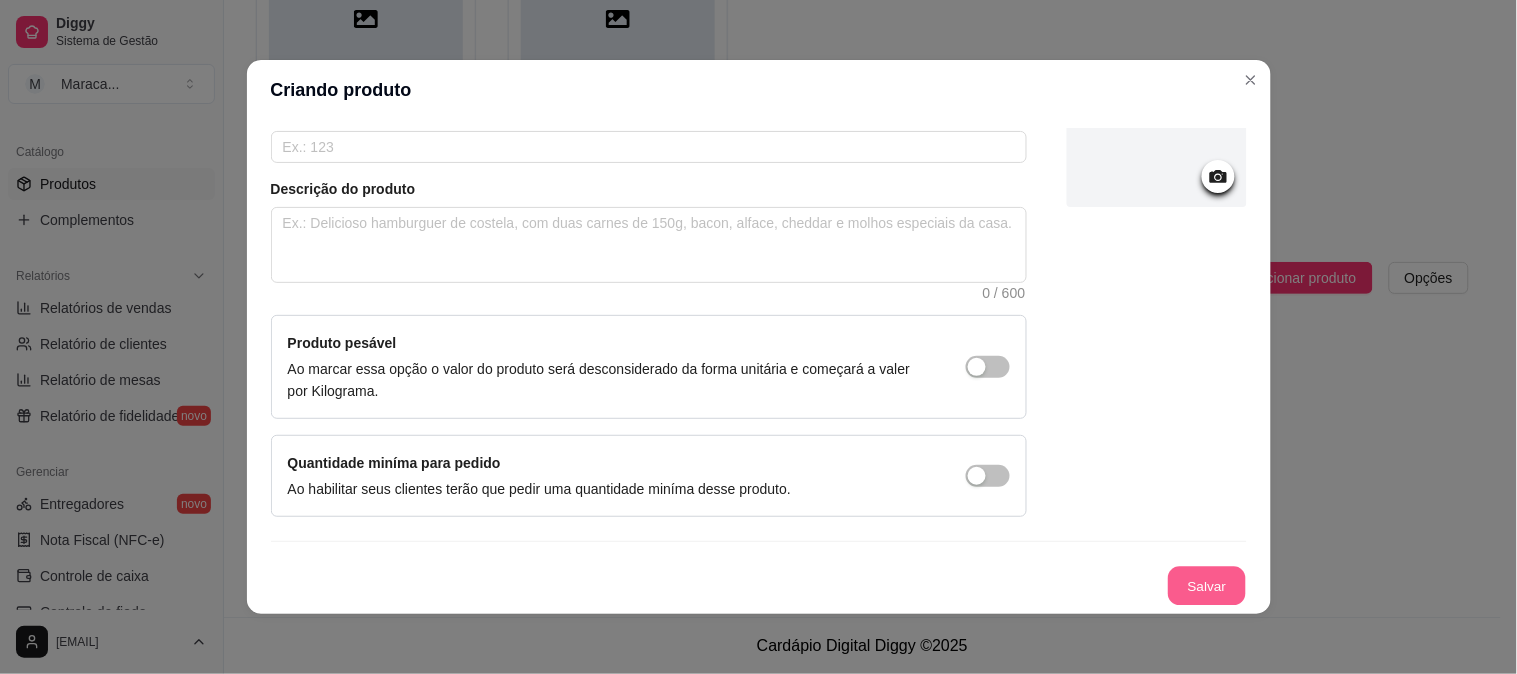 click on "Salvar" at bounding box center (1207, 586) 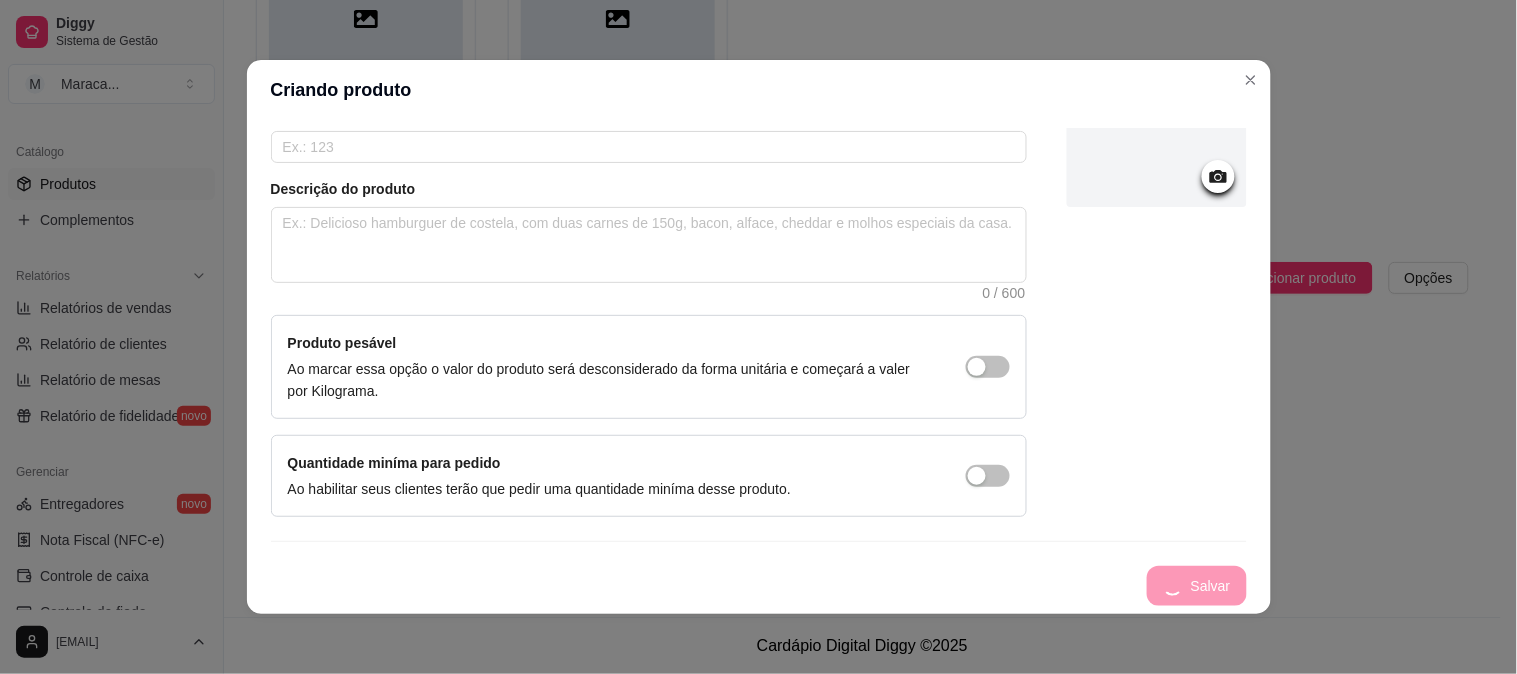 type 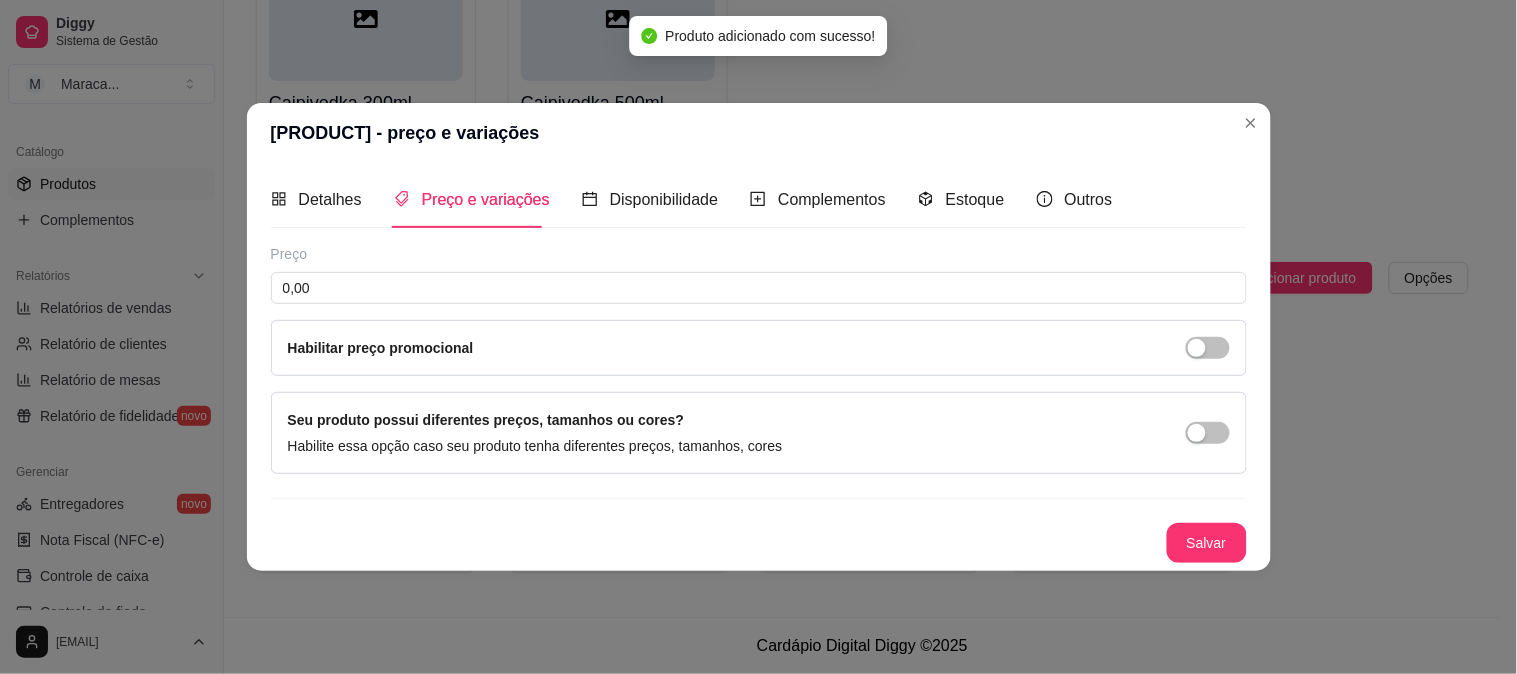 scroll, scrollTop: 0, scrollLeft: 0, axis: both 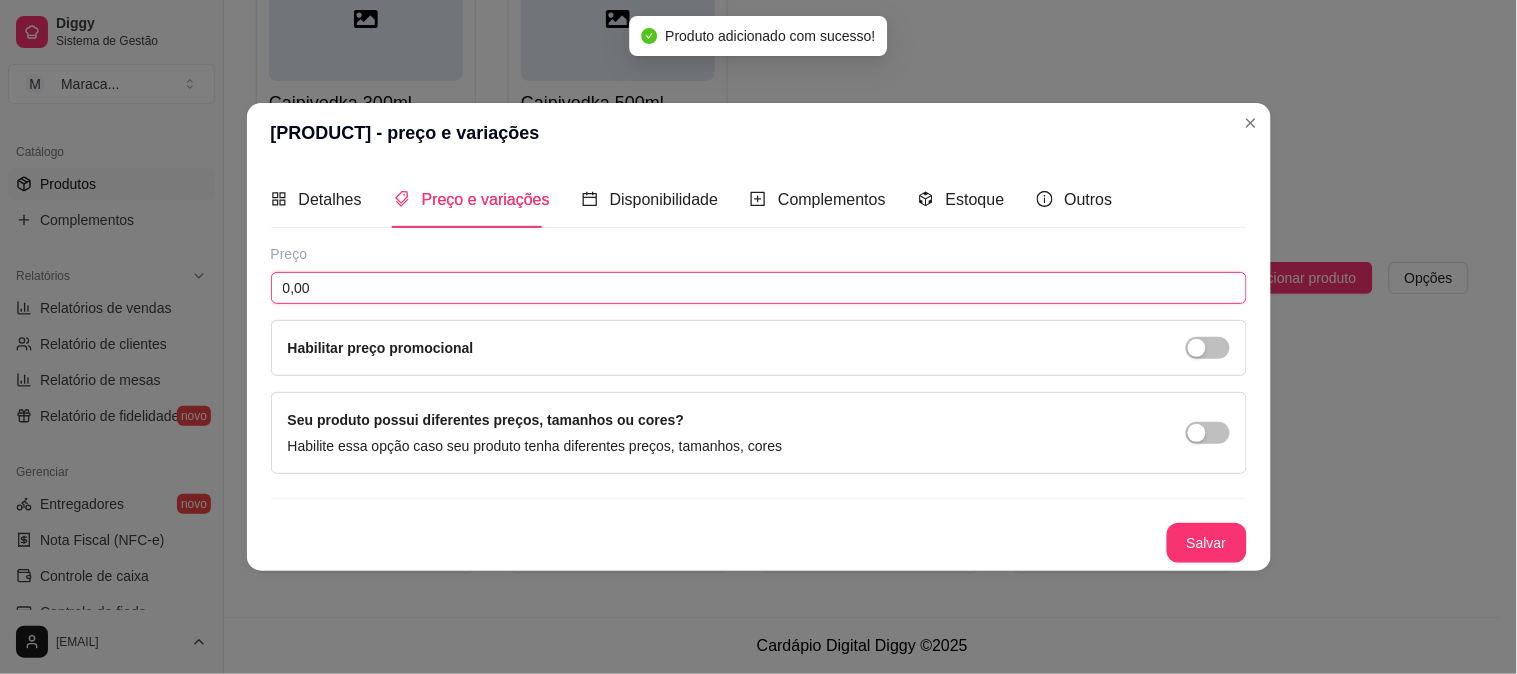 click on "0,00" at bounding box center [759, 288] 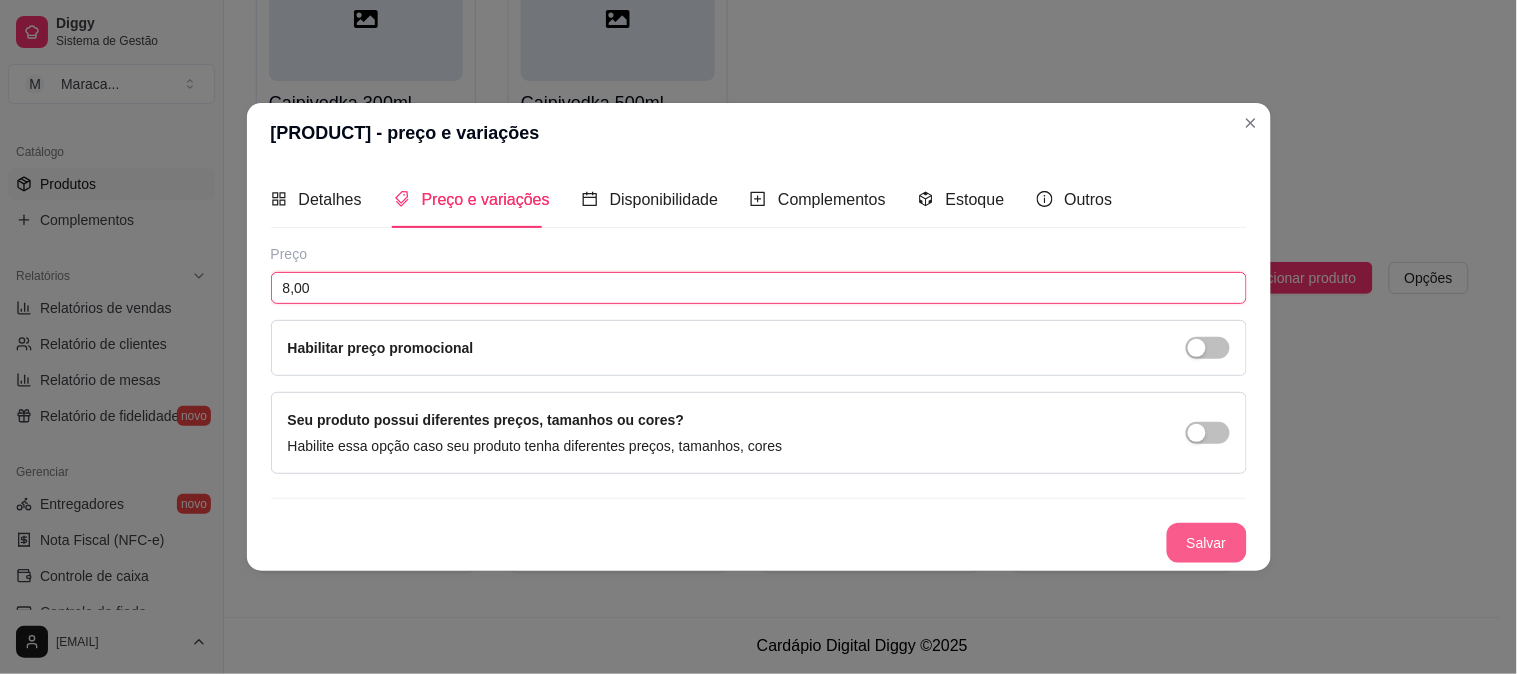 type on "8,00" 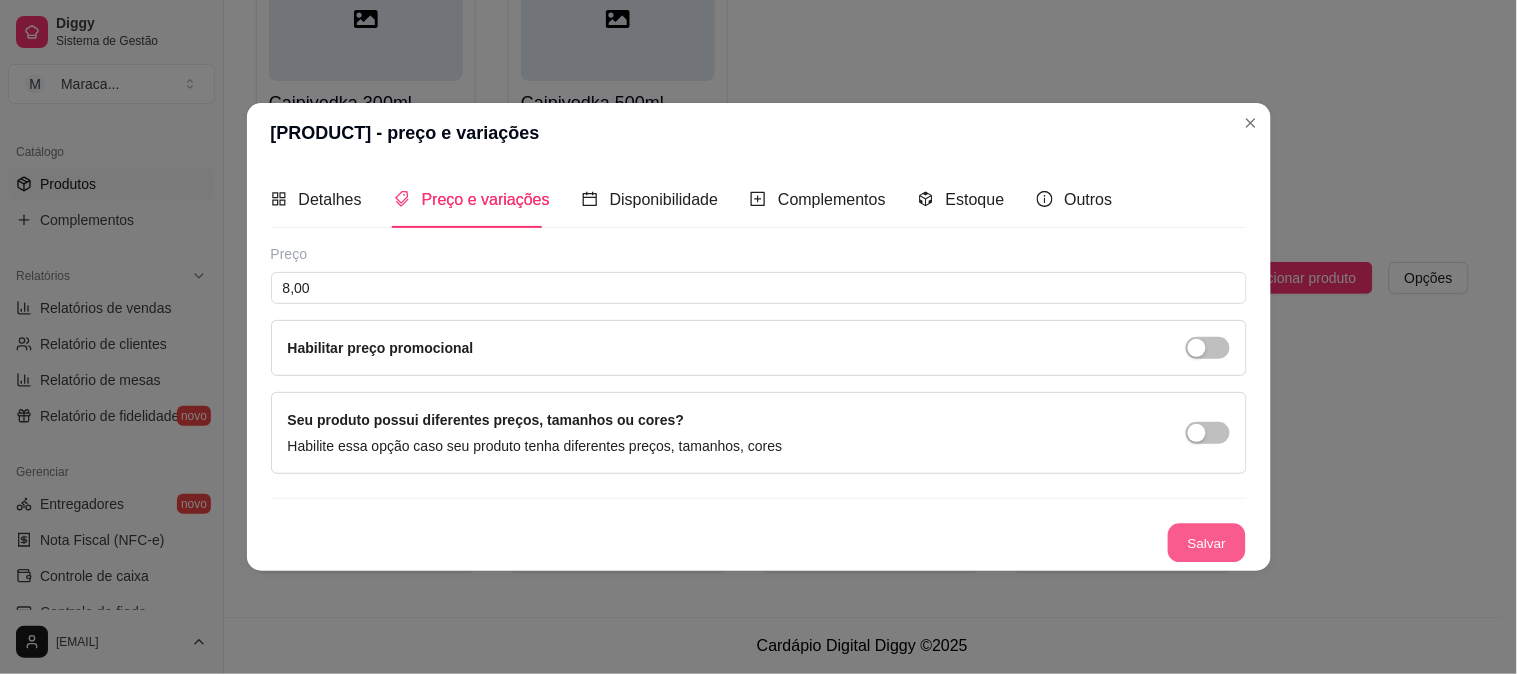 click on "Salvar" at bounding box center [1207, 543] 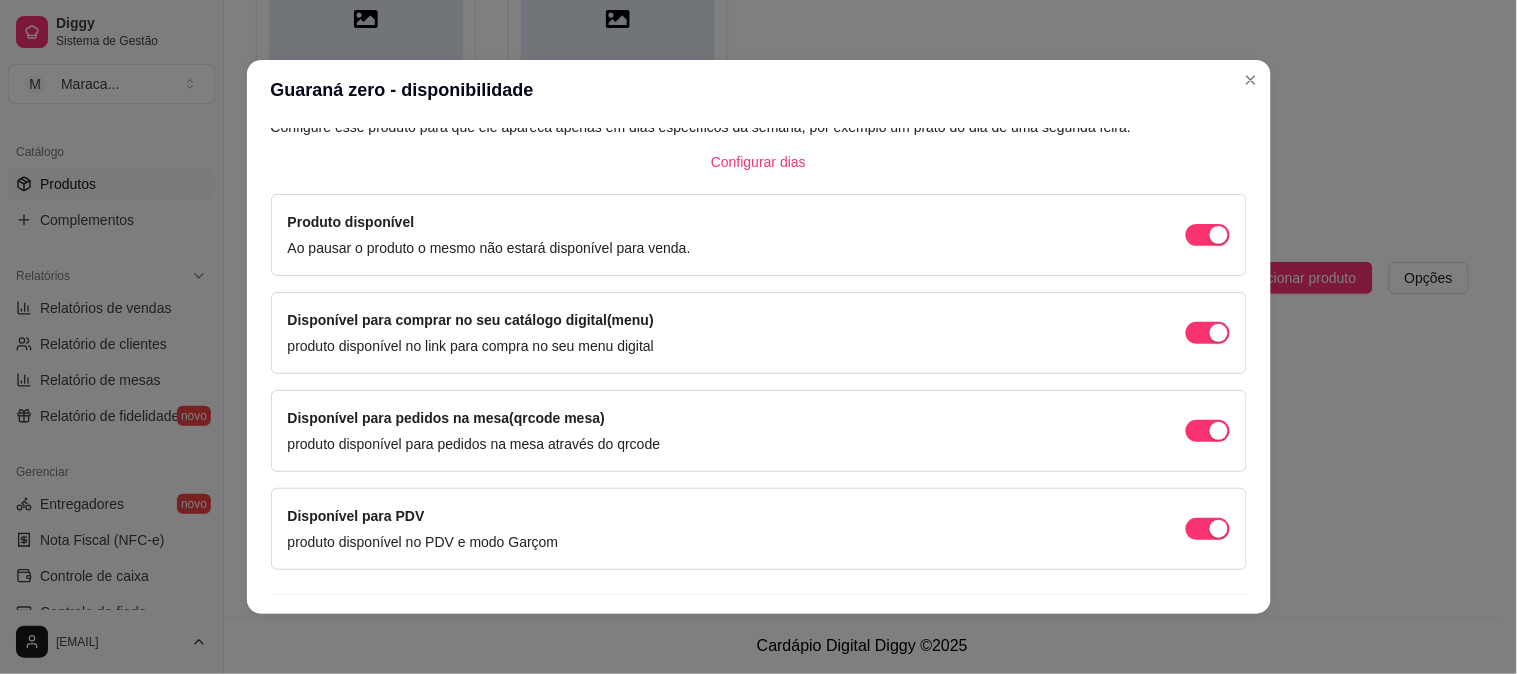 scroll, scrollTop: 120, scrollLeft: 0, axis: vertical 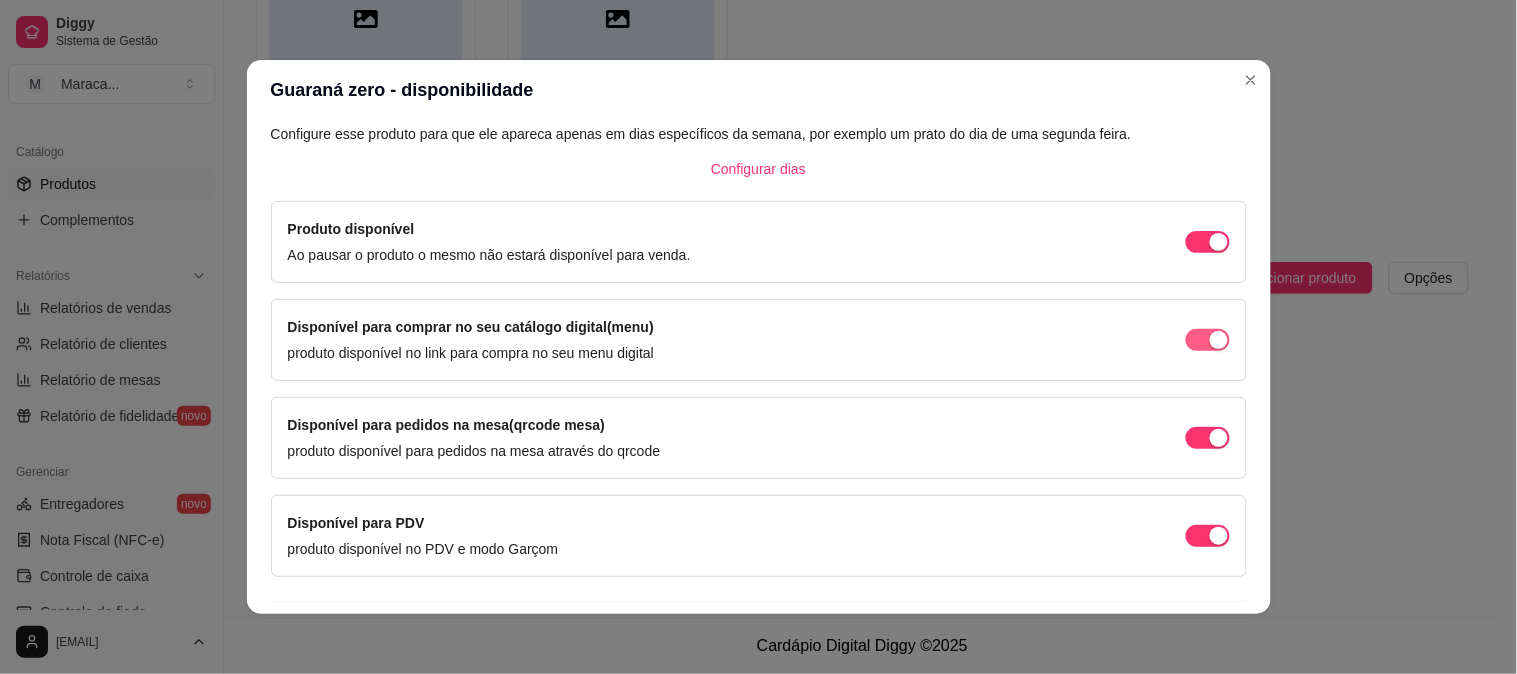 click at bounding box center [1208, 242] 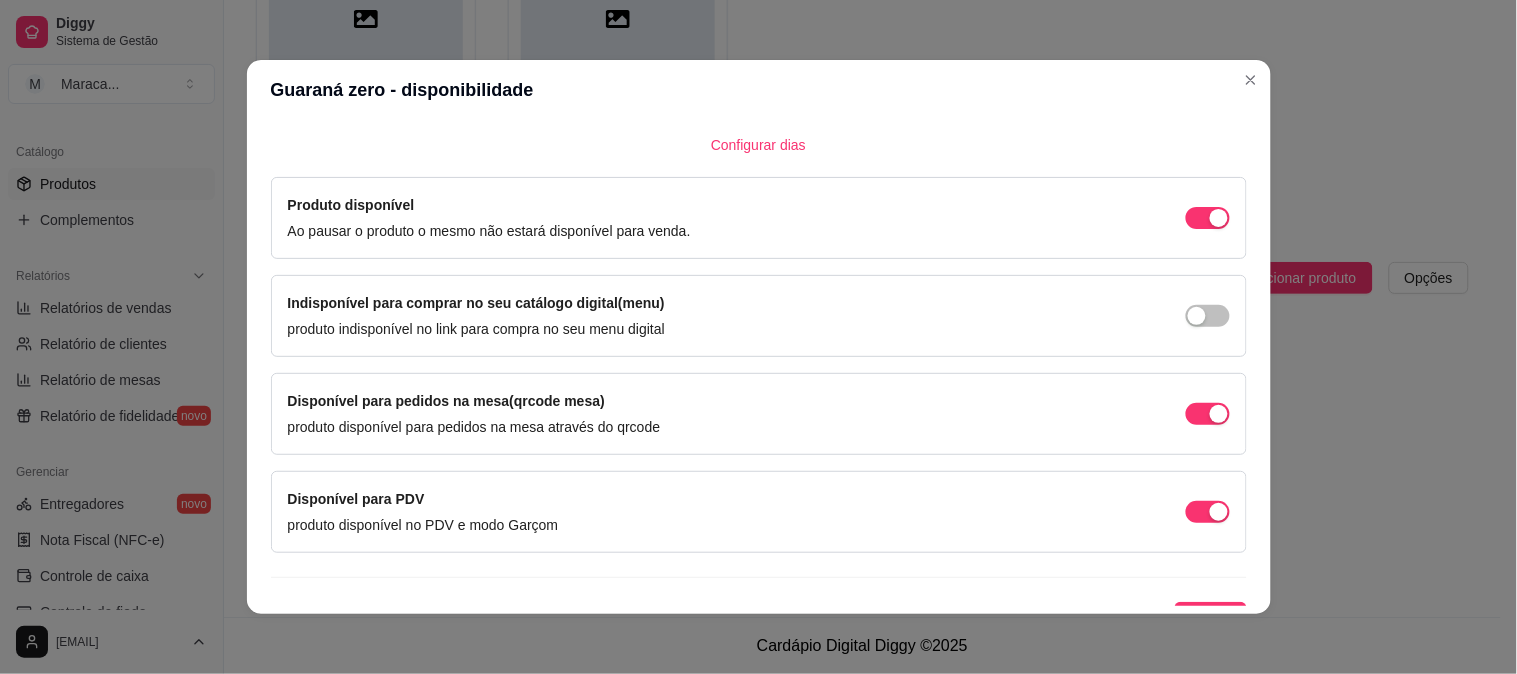 scroll, scrollTop: 172, scrollLeft: 0, axis: vertical 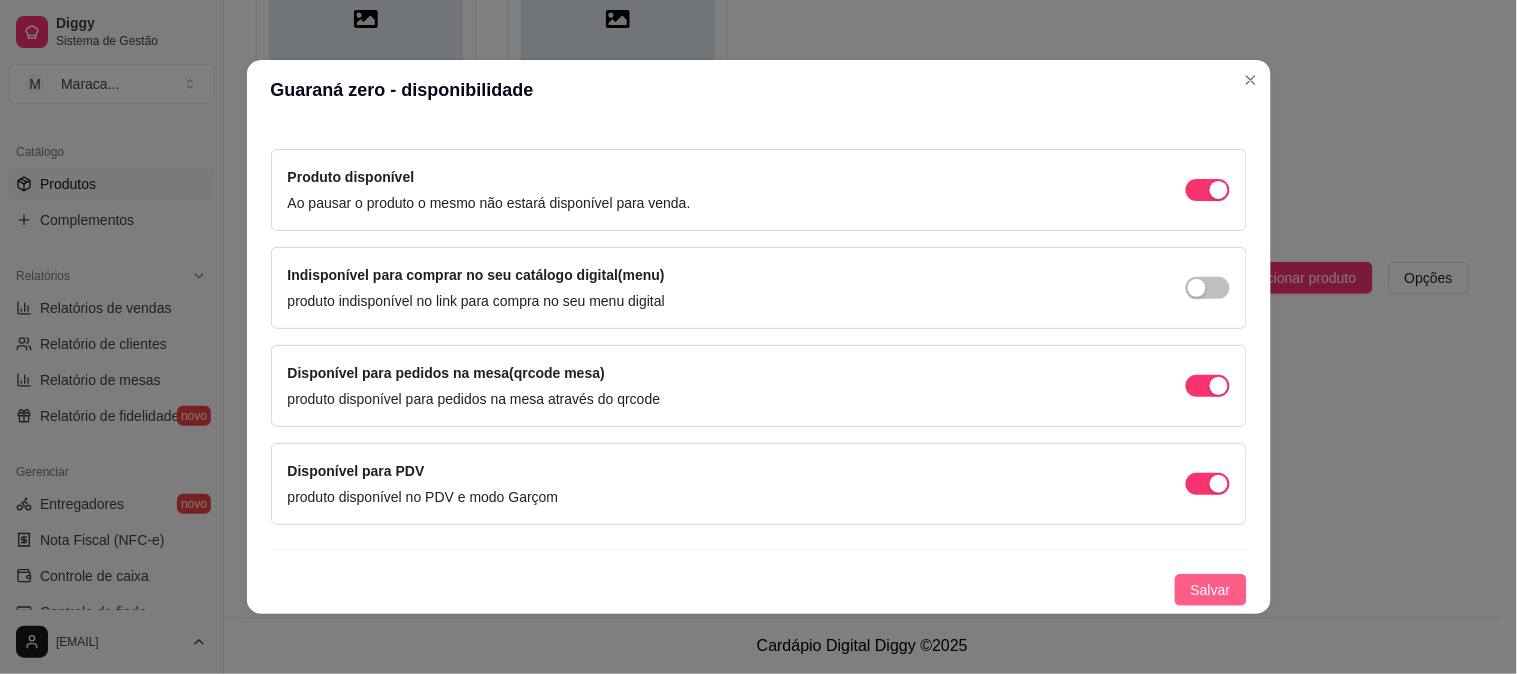click on "Salvar" at bounding box center (1211, 590) 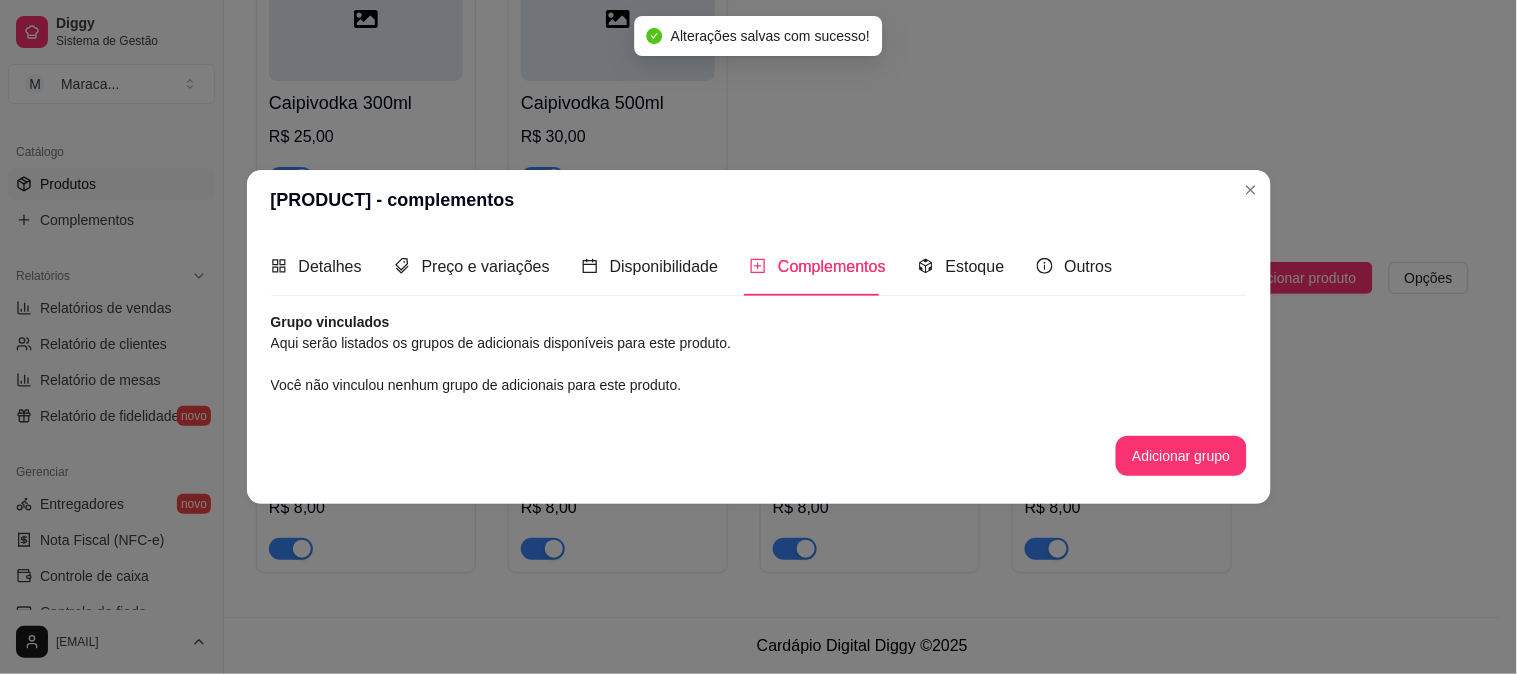 scroll, scrollTop: 0, scrollLeft: 0, axis: both 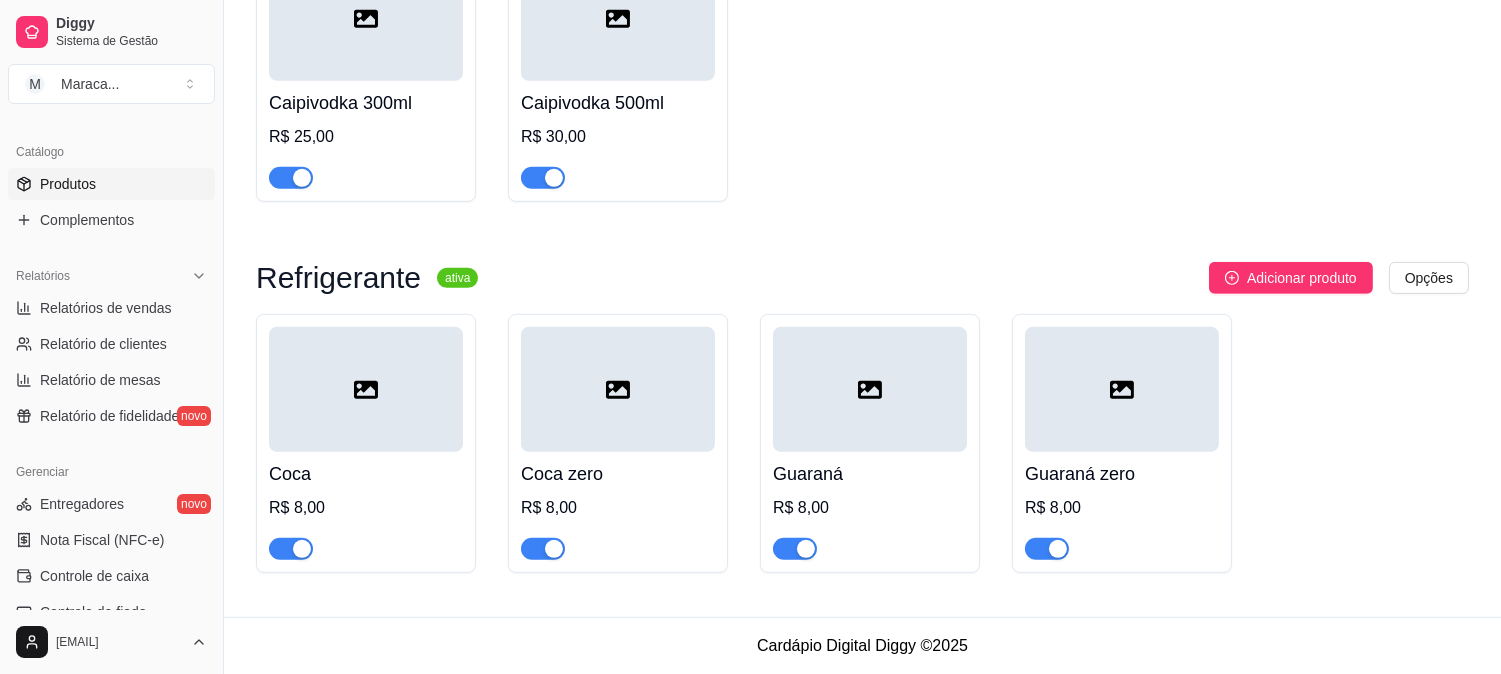 click at bounding box center [366, 389] 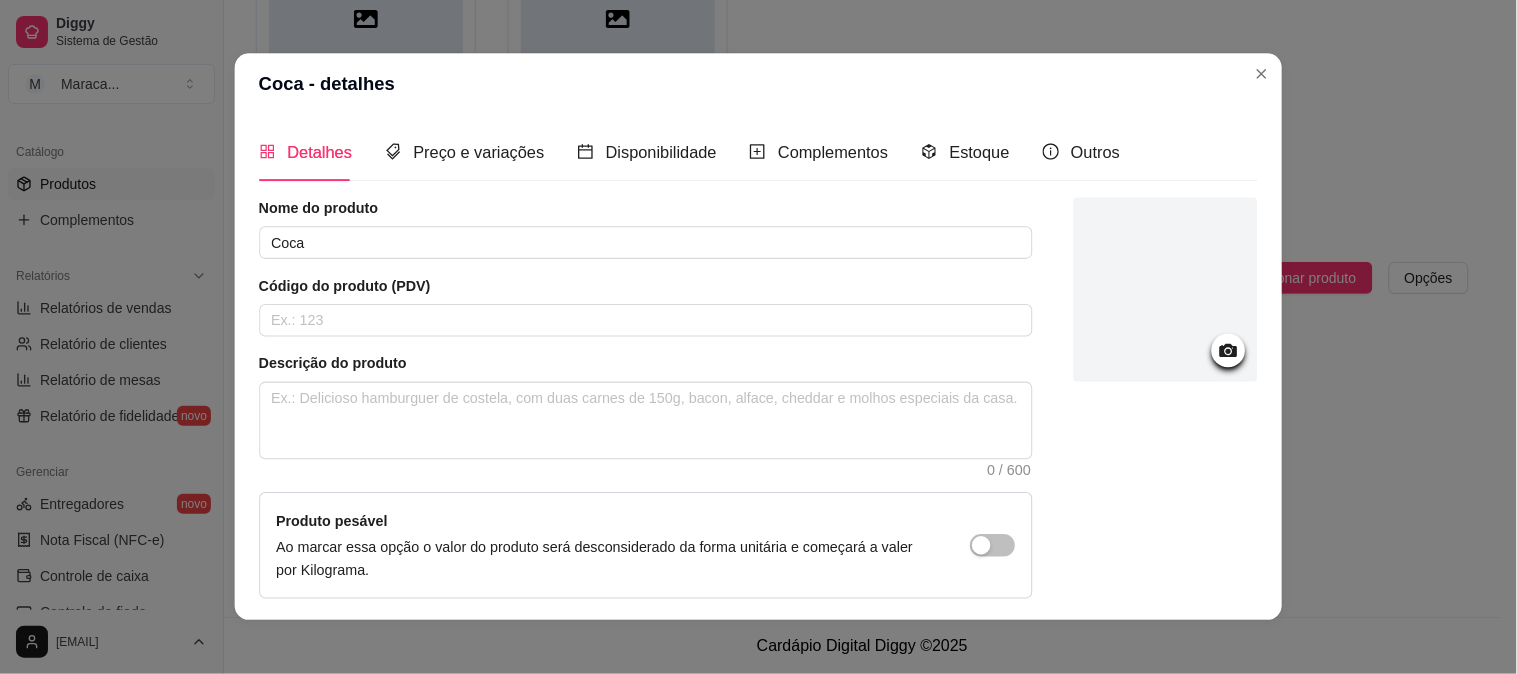 click at bounding box center (645, 421) 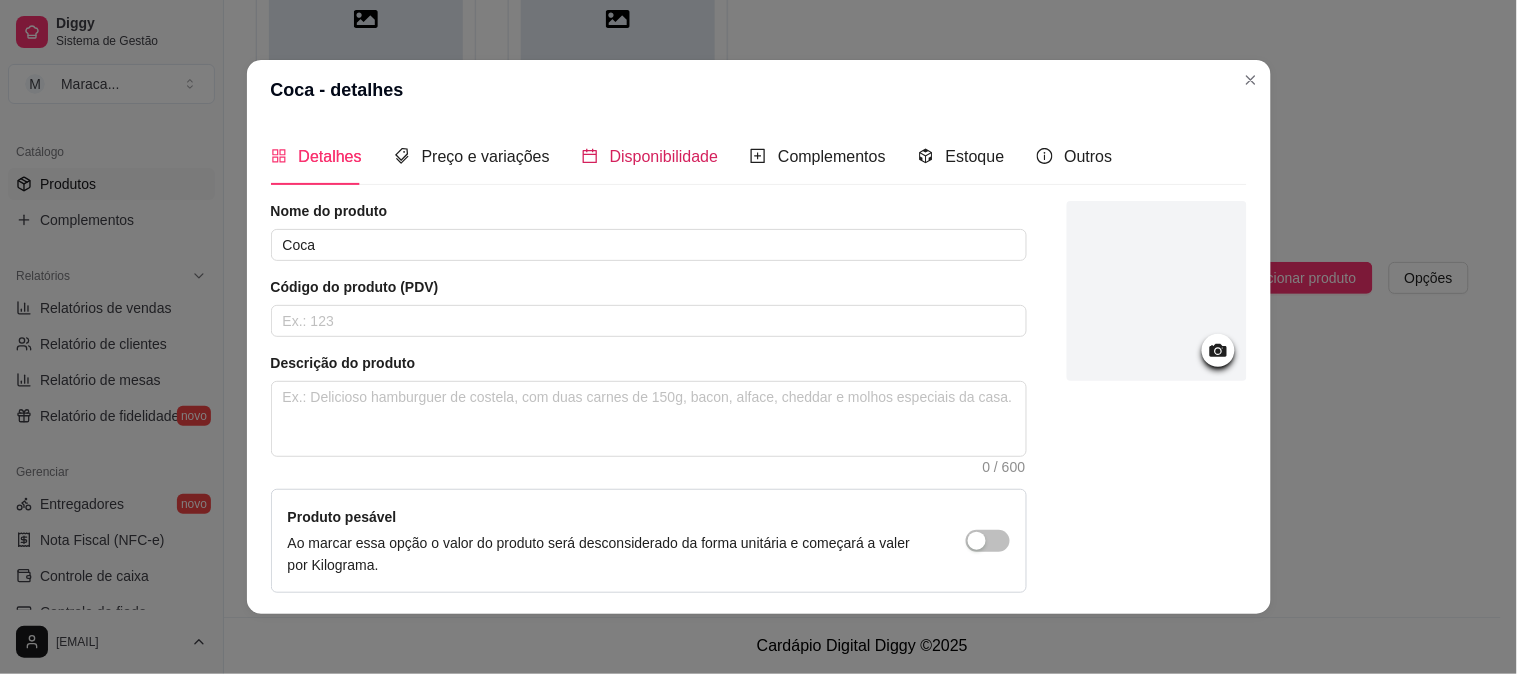 click on "Disponibilidade" at bounding box center (664, 156) 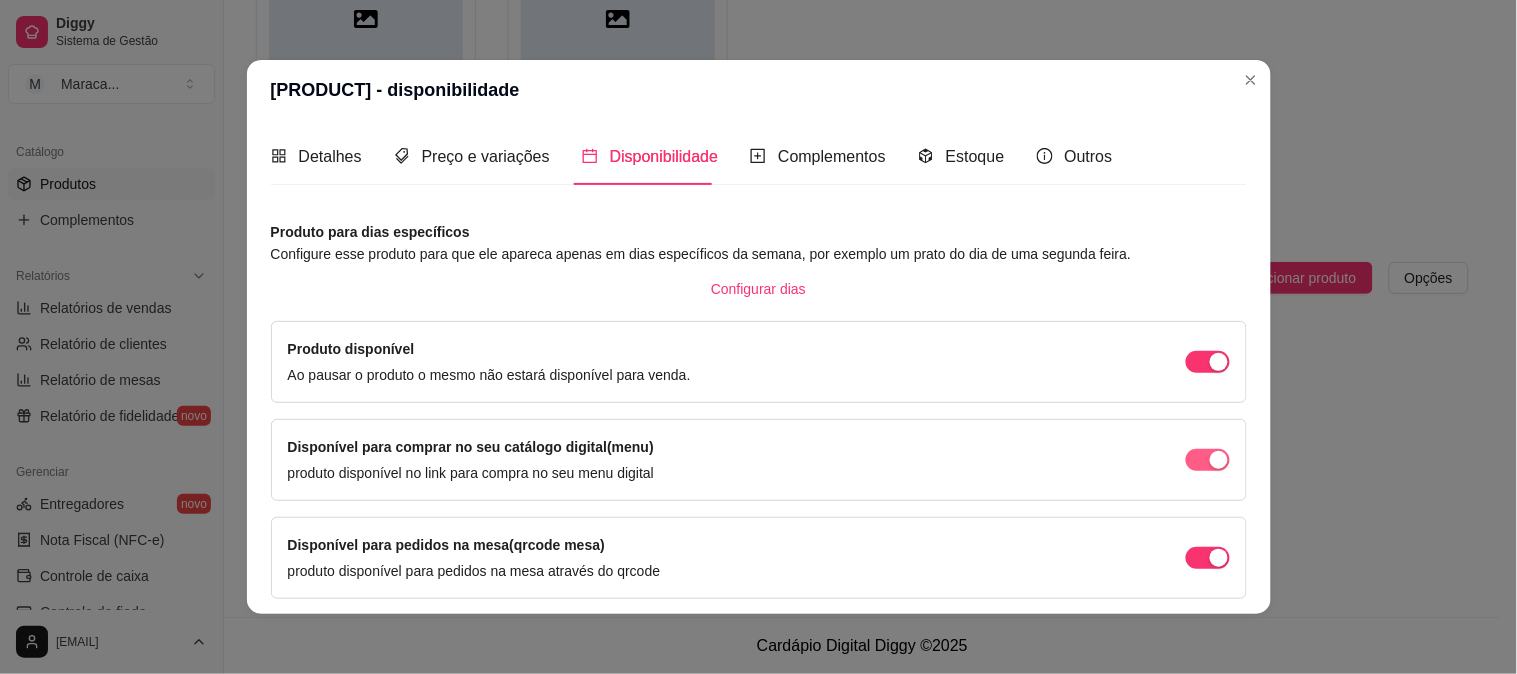 click at bounding box center [1208, 362] 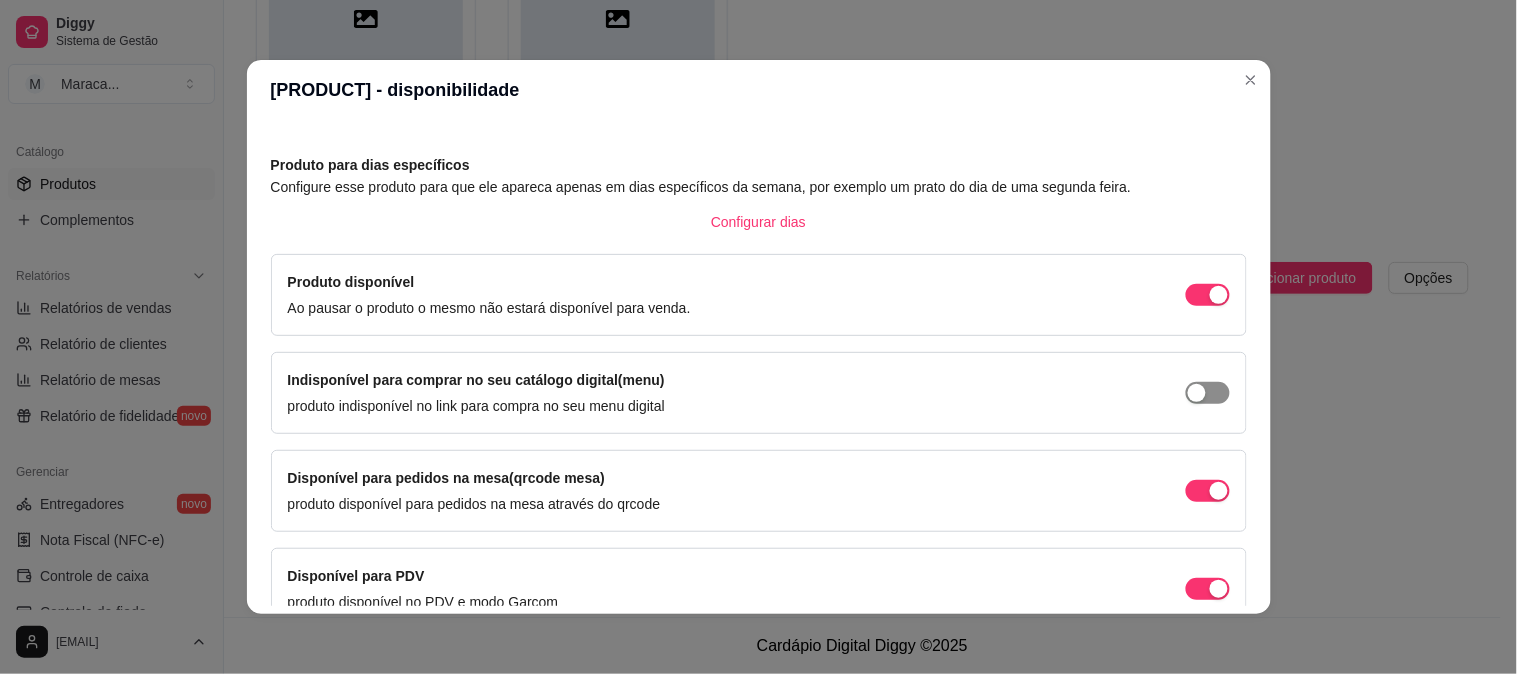 scroll, scrollTop: 172, scrollLeft: 0, axis: vertical 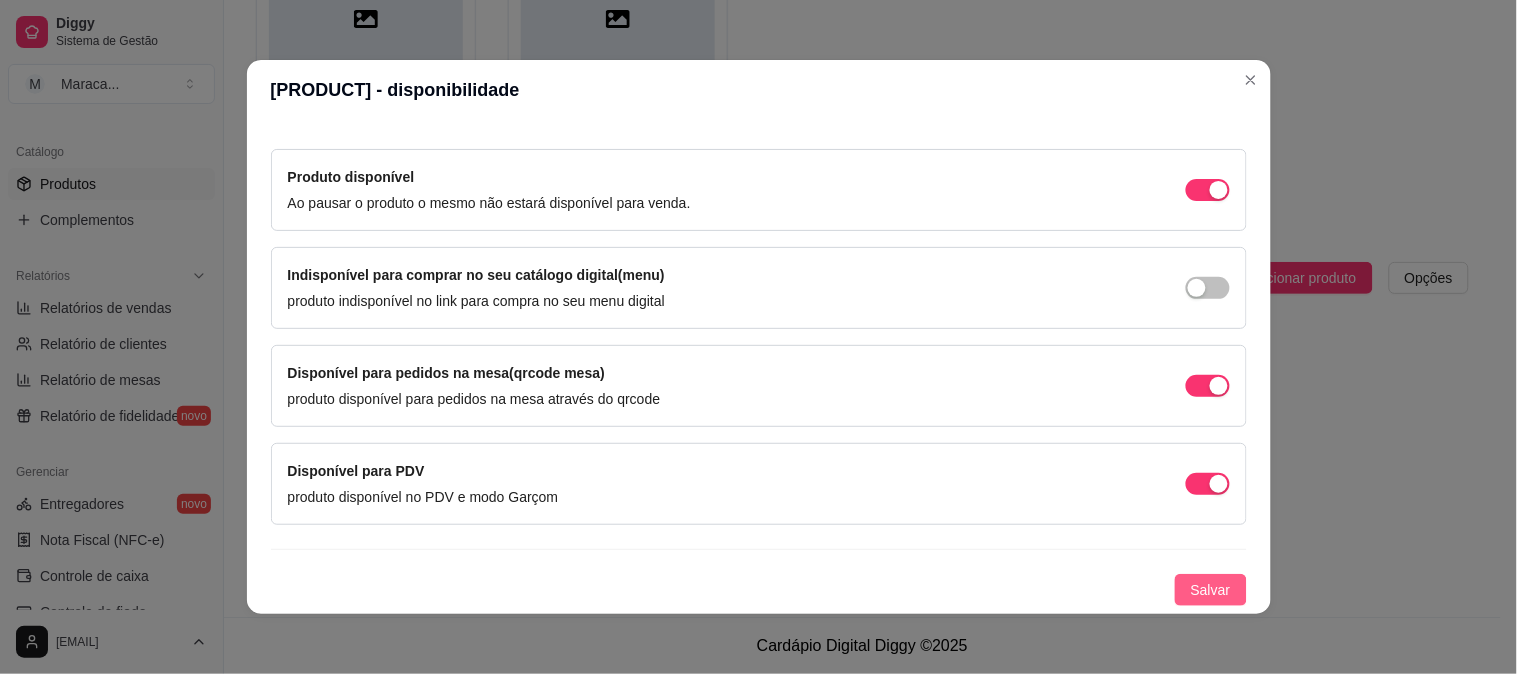 click on "Salvar" at bounding box center [1211, 590] 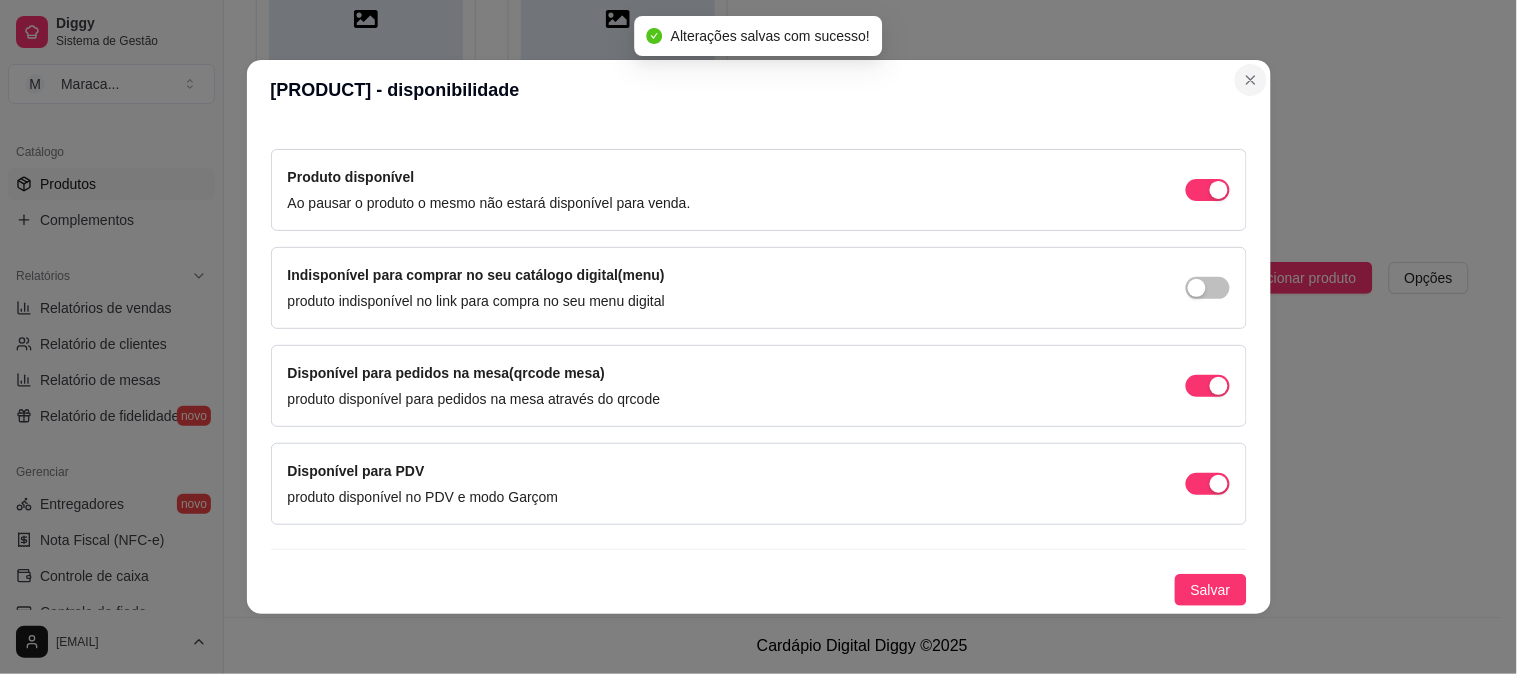 scroll, scrollTop: 1718, scrollLeft: 0, axis: vertical 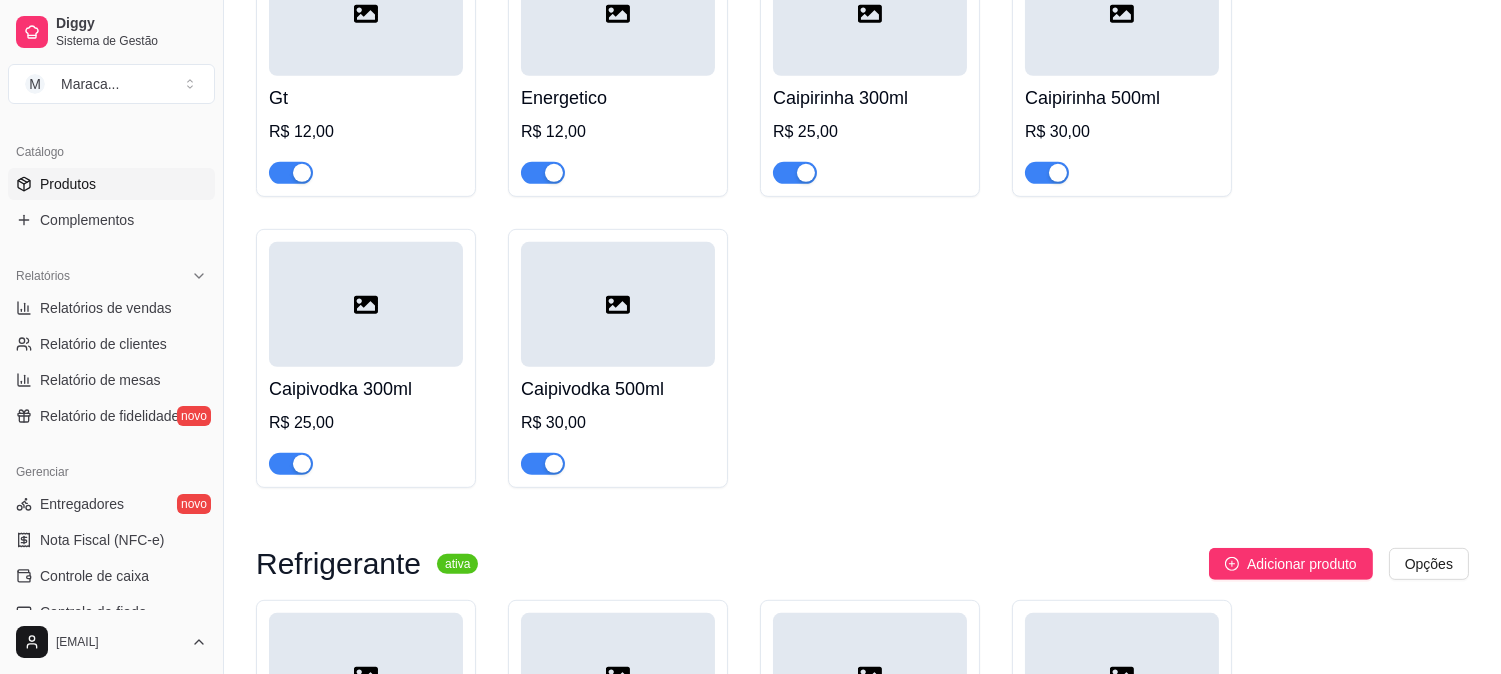 click on "Coca zero   R$ 8,00" at bounding box center (618, 729) 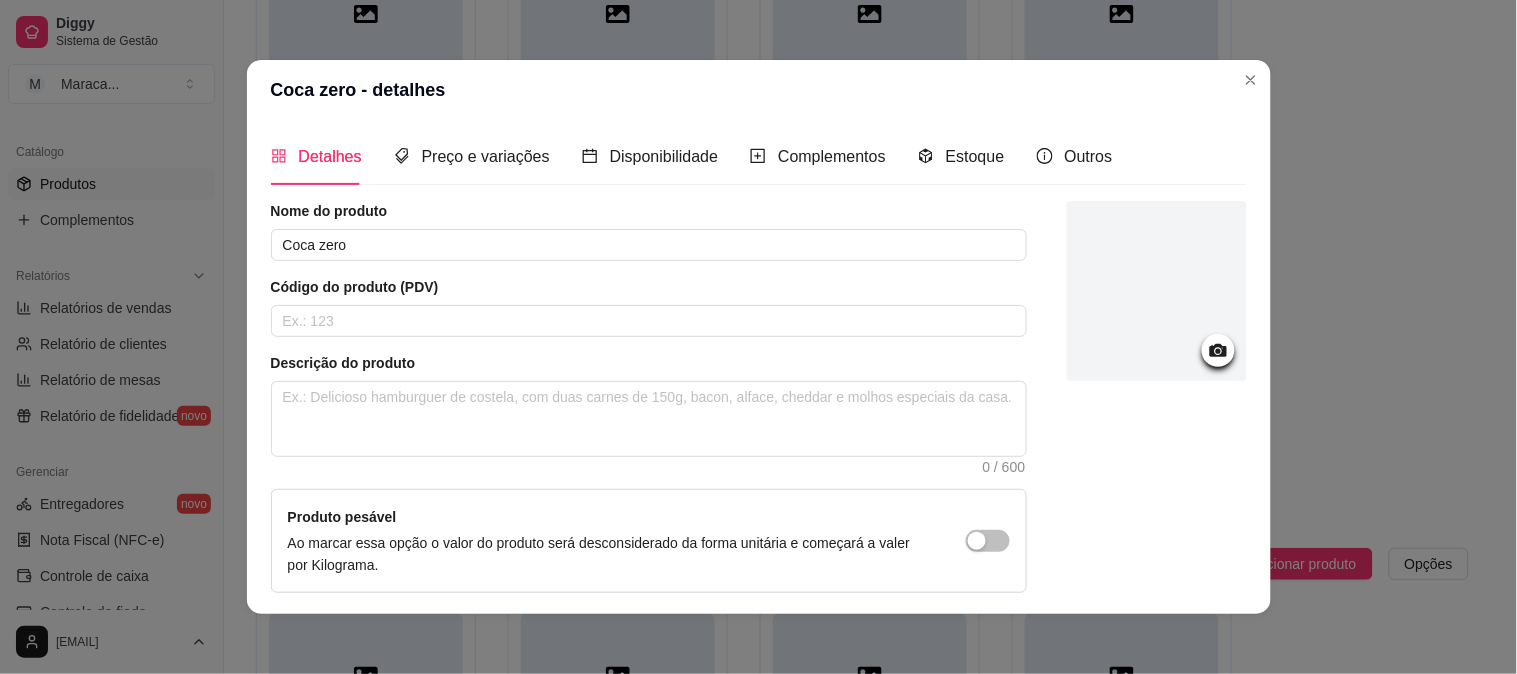 click on "Detalhes Preço e variações Disponibilidade Complementos Estoque Outros" at bounding box center (692, 156) 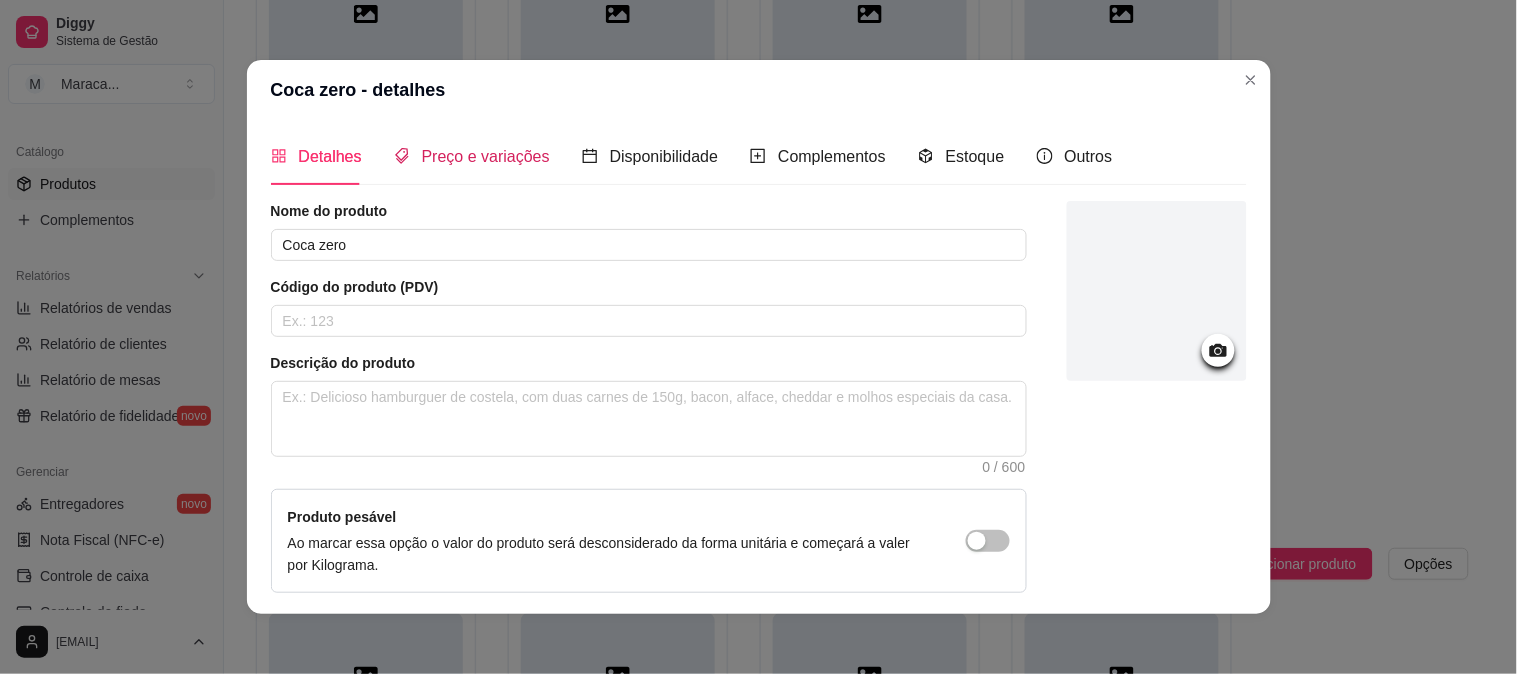 click on "Preço e variações" at bounding box center [486, 156] 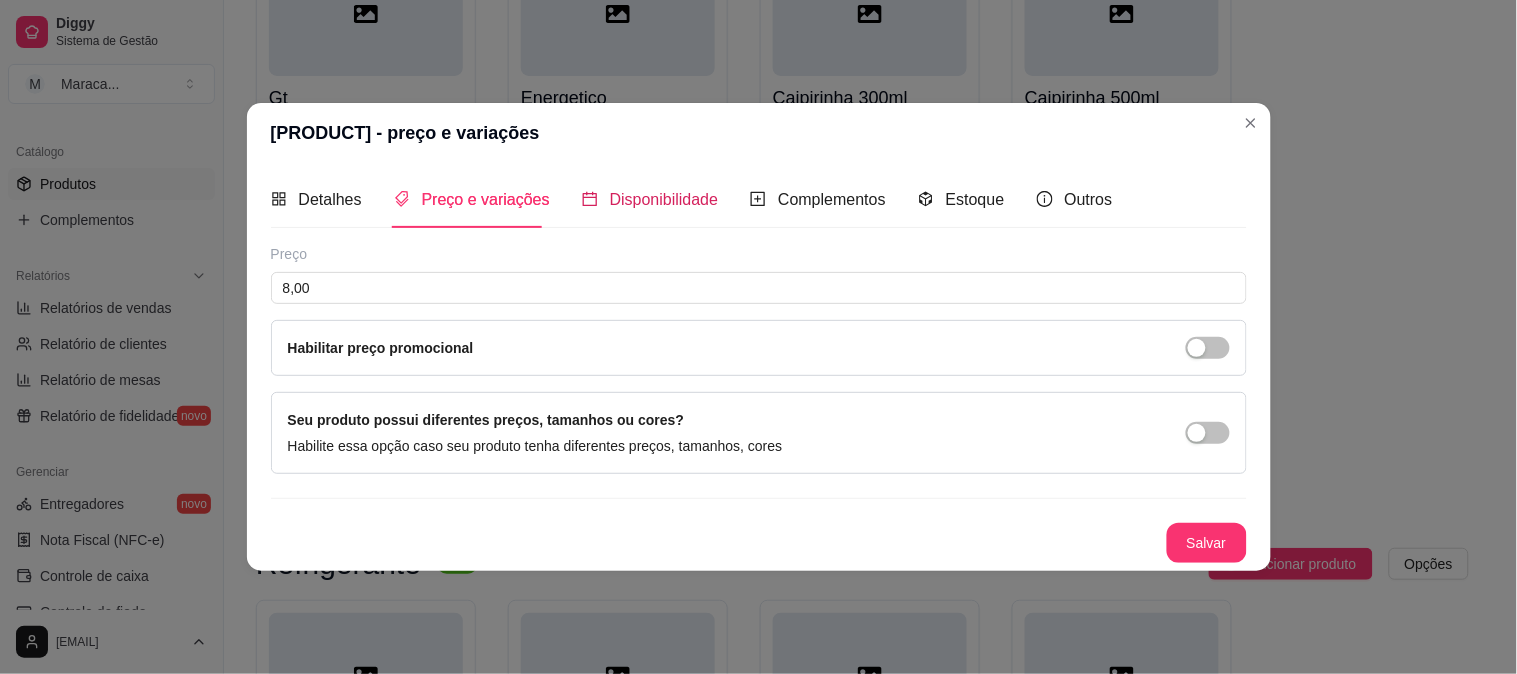 click on "Disponibilidade" at bounding box center [664, 199] 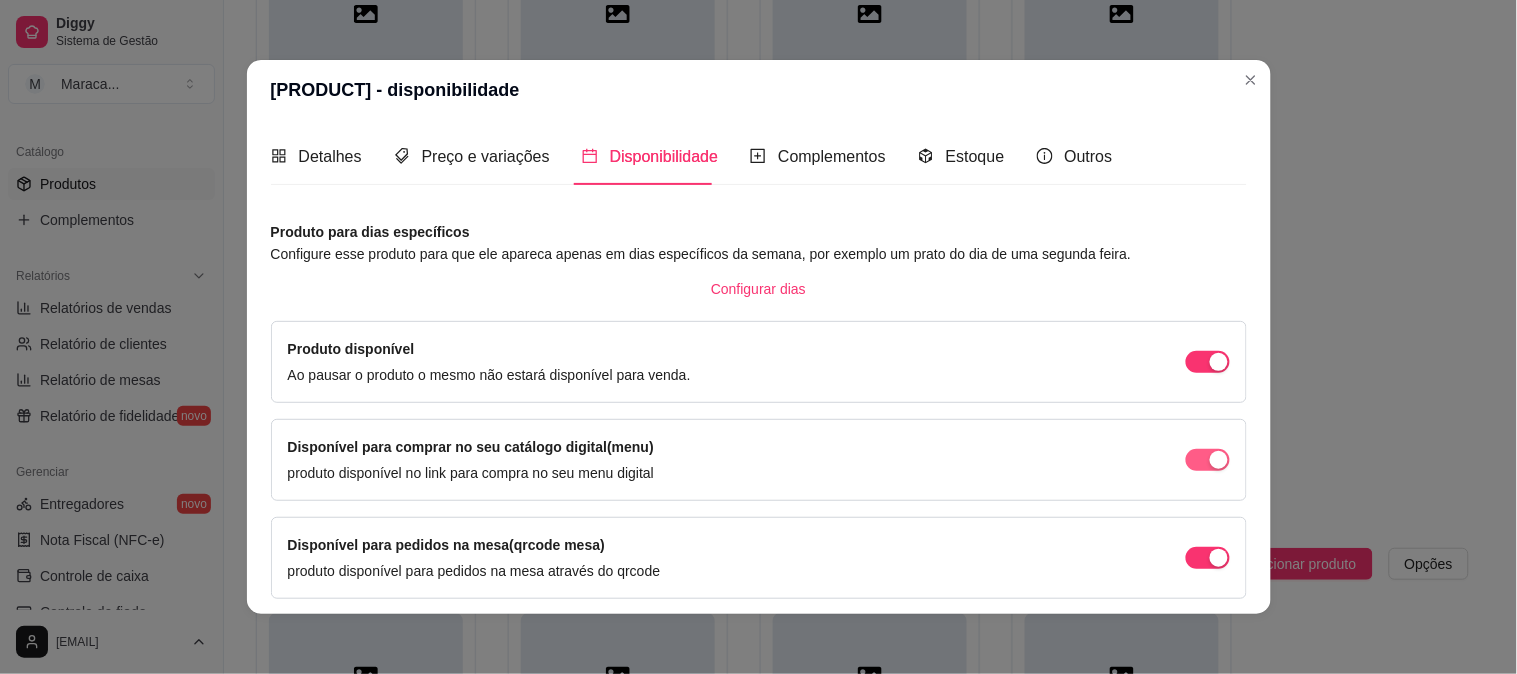click at bounding box center [1219, 362] 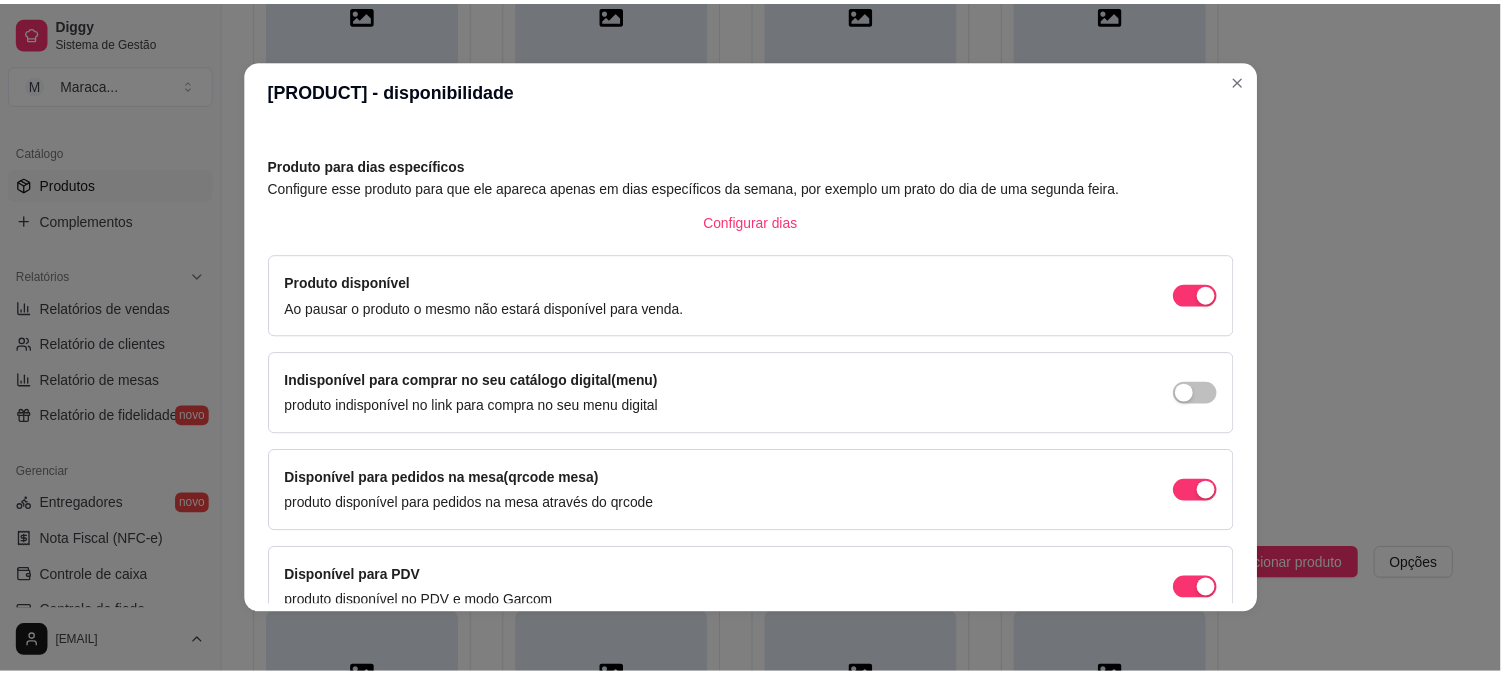 scroll, scrollTop: 172, scrollLeft: 0, axis: vertical 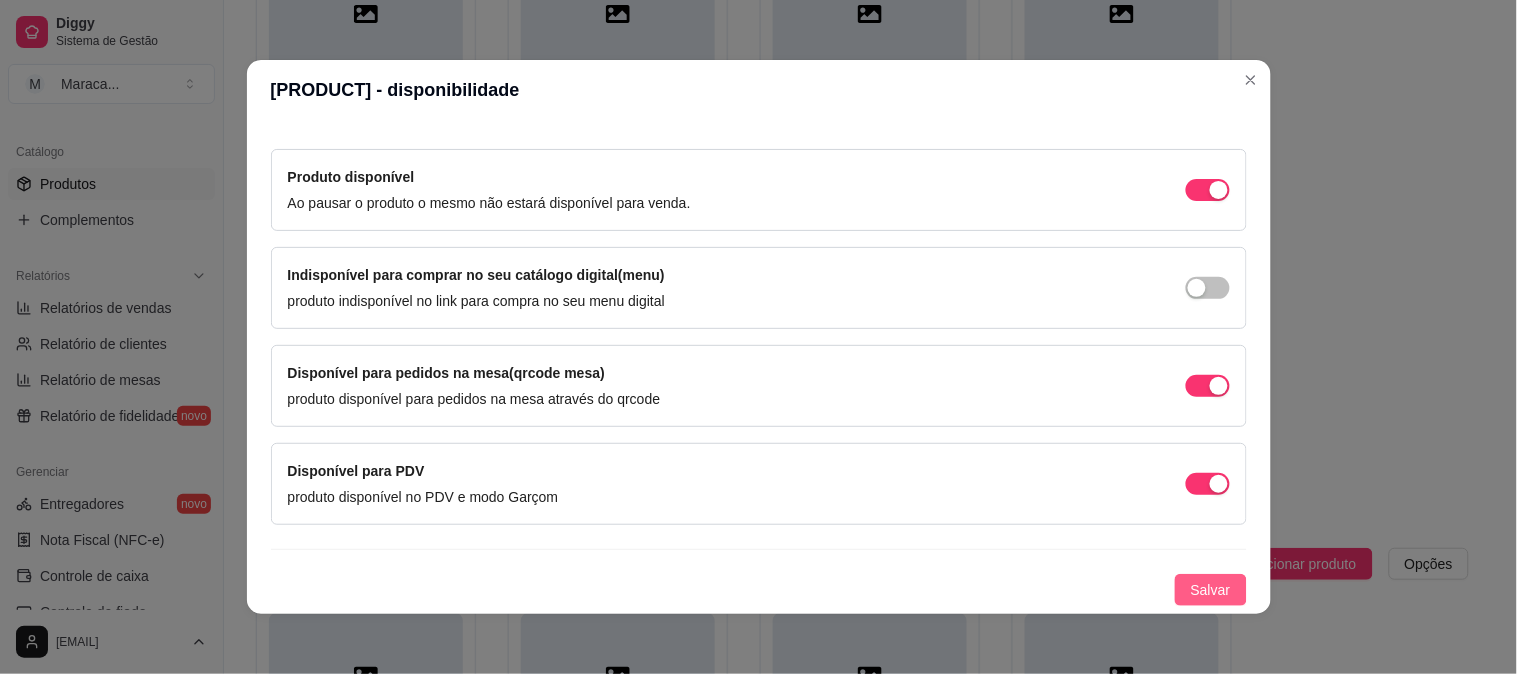 click on "Salvar" at bounding box center (1211, 590) 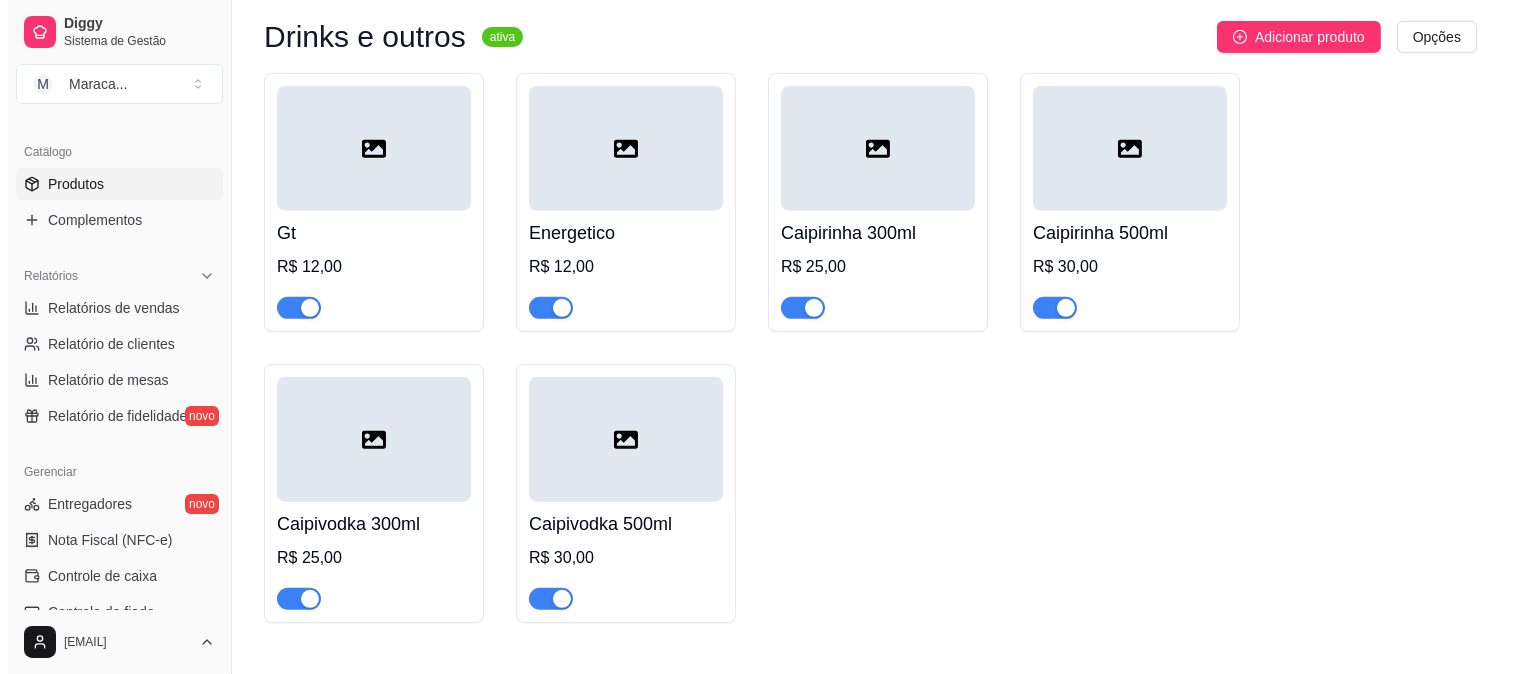 scroll, scrollTop: 1591, scrollLeft: 0, axis: vertical 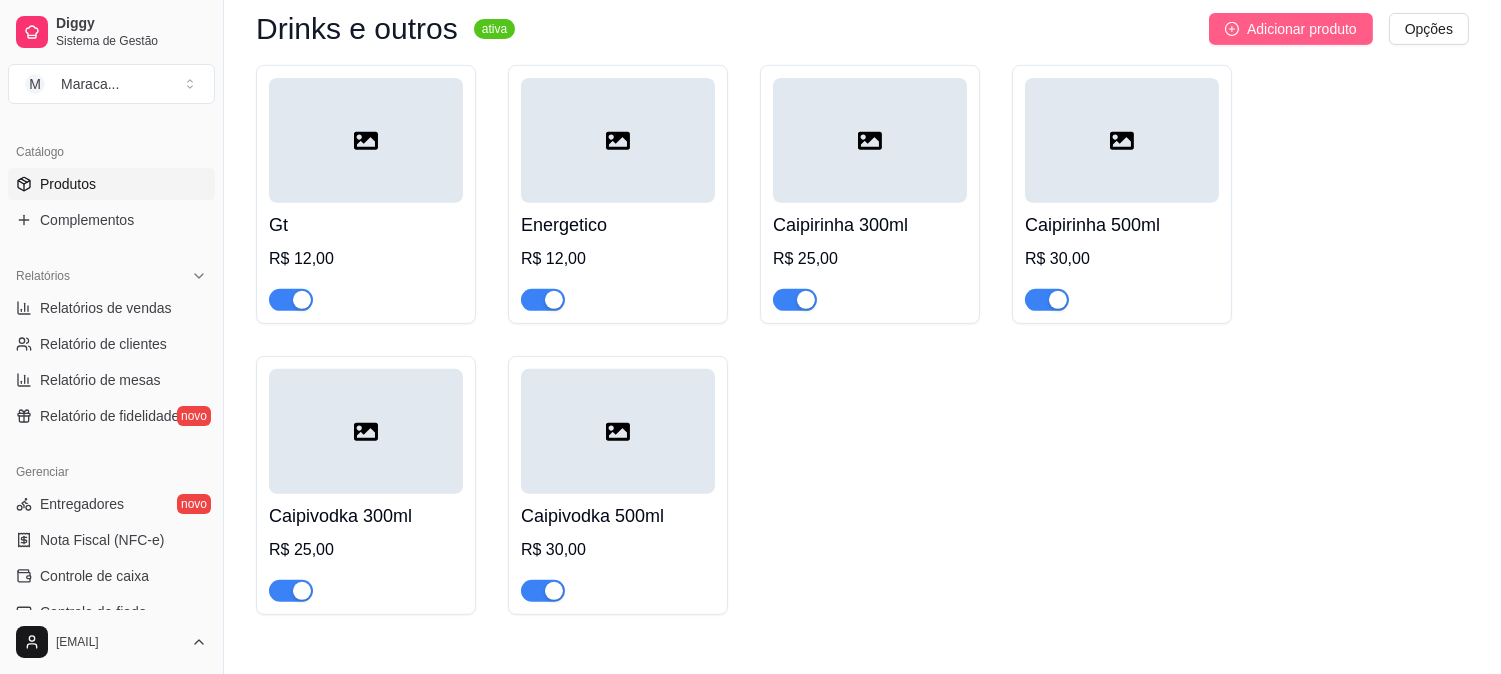 click on "Adicionar produto" at bounding box center [1302, 29] 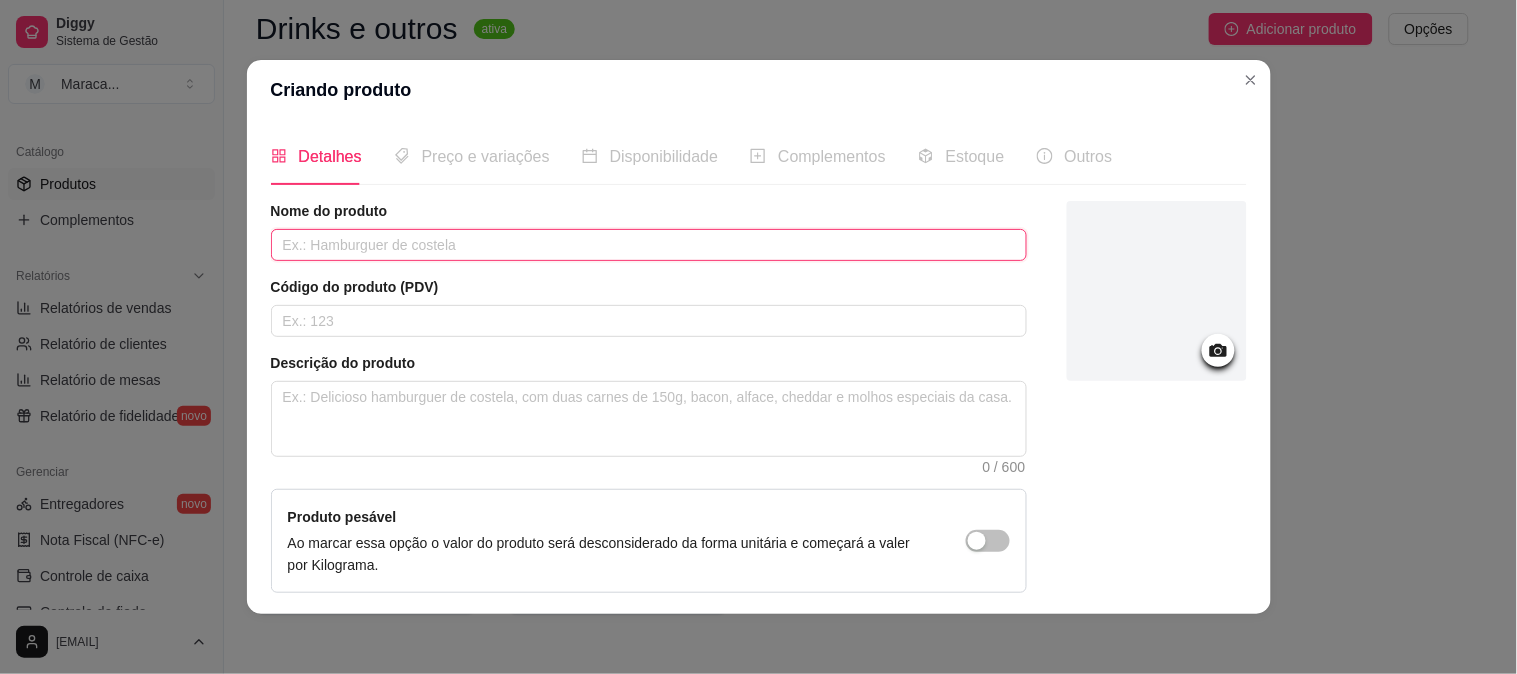 click at bounding box center (649, 245) 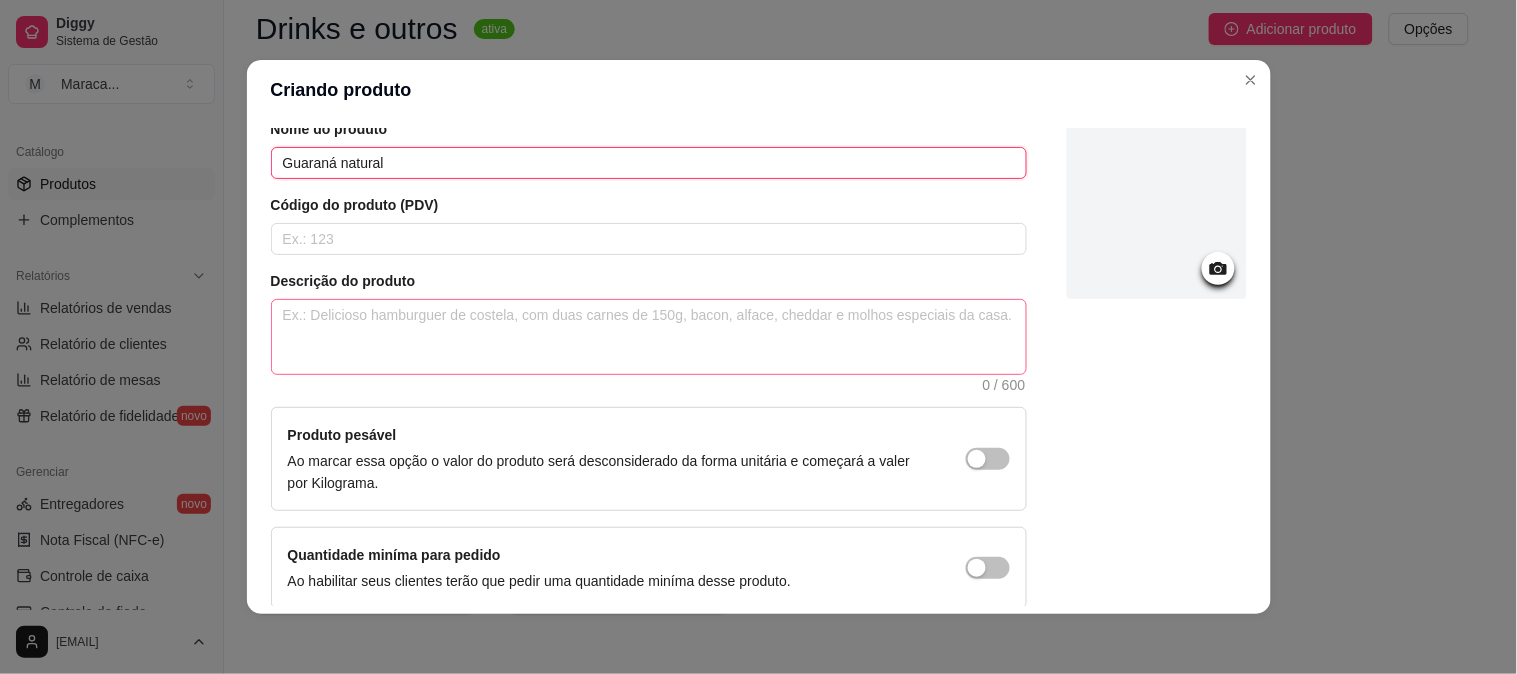 scroll, scrollTop: 174, scrollLeft: 0, axis: vertical 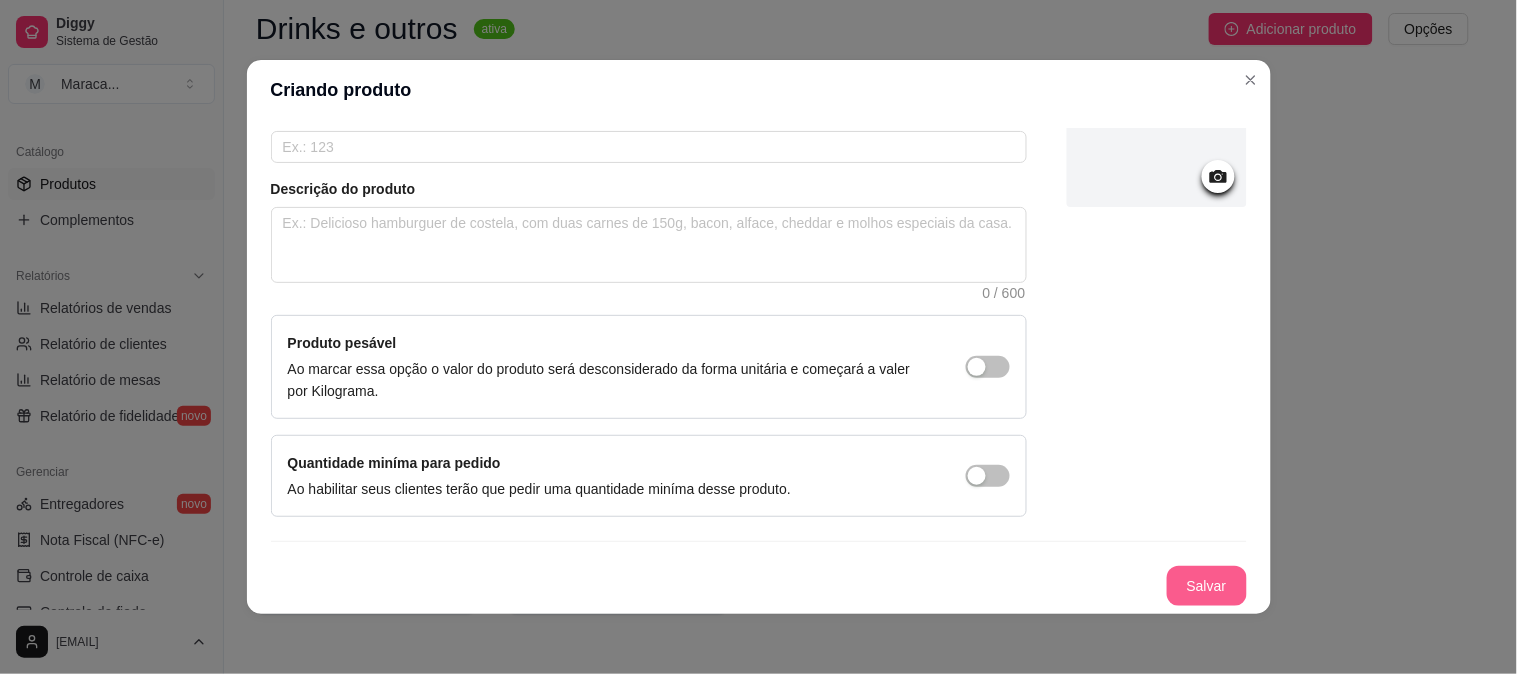 type on "Guaraná natural" 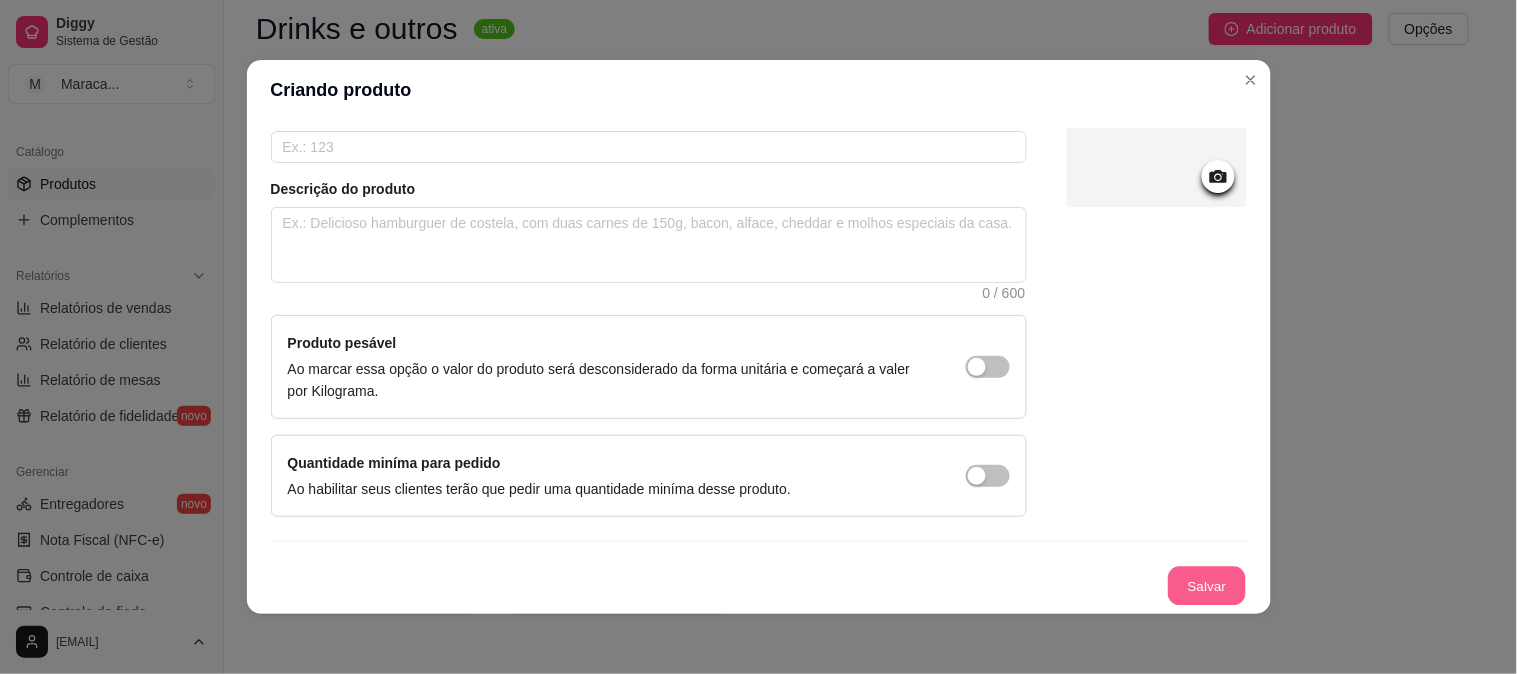 click on "Salvar" at bounding box center [1207, 586] 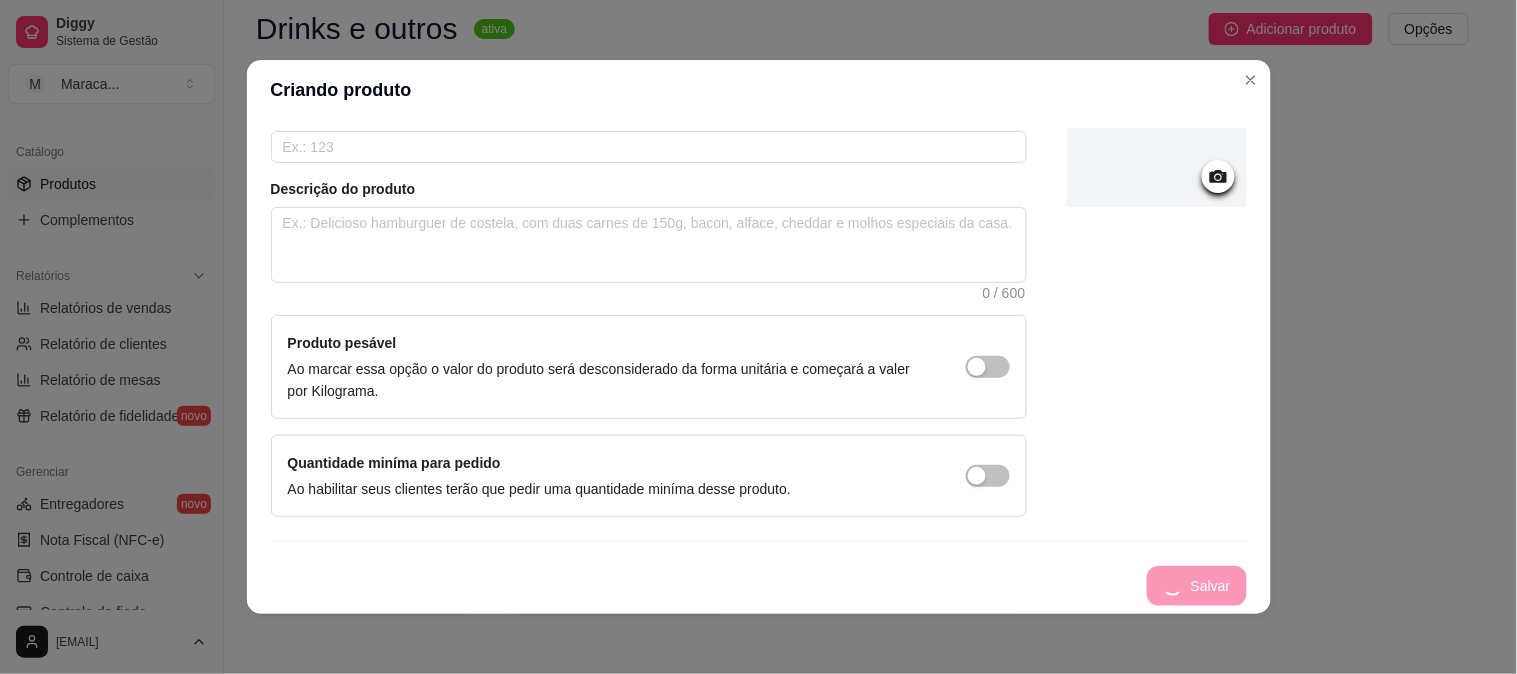 type 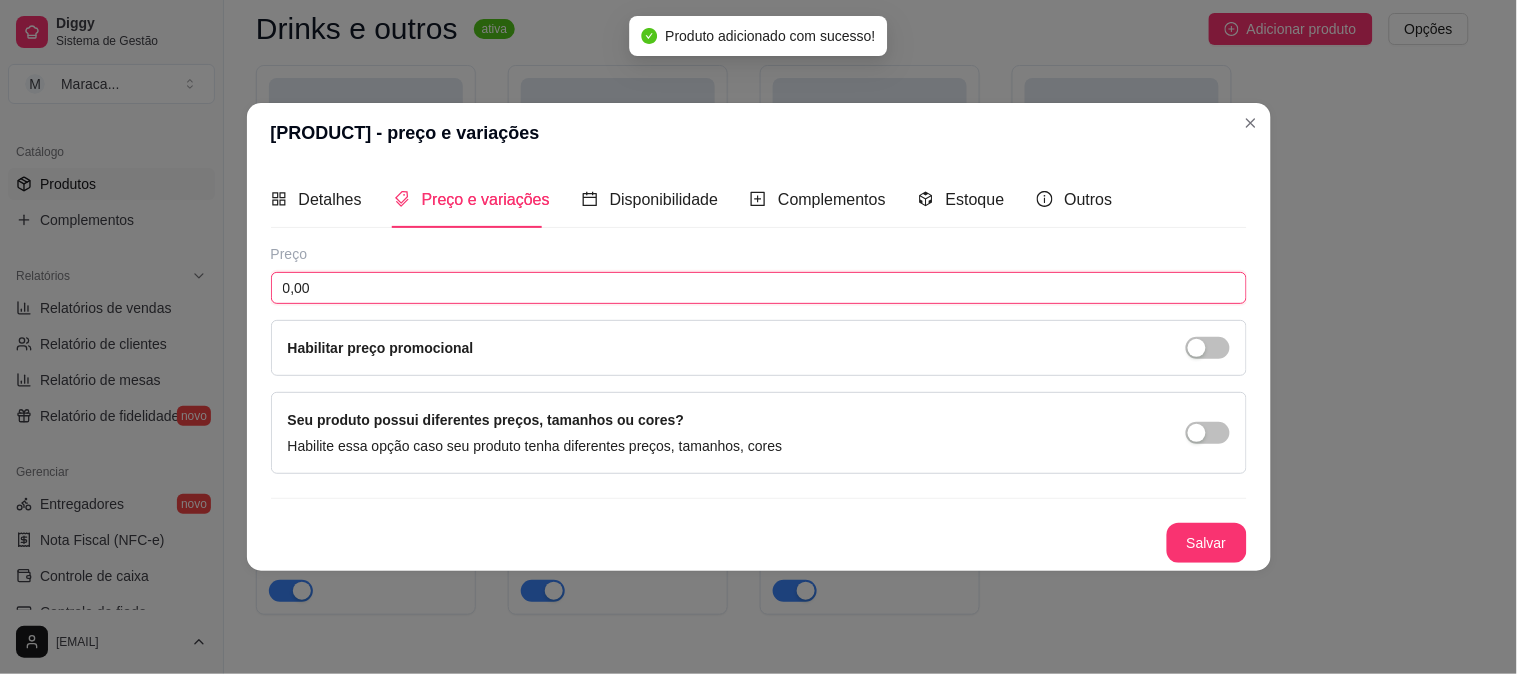 click on "0,00" at bounding box center [759, 288] 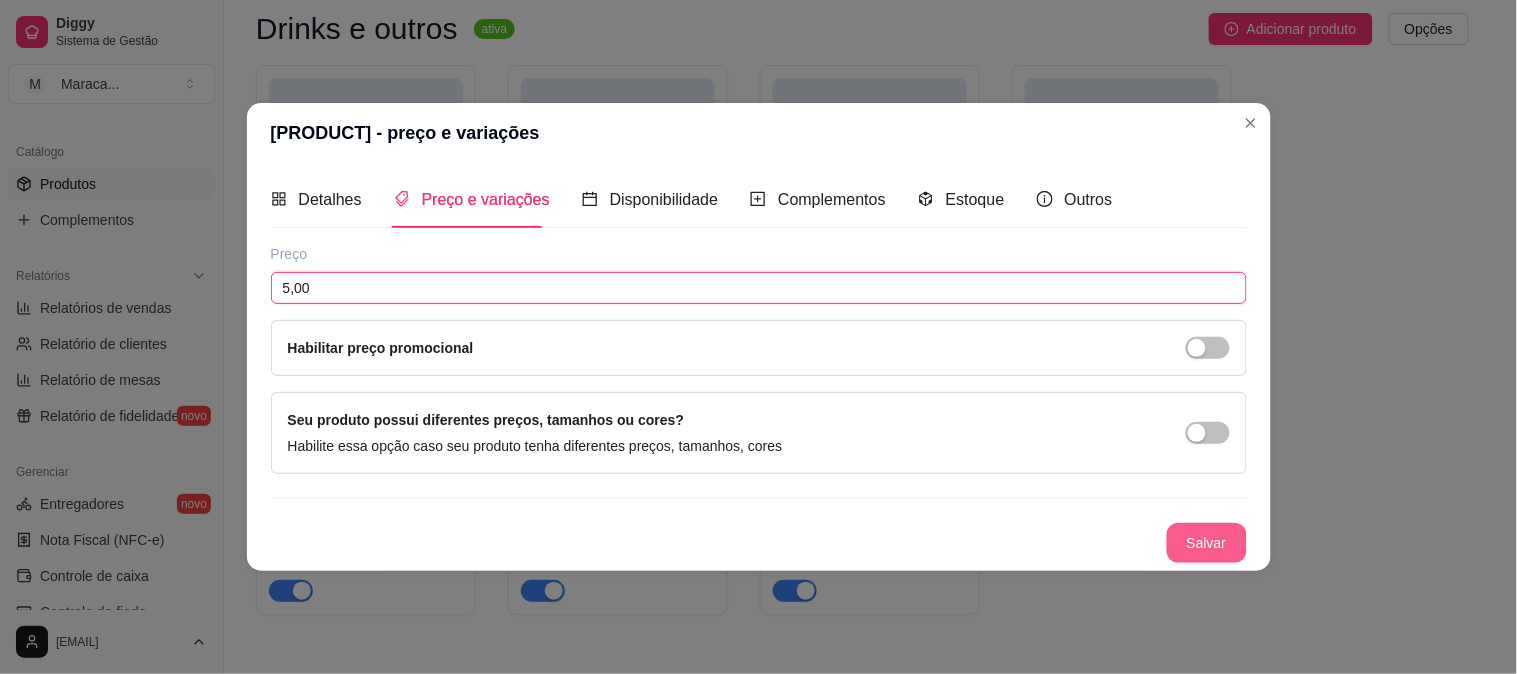 type on "5,00" 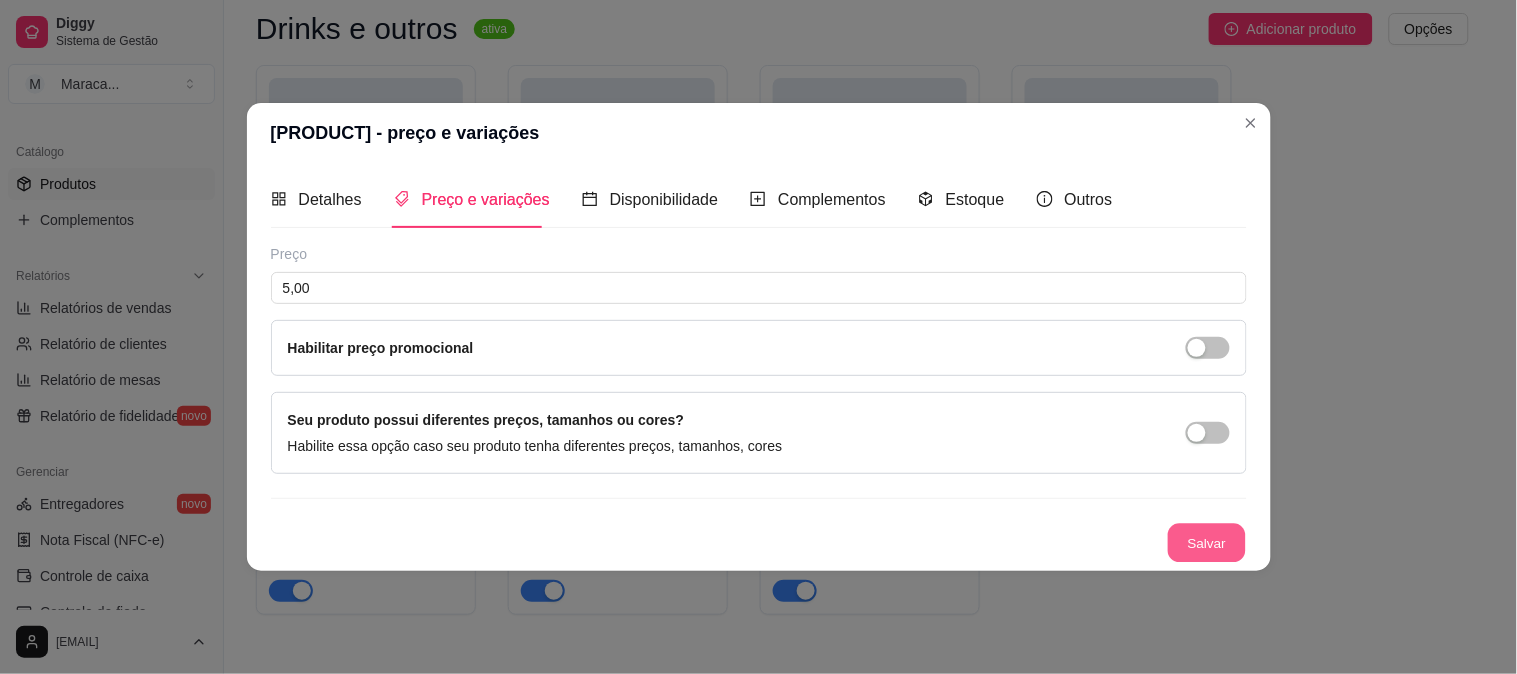 click on "Salvar" at bounding box center (1207, 543) 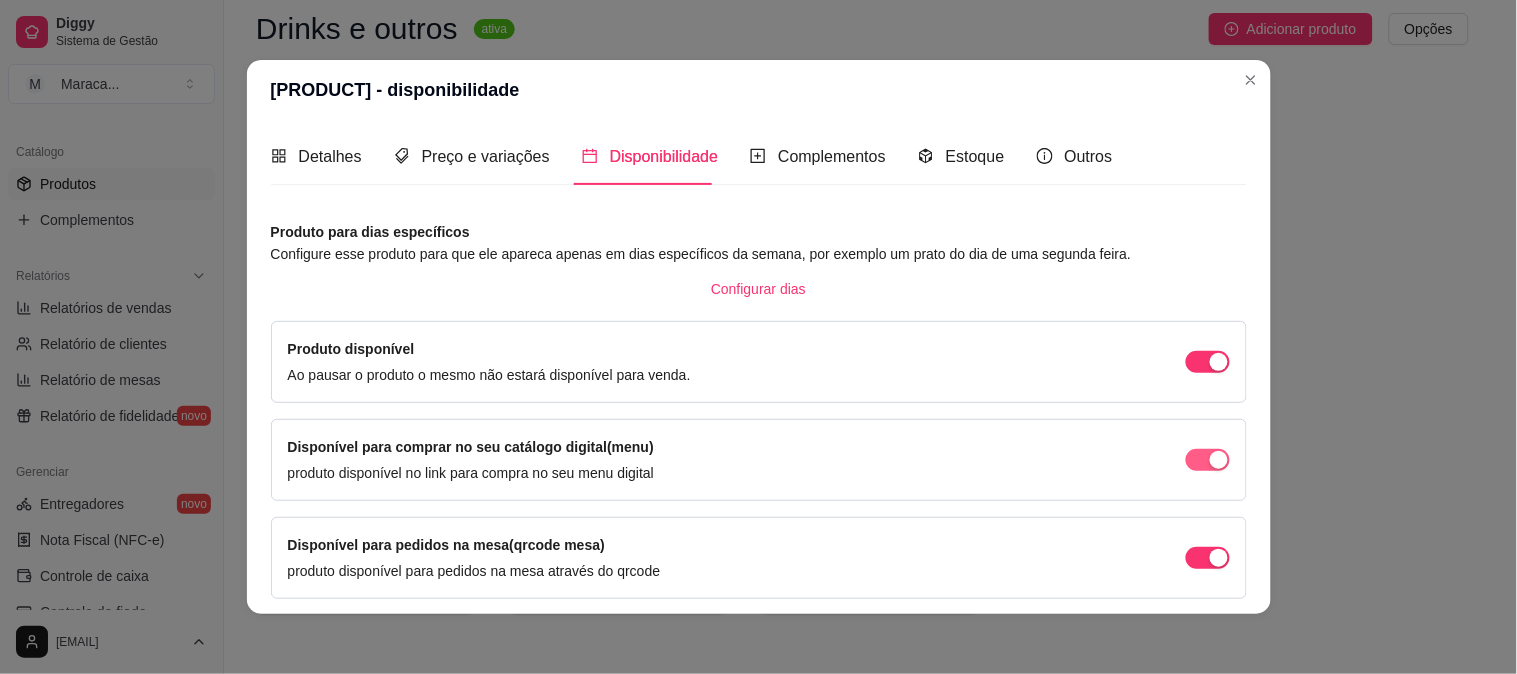 click at bounding box center (1208, 362) 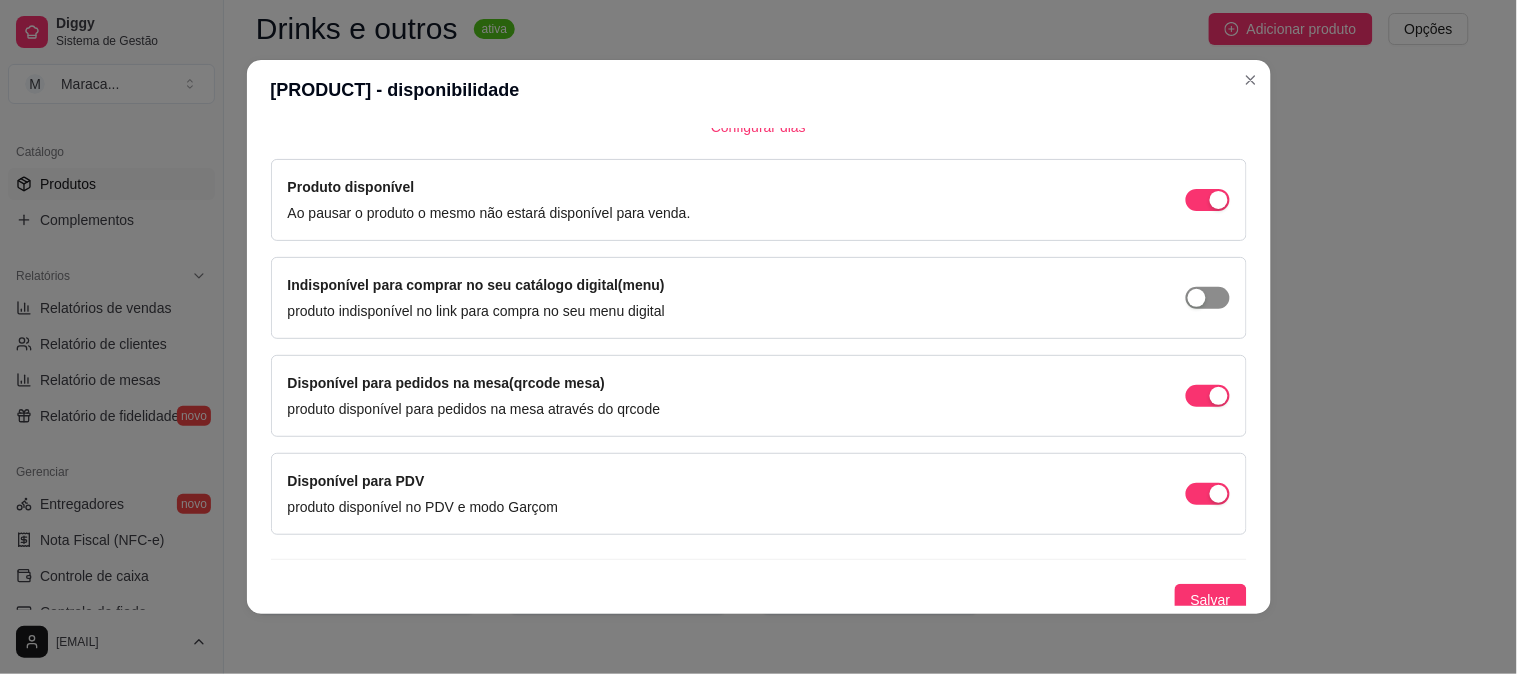 scroll, scrollTop: 172, scrollLeft: 0, axis: vertical 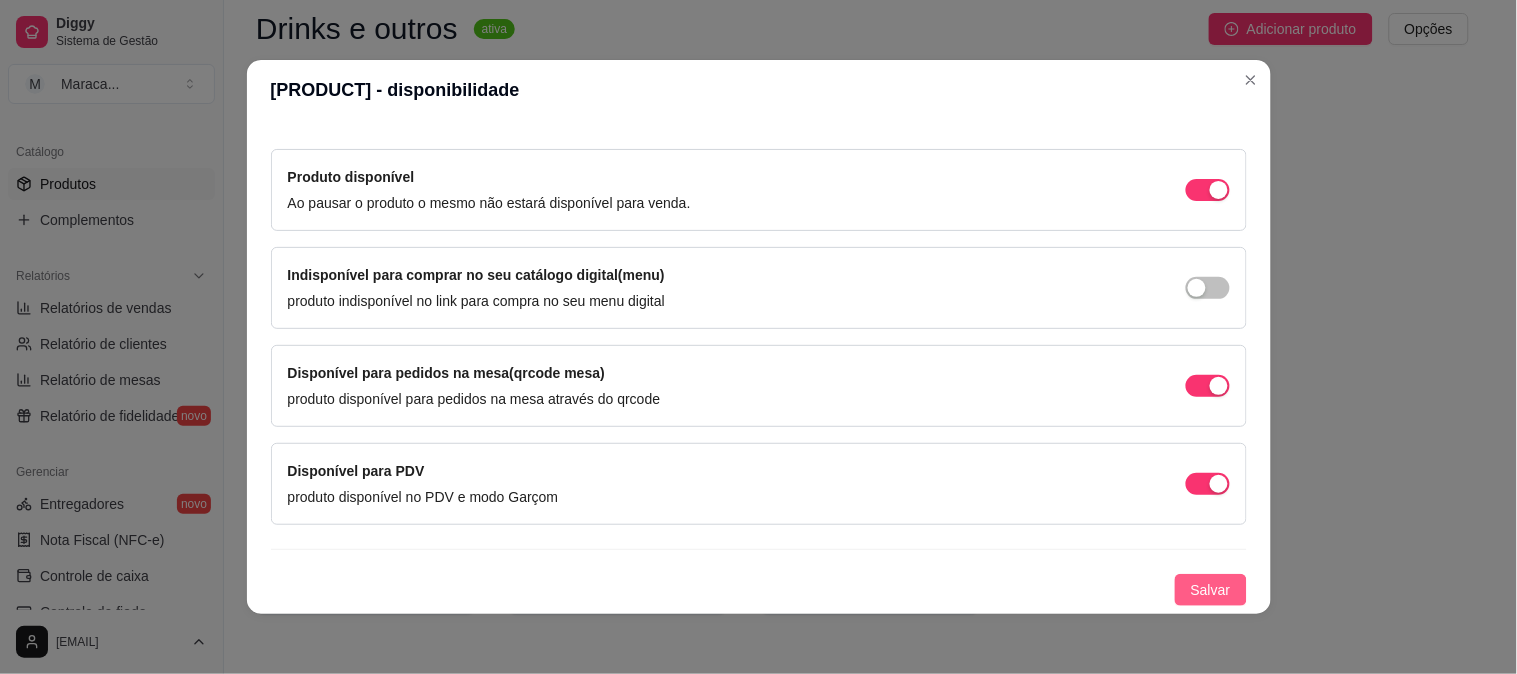 click on "Salvar" at bounding box center (1211, 590) 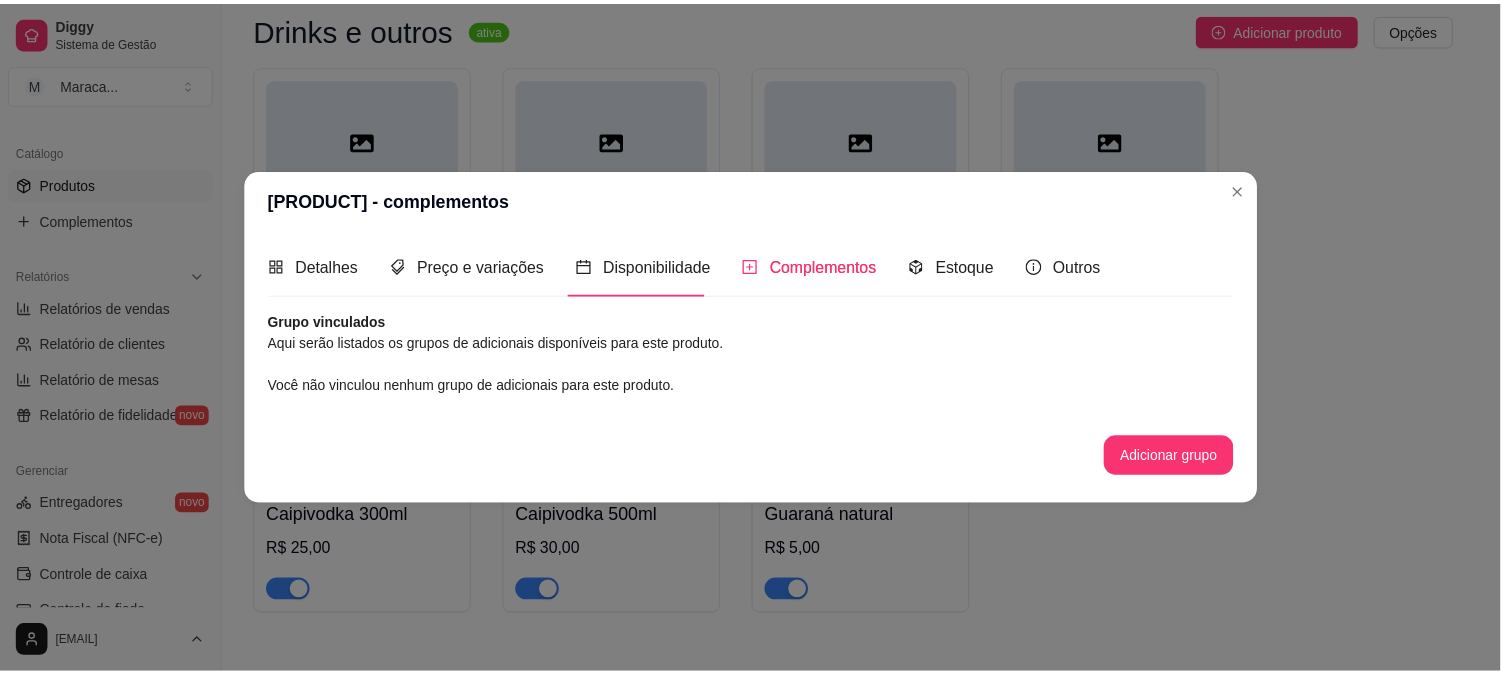 scroll, scrollTop: 0, scrollLeft: 0, axis: both 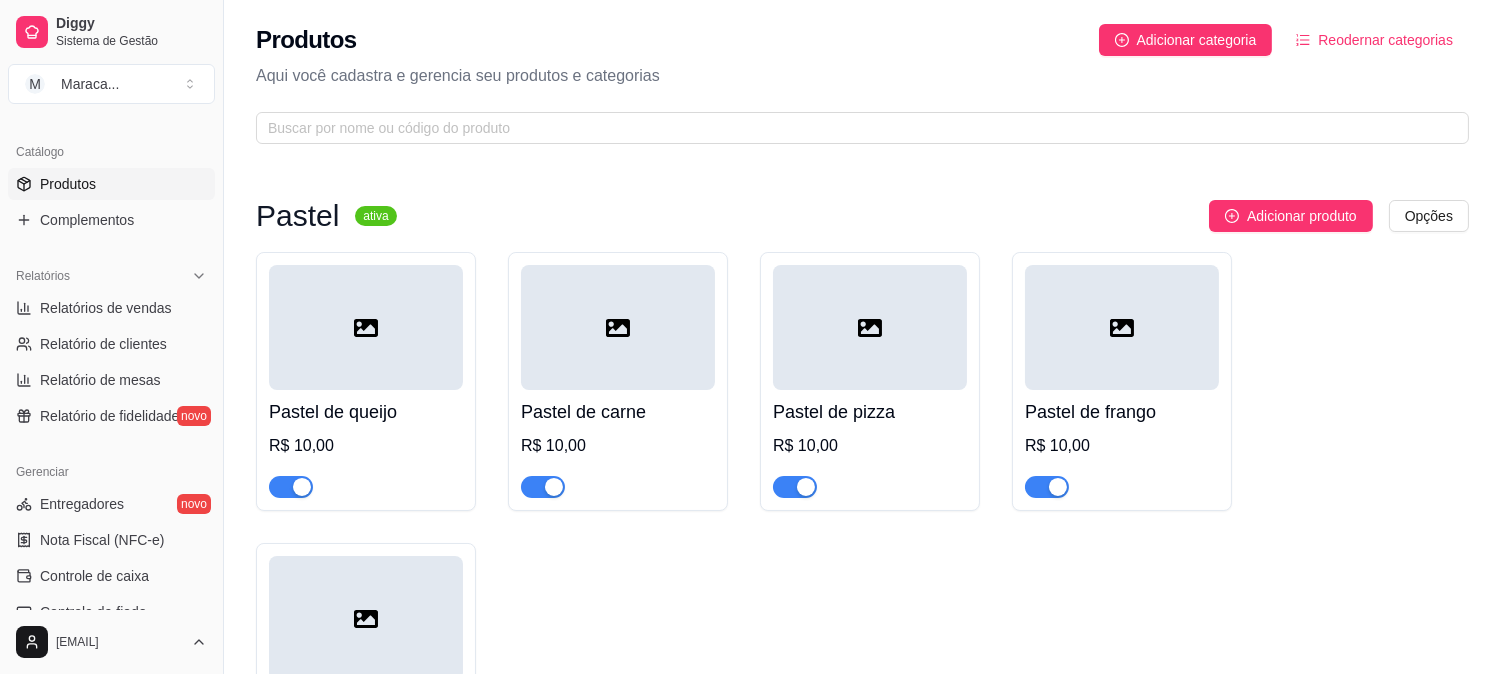 click on "Reodernar categorias" at bounding box center [1374, 40] 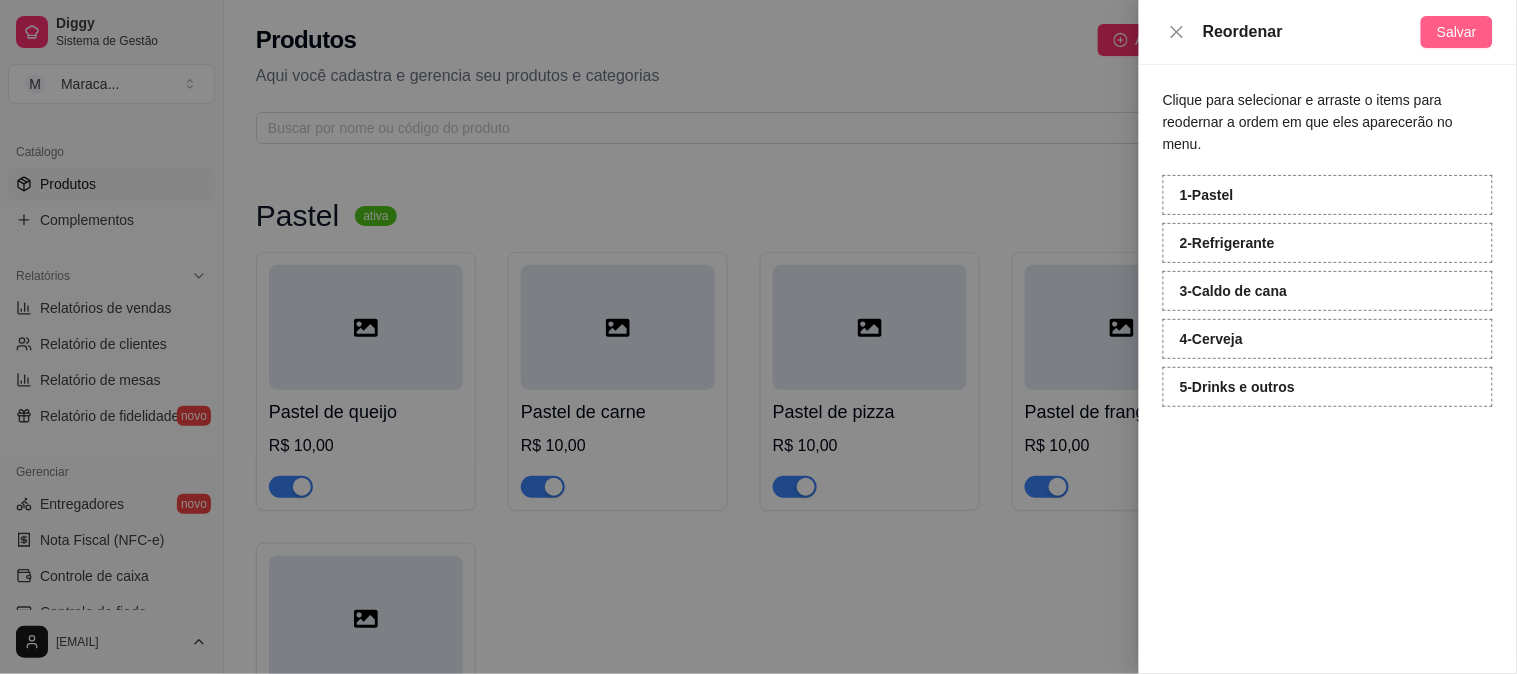 click on "Salvar" at bounding box center [1457, 32] 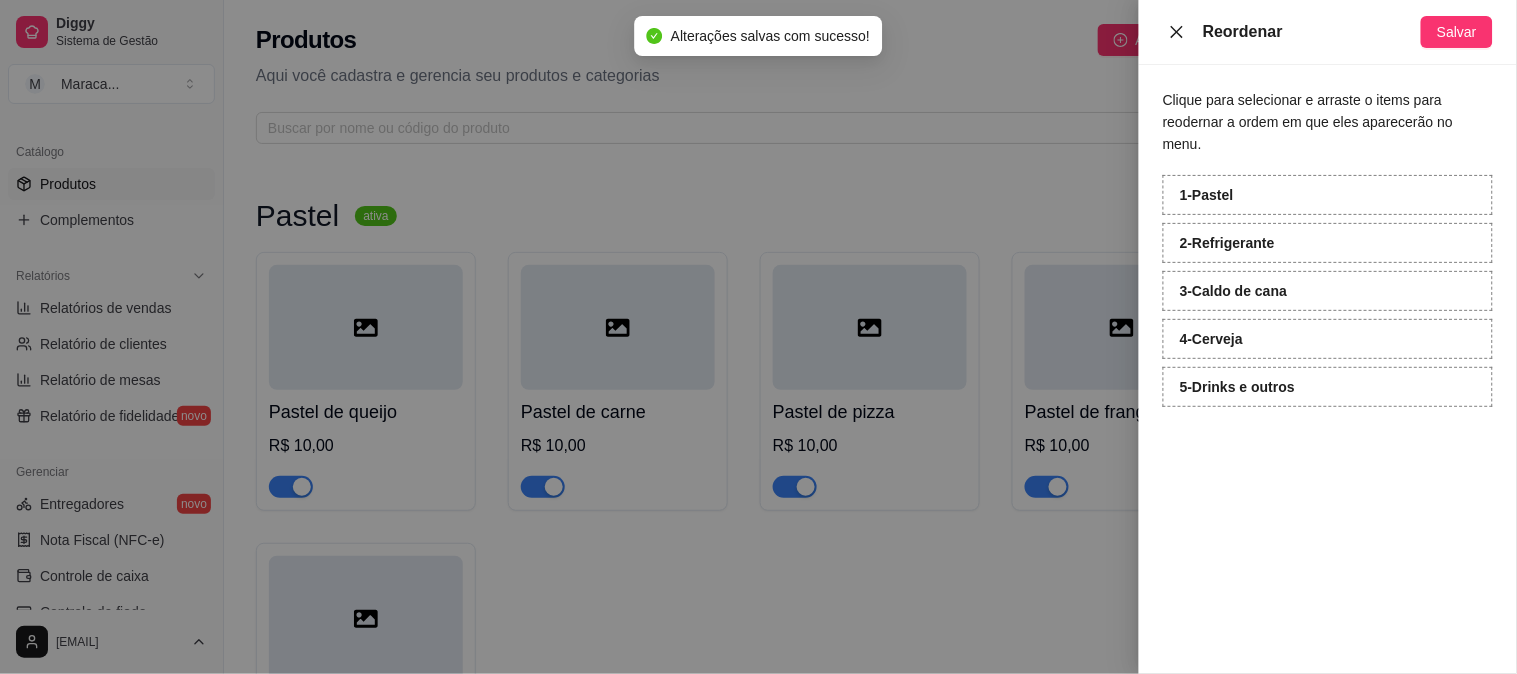 click 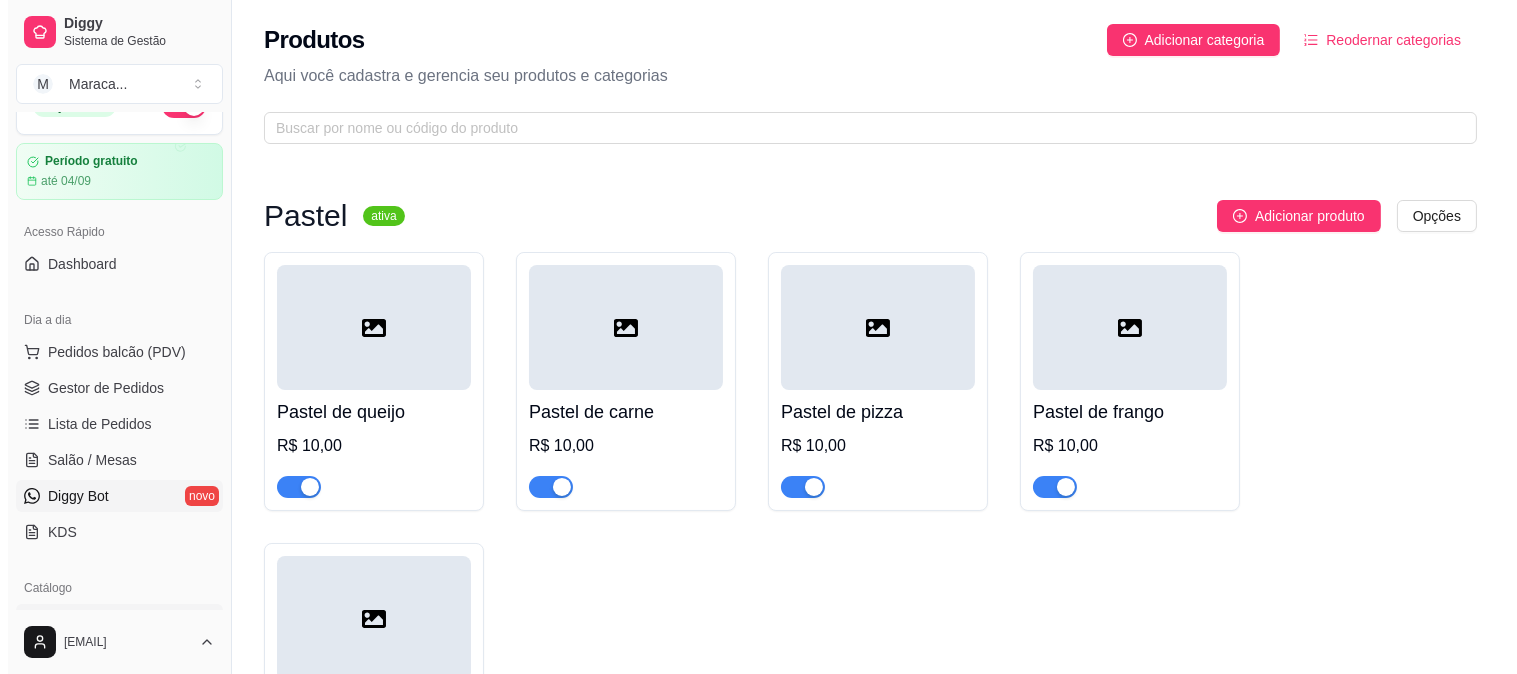 scroll, scrollTop: 0, scrollLeft: 0, axis: both 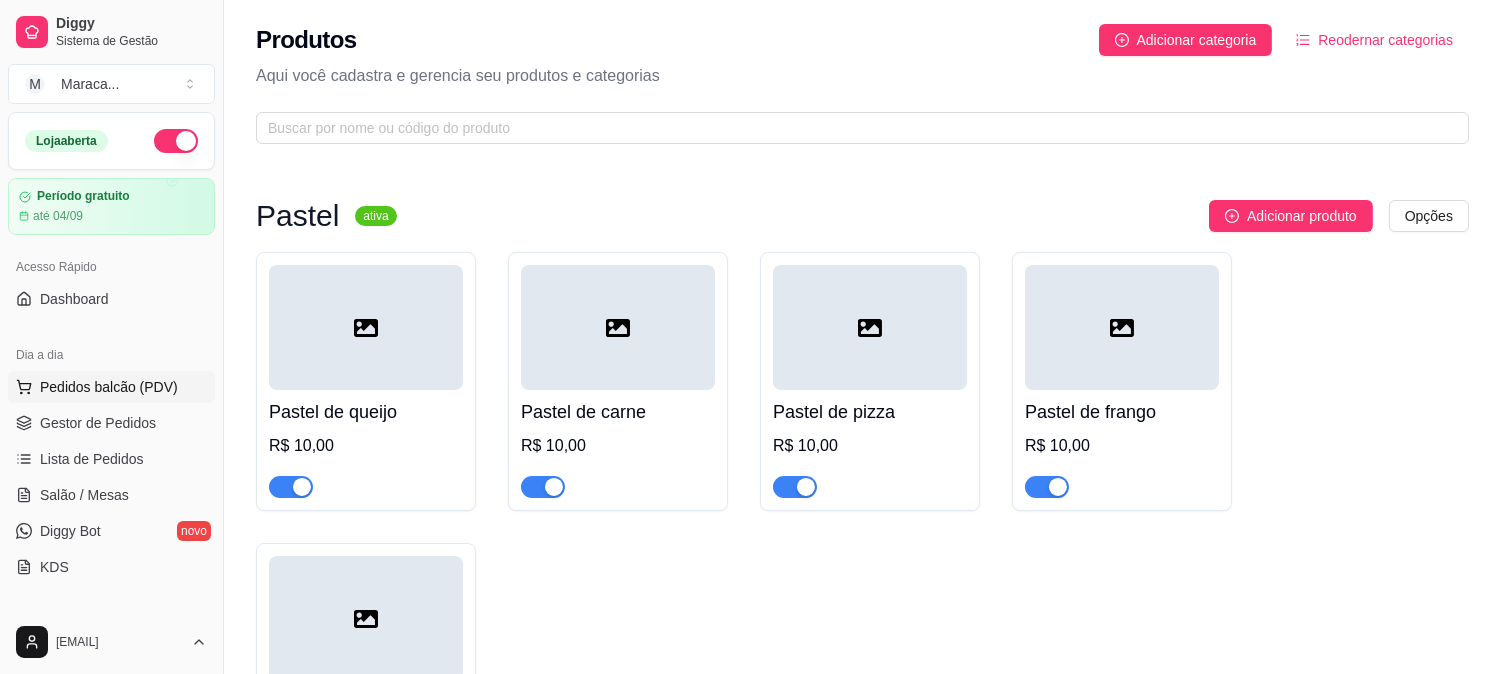 click on "Pedidos balcão (PDV)" at bounding box center (109, 387) 